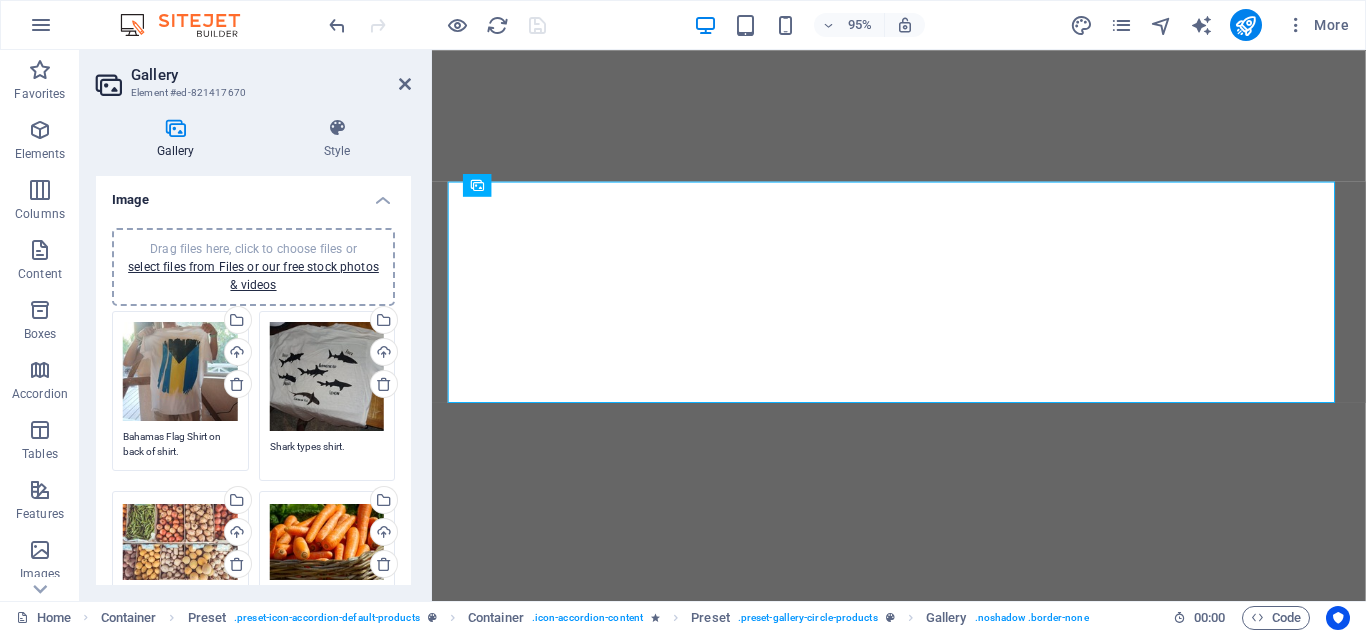 select on "4" 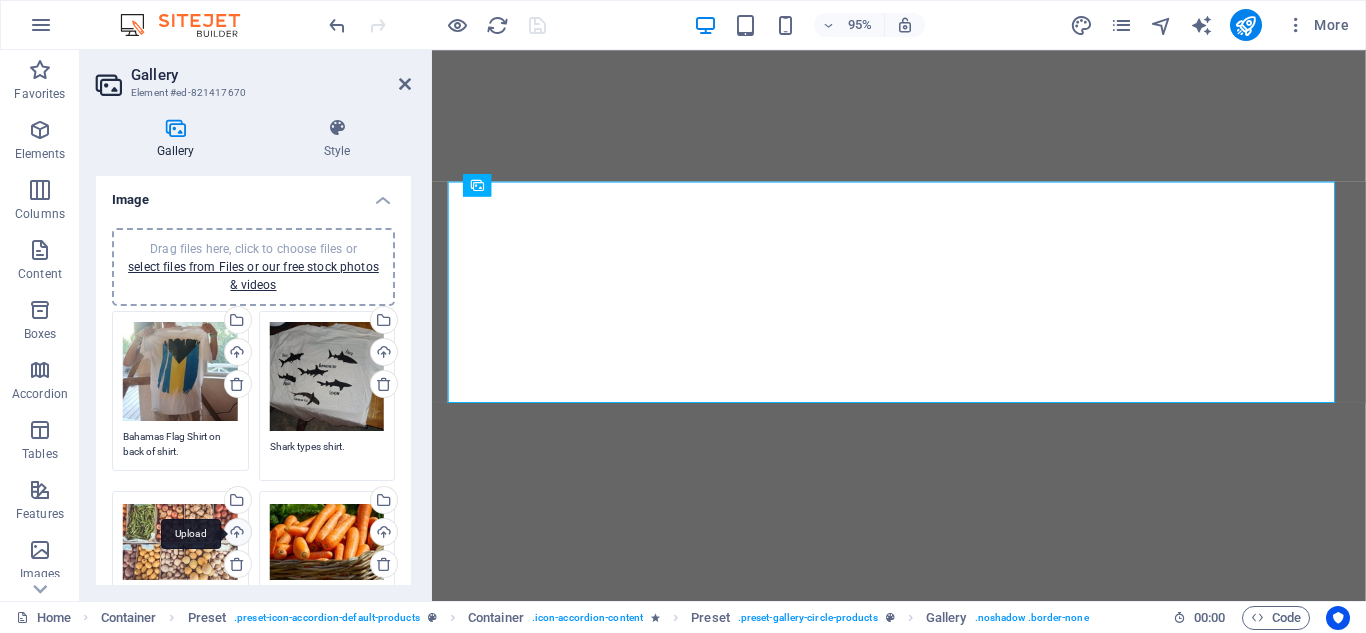 scroll, scrollTop: 0, scrollLeft: 0, axis: both 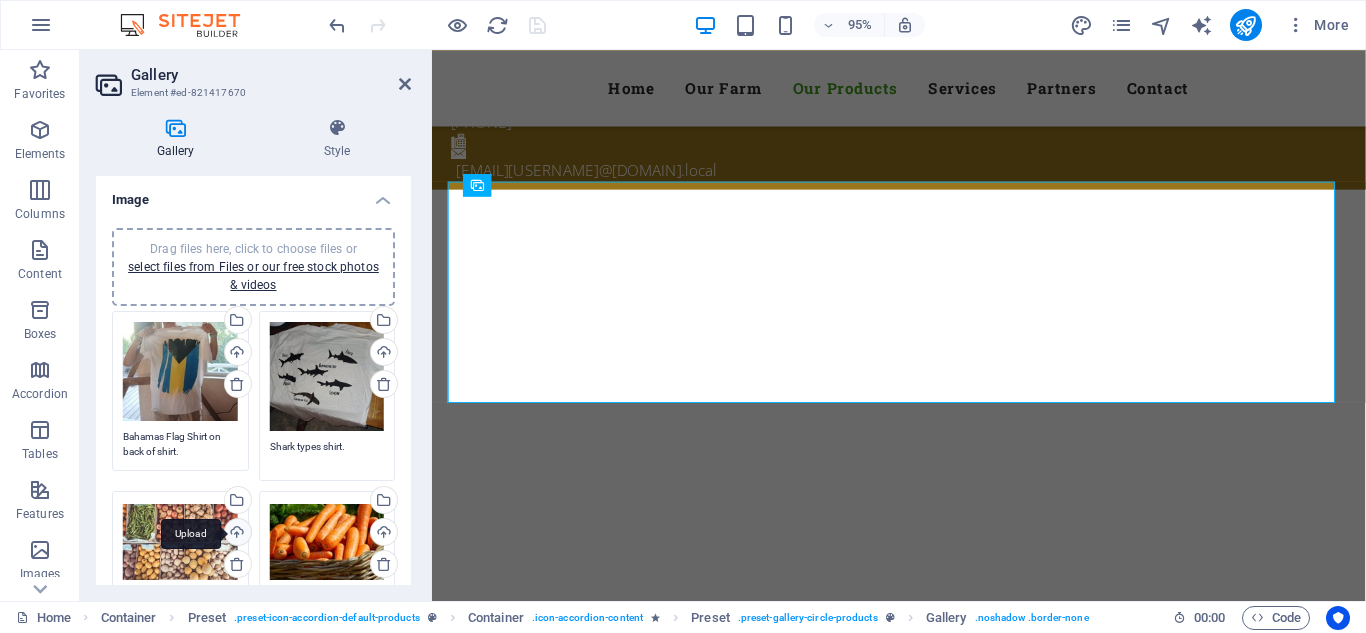 click on "Upload" at bounding box center (236, 534) 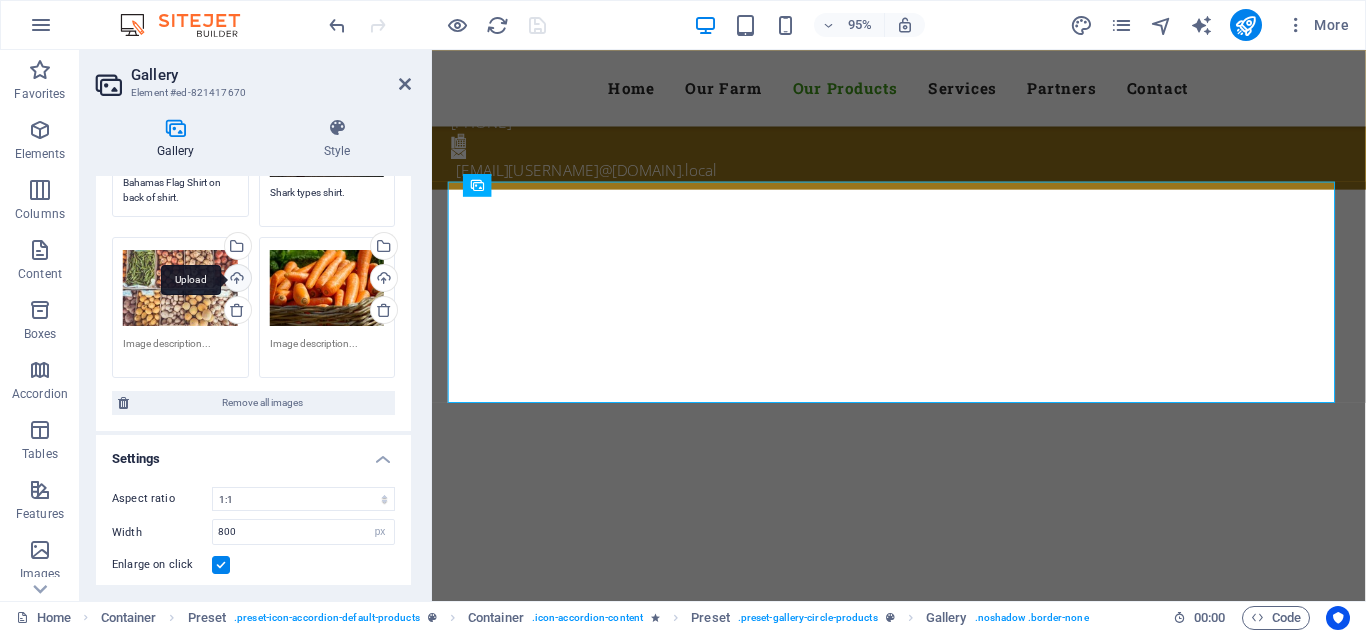 scroll, scrollTop: 0, scrollLeft: 0, axis: both 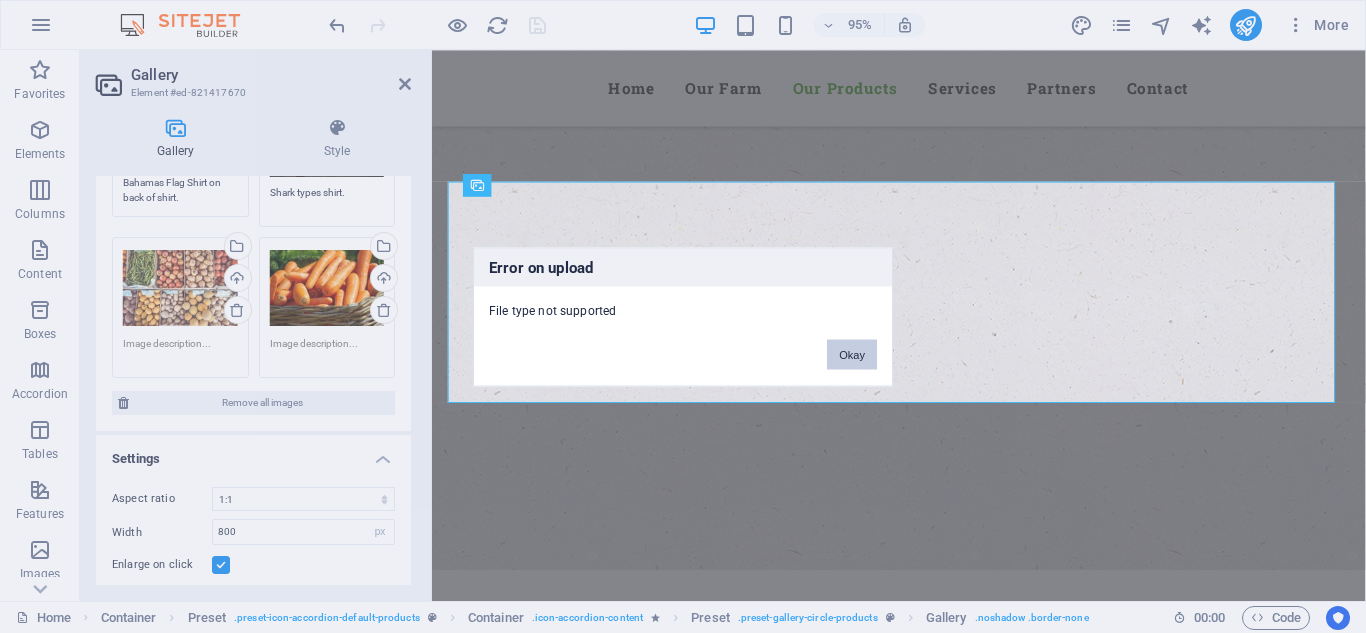 click on "Okay" at bounding box center [852, 354] 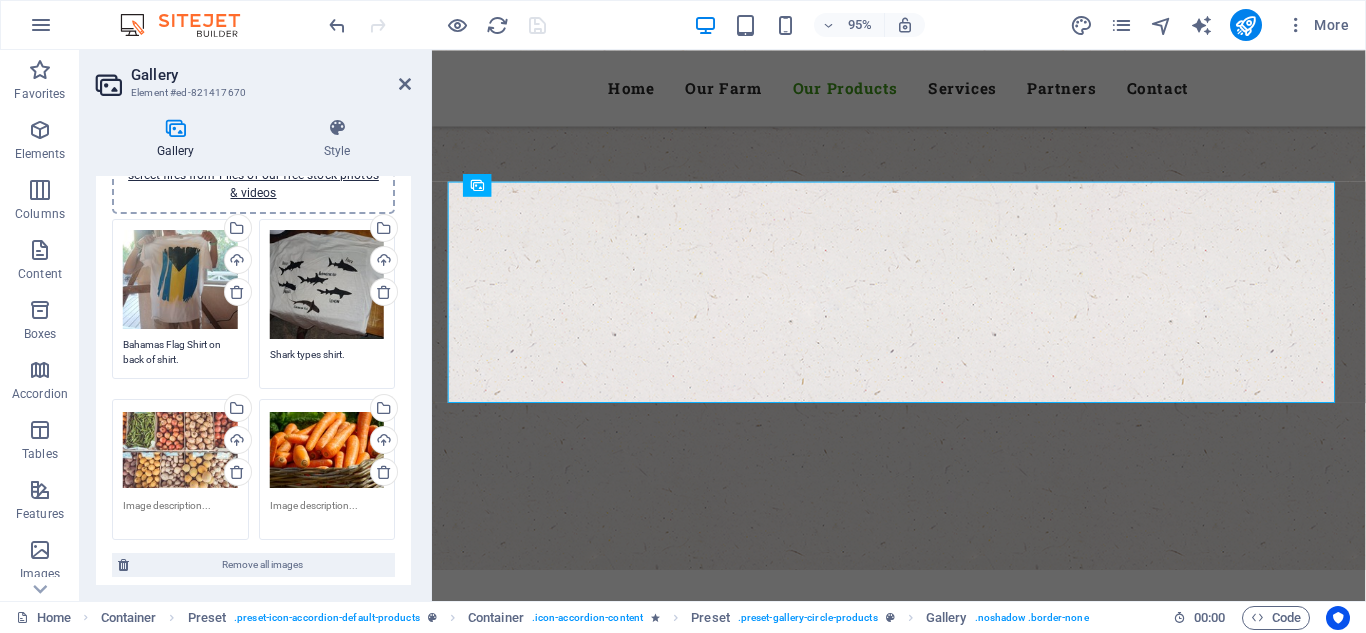 scroll, scrollTop: 78, scrollLeft: 0, axis: vertical 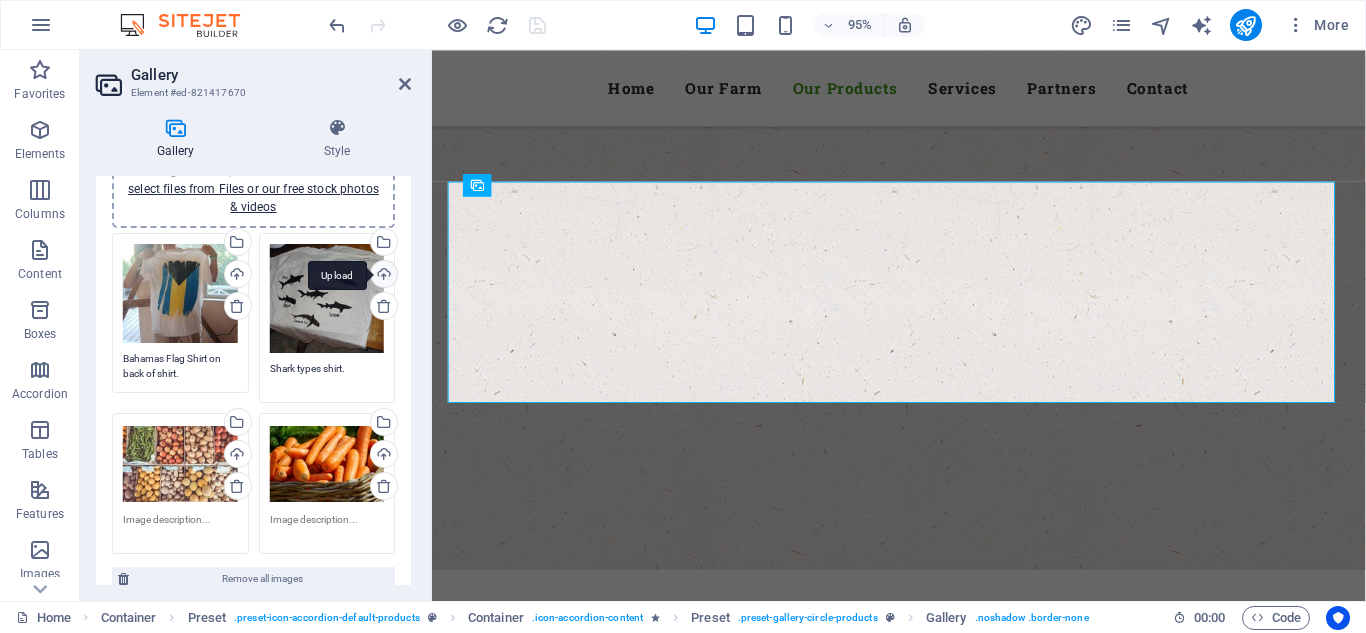 click on "Upload" at bounding box center [382, 276] 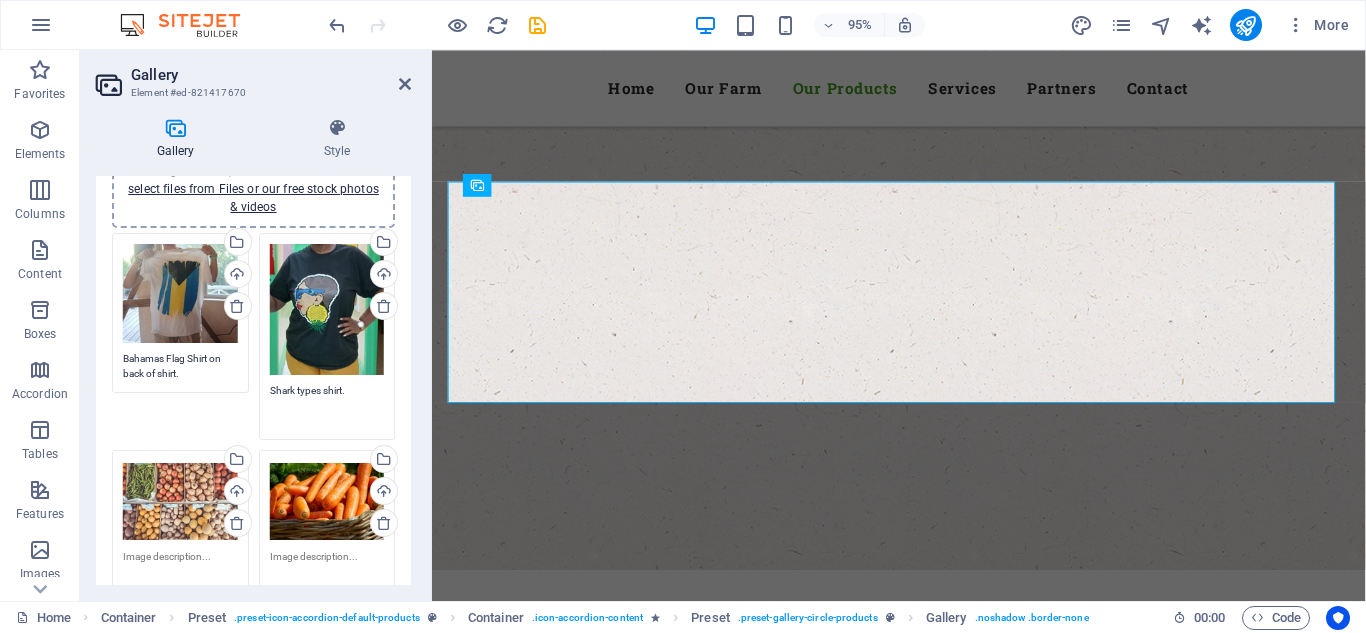 drag, startPoint x: 359, startPoint y: 398, endPoint x: 194, endPoint y: 369, distance: 167.5291 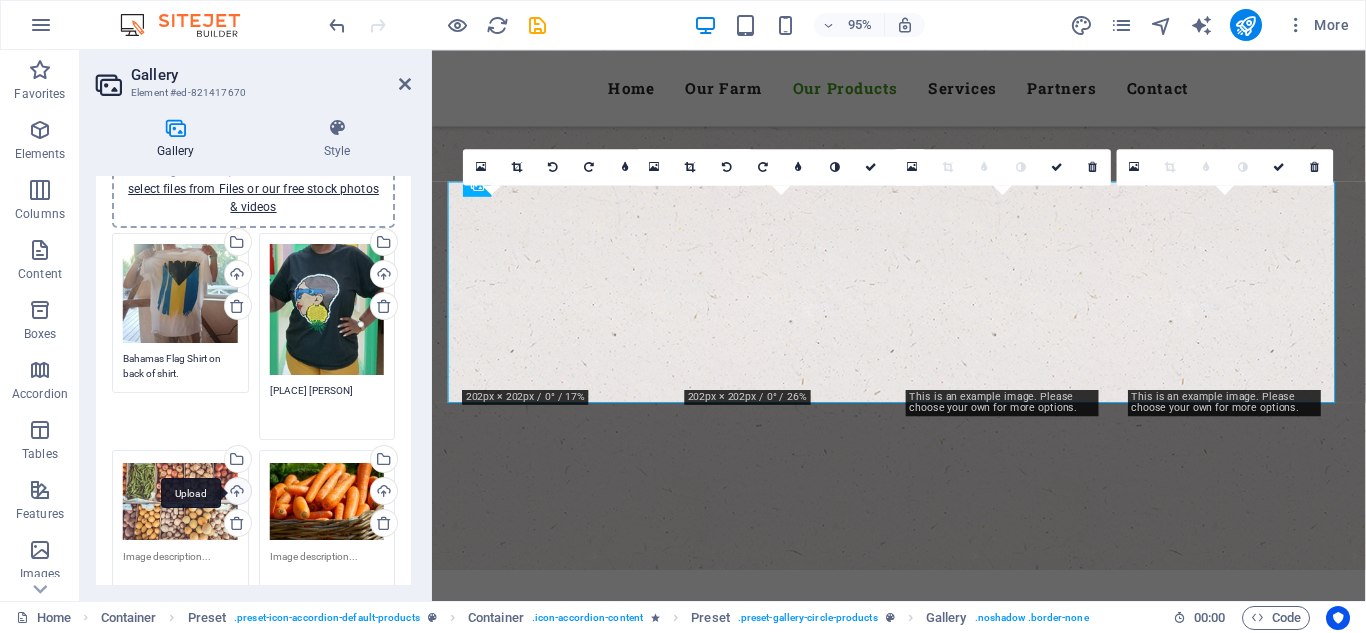 click on "Upload" at bounding box center (236, 493) 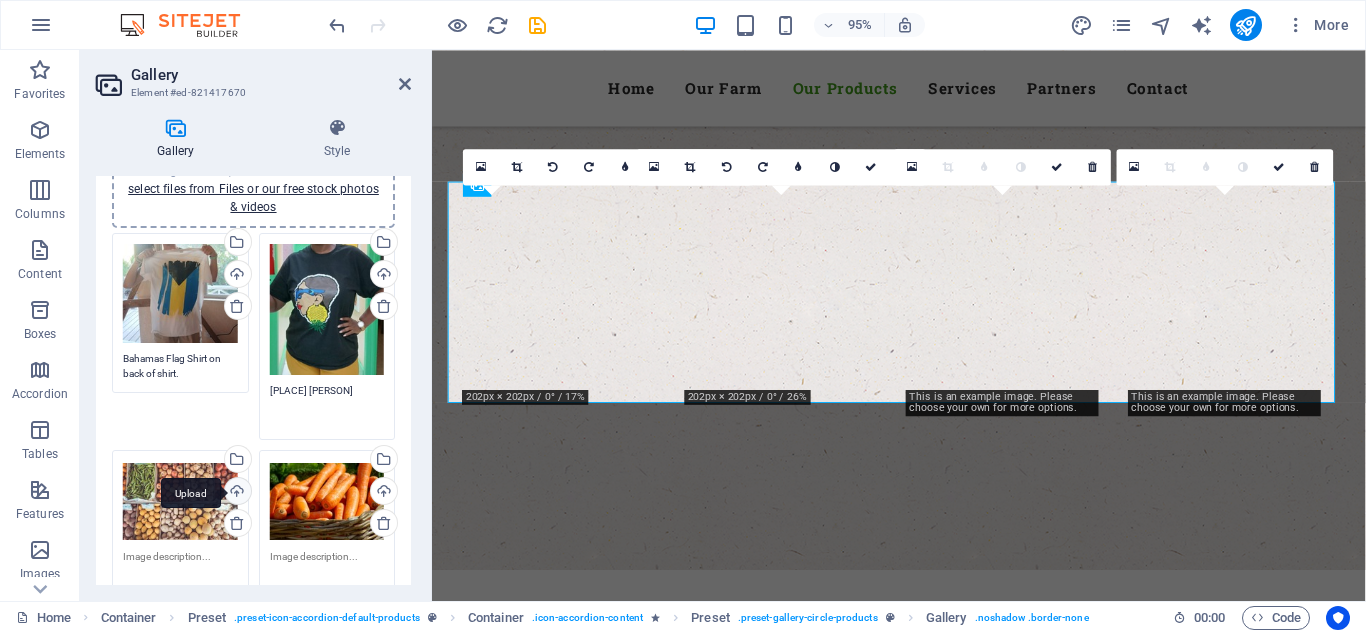 type on "[PLACE] [PERSON]" 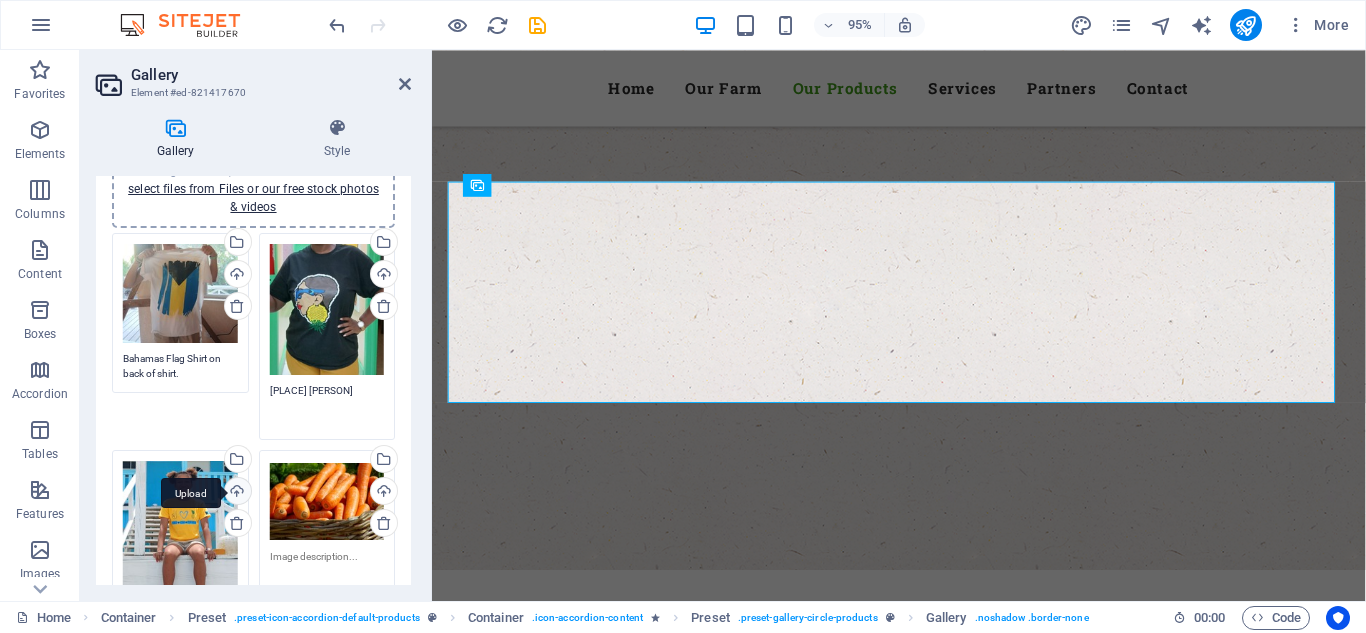 click on "Upload" at bounding box center (236, 493) 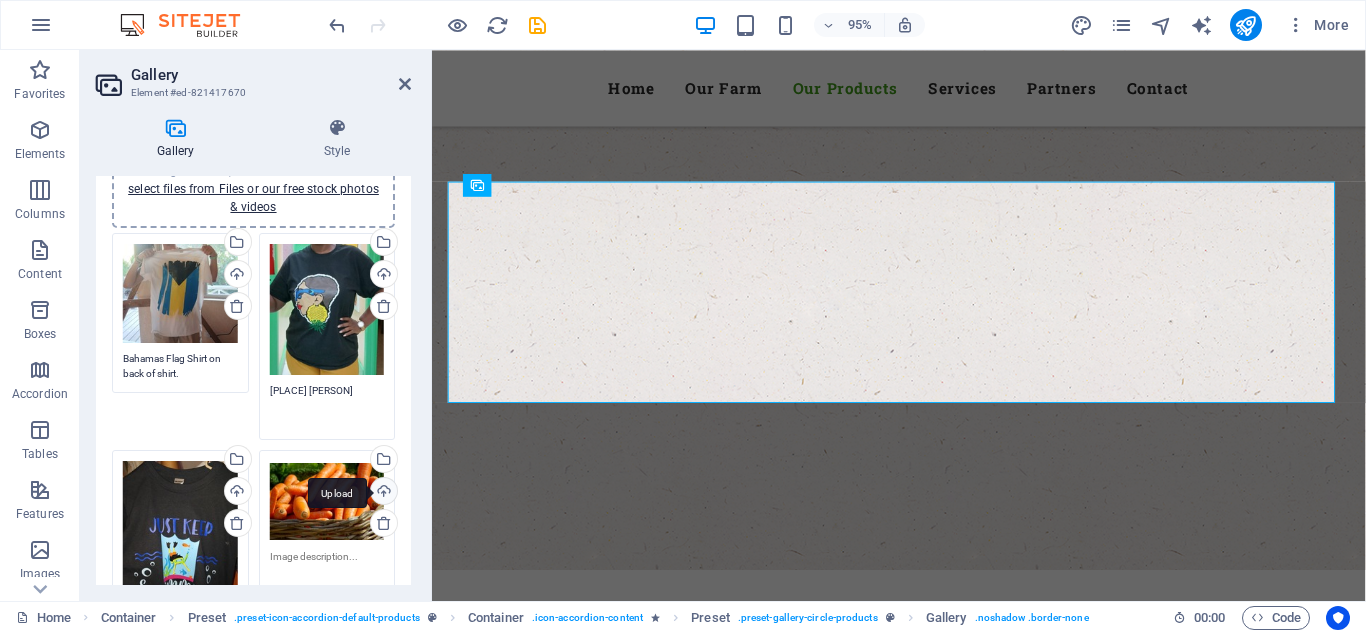 click on "Upload" at bounding box center (382, 493) 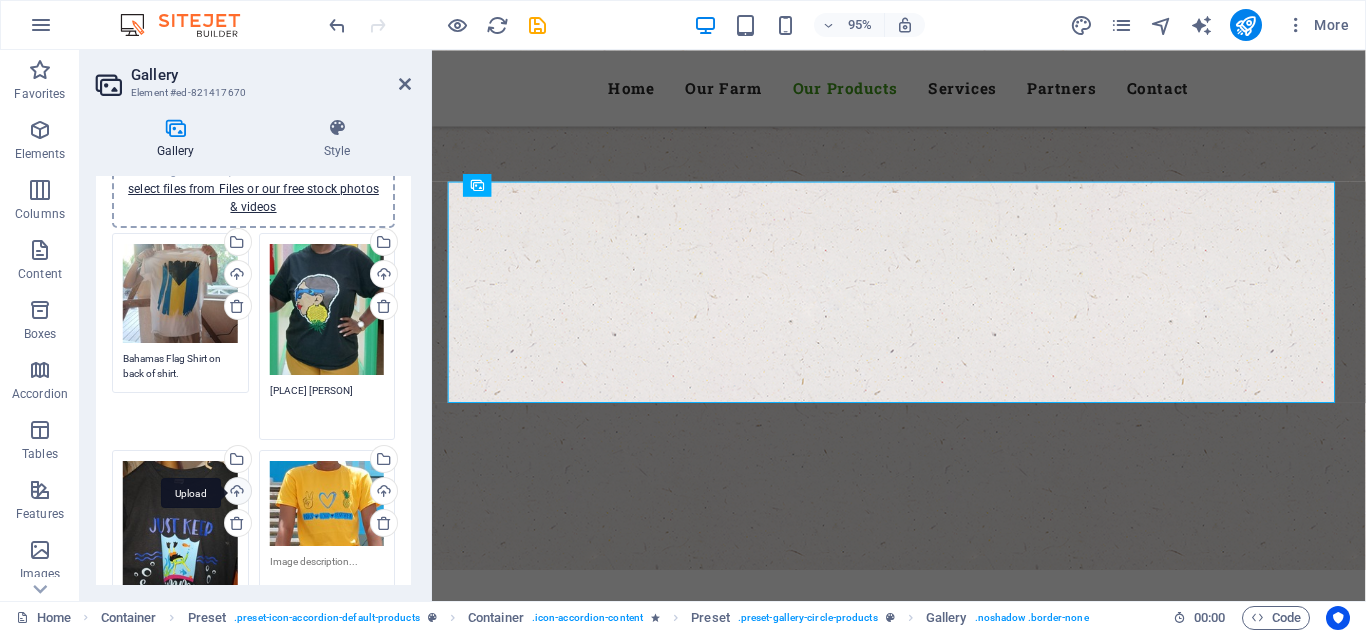 click on "Upload" at bounding box center [236, 493] 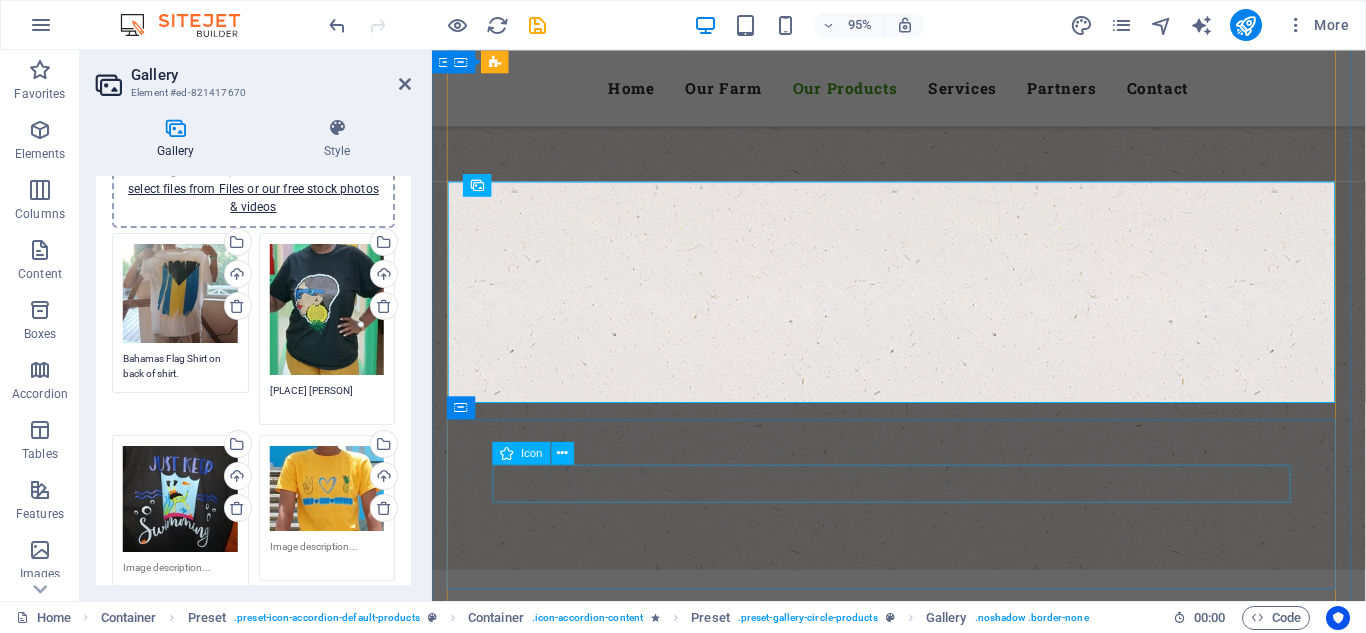 click at bounding box center (924, 3028) 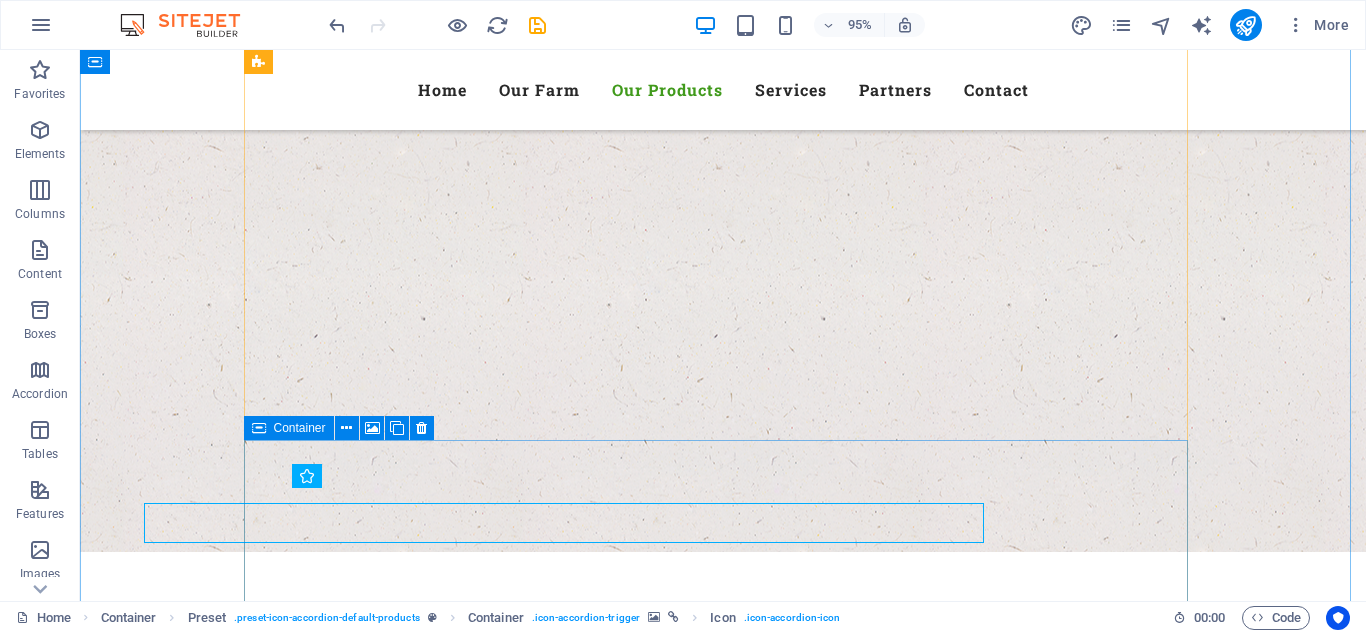 scroll, scrollTop: 2717, scrollLeft: 0, axis: vertical 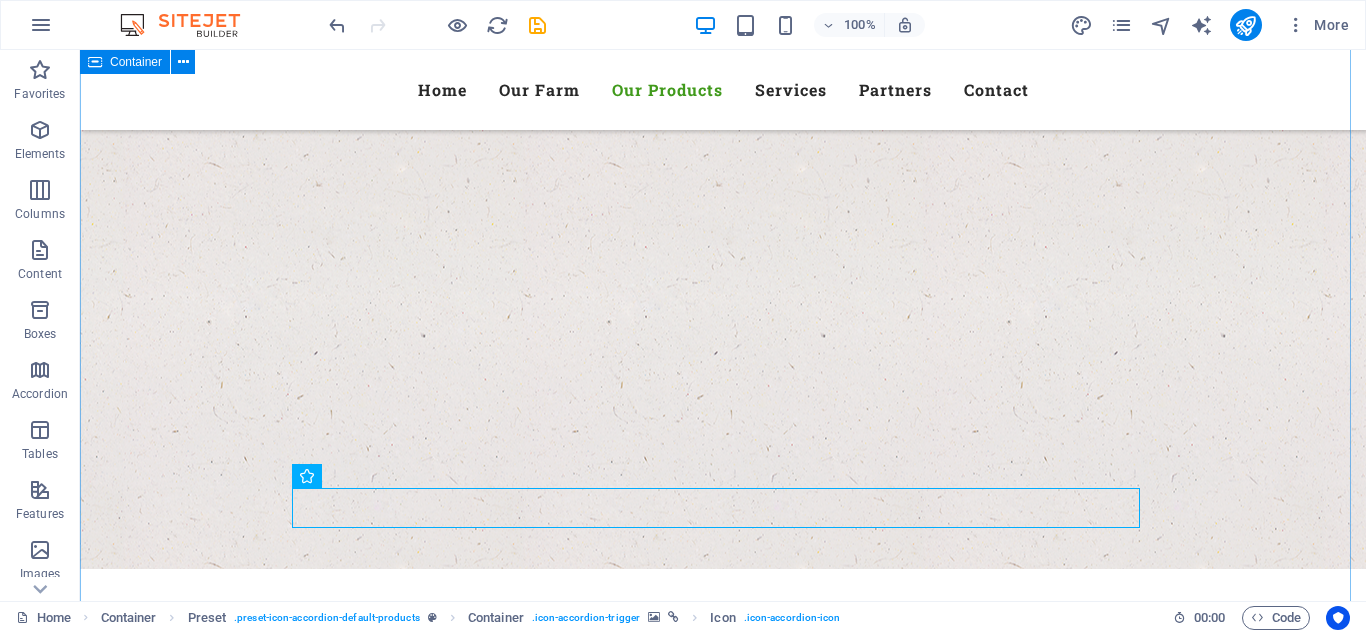click on "Our  Products What we offer Lorem ipsum dolor sit amet, consetetur sadipscing elitr, sed diam nonumy eirmod tempor invidunt ut labore et dolore magna aliquyam erat, sed diam voluptua.  T-Shirt Printing T-Shirt Printing Lorem ipsum dolor sit amet, consectetur adipisicing elit. Natus, dolores, at, nisi eligendi repellat voluptatem minima officia veritatis quasi animi porro laudantium dicta dolor voluptate non maiores ipsum reprehenderit odio fugiat reiciendis consectetur fuga pariatur libero accusantium quod minus odit debitis cumque quo adipisci vel vitae aliquid corrupti perferendis voluptates. Herbs & Salad Tumbler Printing Lorem ipsum dolor sit amet, consectetur adipisicing elit. Natus, dolores, at, nisi eligendi repellat voluptatem minima officia veritatis quasi animi porro laudantium dicta dolor voluptate non maiores ipsum reprehenderit odio fugiat reiciendis consectetur fuga pariatur libero accusantium quod minus odit debitis cumque quo adipisci vel vitae aliquid corrupti perferendis voluptates. Fruits" at bounding box center [723, 4085] 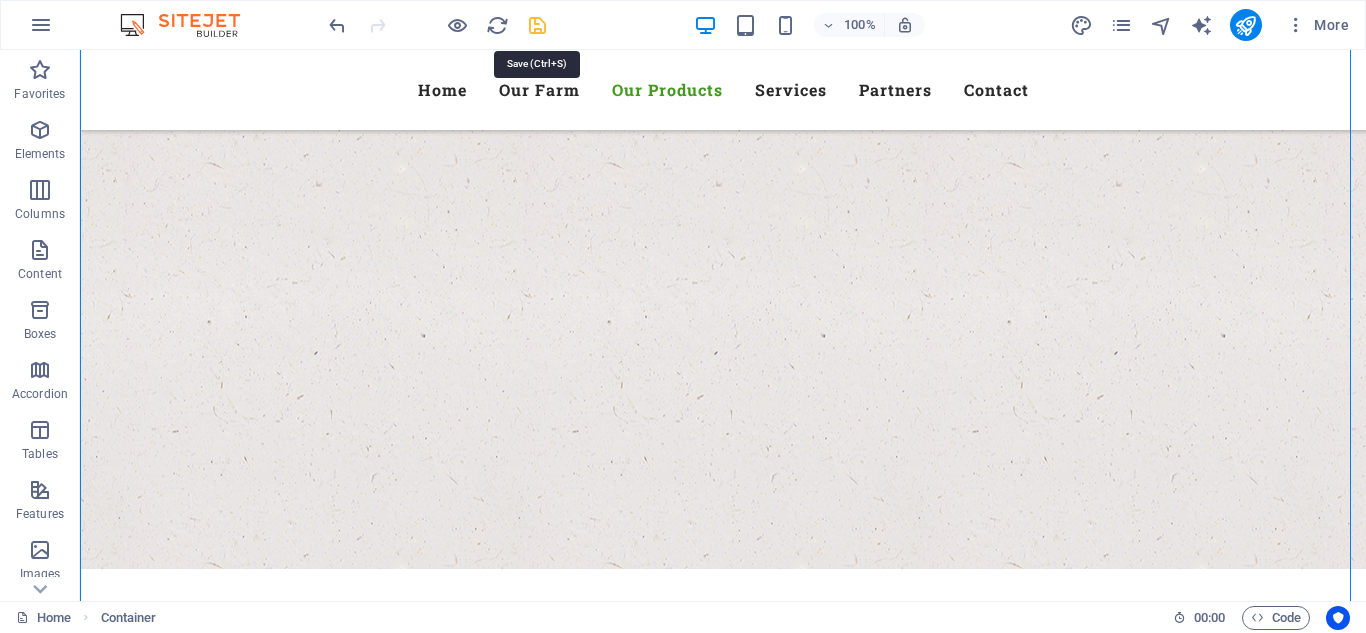 click at bounding box center [537, 25] 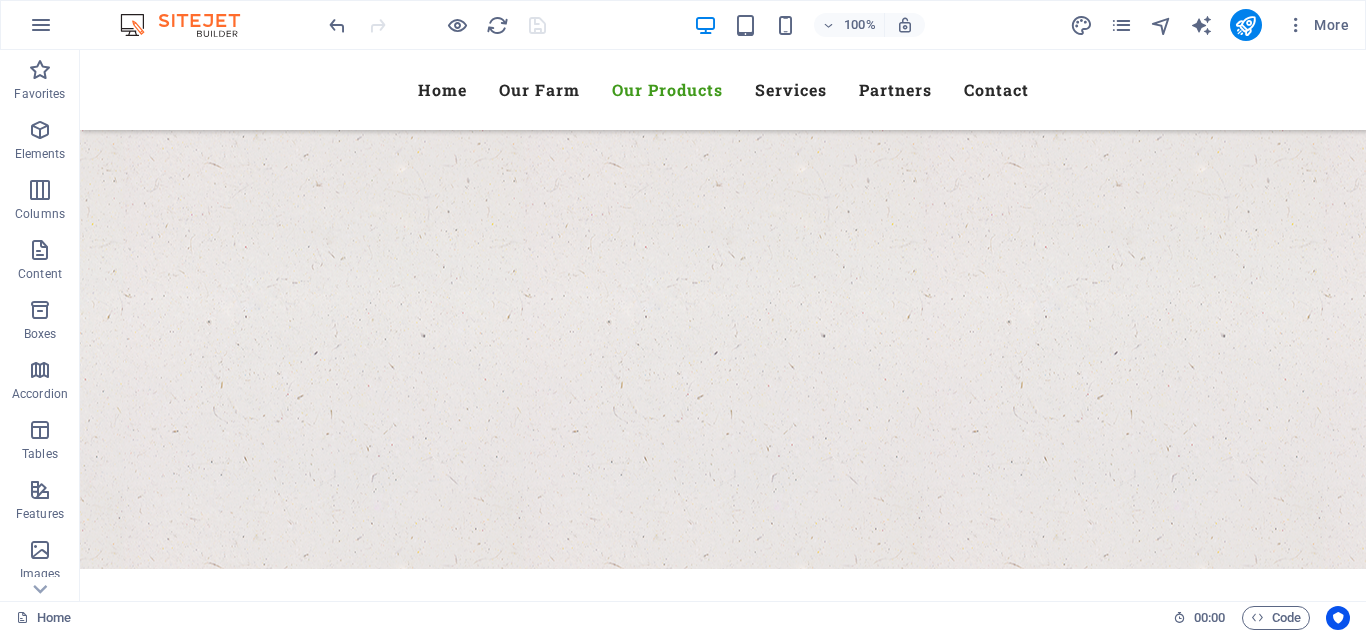 scroll, scrollTop: 2596, scrollLeft: 0, axis: vertical 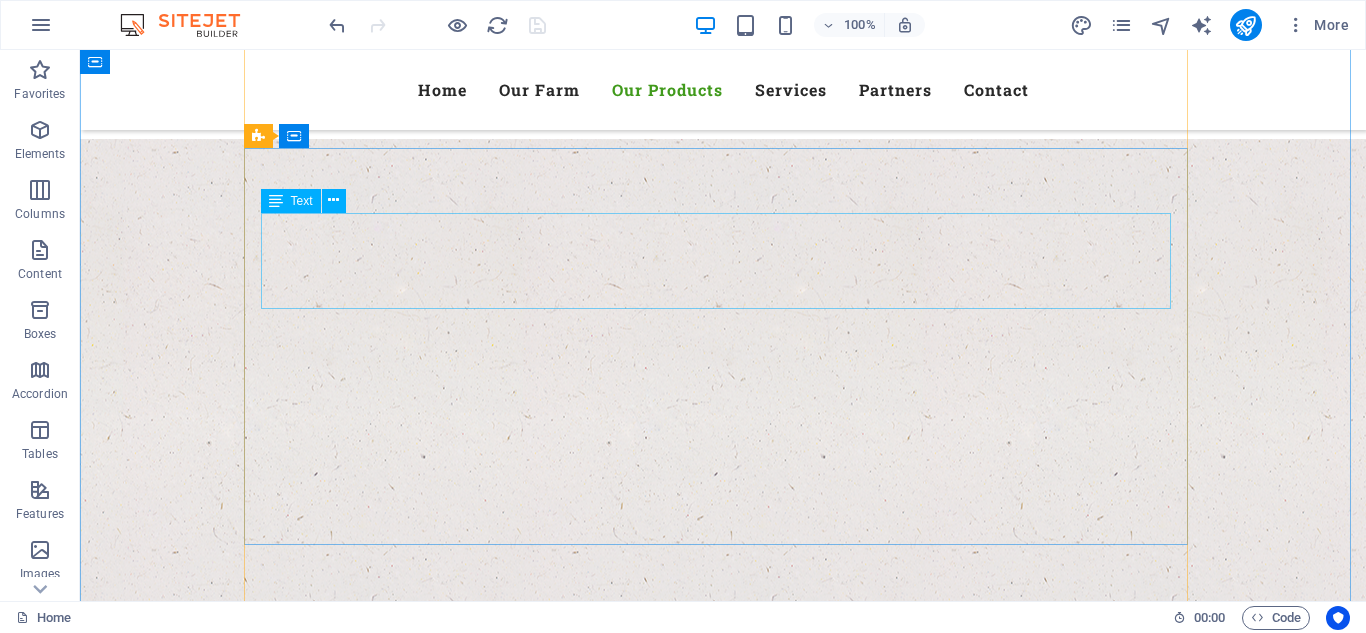 click on "Lorem ipsum dolor sit amet, consectetur adipisicing elit. Natus, dolores, at, nisi eligendi repellat voluptatem minima officia veritatis quasi animi porro laudantium dicta dolor voluptate non maiores ipsum reprehenderit odio fugiat reiciendis consectetur fuga pariatur libero accusantium quod minus odit debitis cumque quo adipisci vel vitae aliquid corrupti perferendis voluptates." at bounding box center (723, 2646) 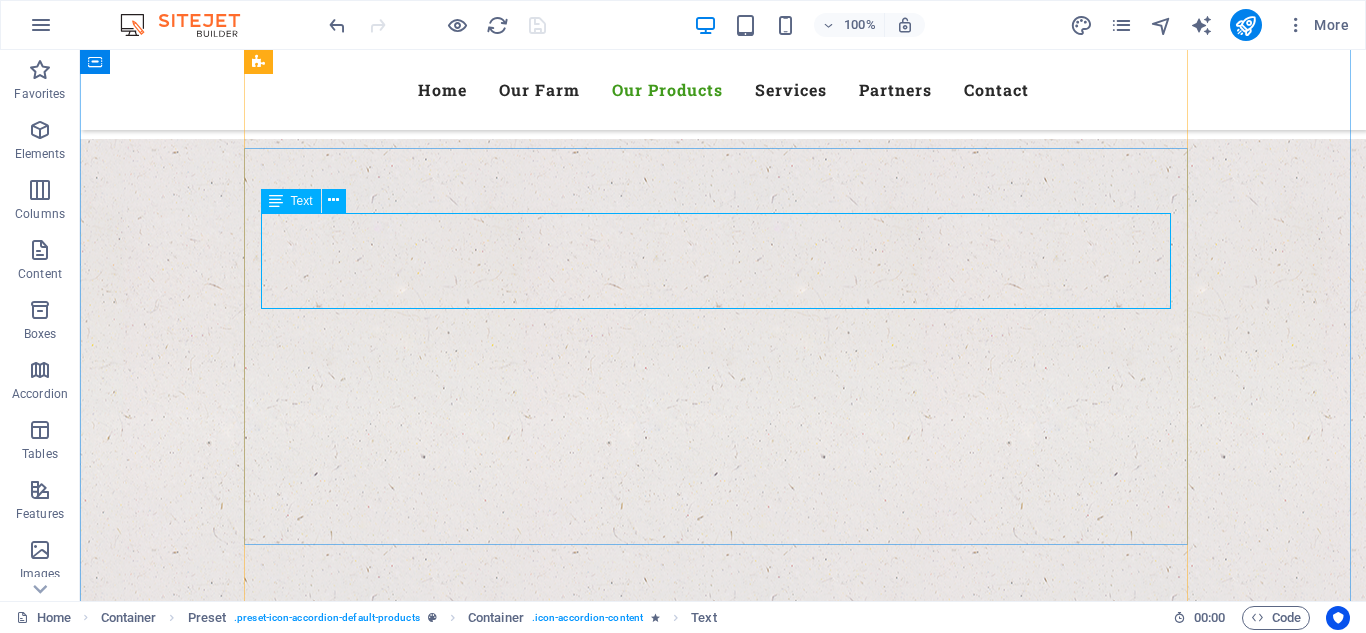 click on "Lorem ipsum dolor sit amet, consectetur adipisicing elit. Natus, dolores, at, nisi eligendi repellat voluptatem minima officia veritatis quasi animi porro laudantium dicta dolor voluptate non maiores ipsum reprehenderit odio fugiat reiciendis consectetur fuga pariatur libero accusantium quod minus odit debitis cumque quo adipisci vel vitae aliquid corrupti perferendis voluptates." at bounding box center (723, 2646) 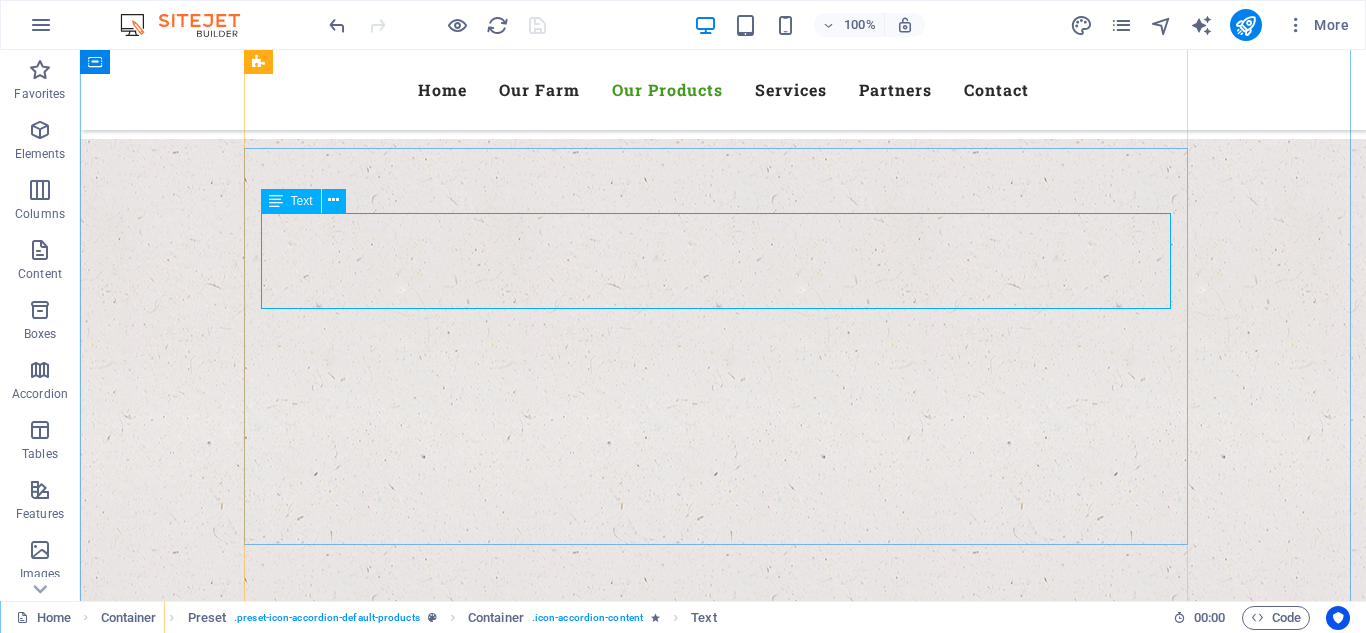 click on "Lorem ipsum dolor sit amet, consectetur adipisicing elit. Natus, dolores, at, nisi eligendi repellat voluptatem minima officia veritatis quasi animi porro laudantium dicta dolor voluptate non maiores ipsum reprehenderit odio fugiat reiciendis consectetur fuga pariatur libero accusantium quod minus odit debitis cumque quo adipisci vel vitae aliquid corrupti perferendis voluptates." at bounding box center [723, 2646] 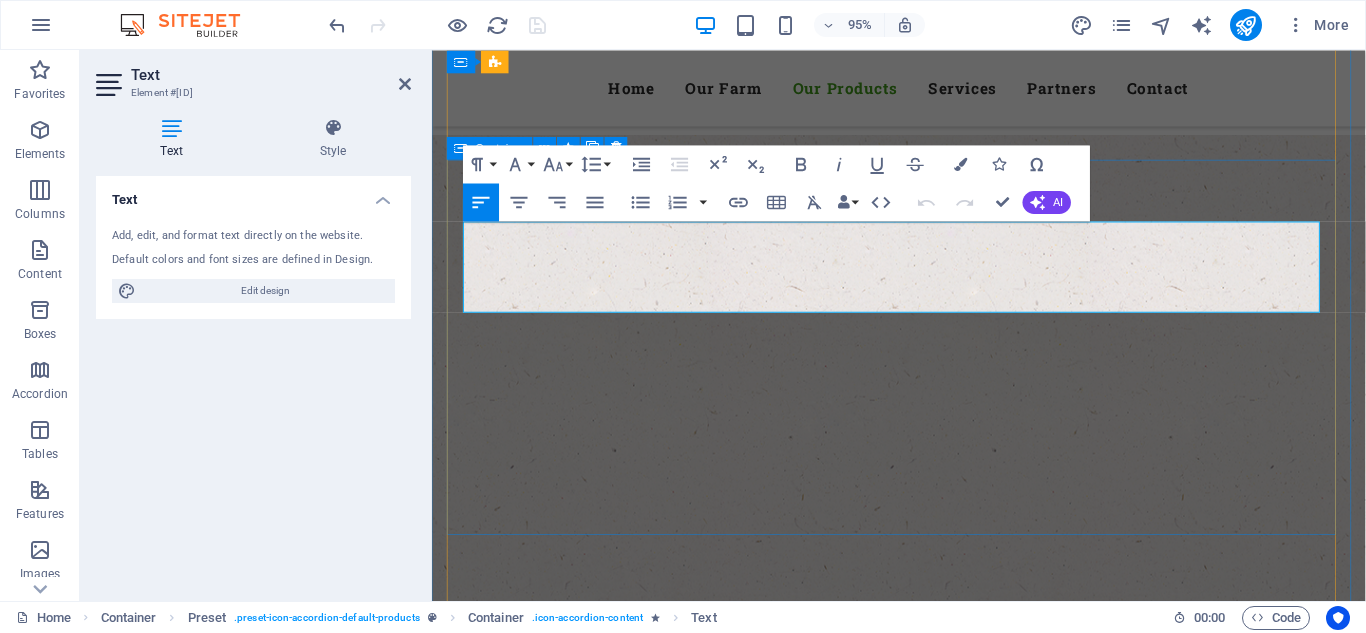 drag, startPoint x: 635, startPoint y: 307, endPoint x: 436, endPoint y: 245, distance: 208.43465 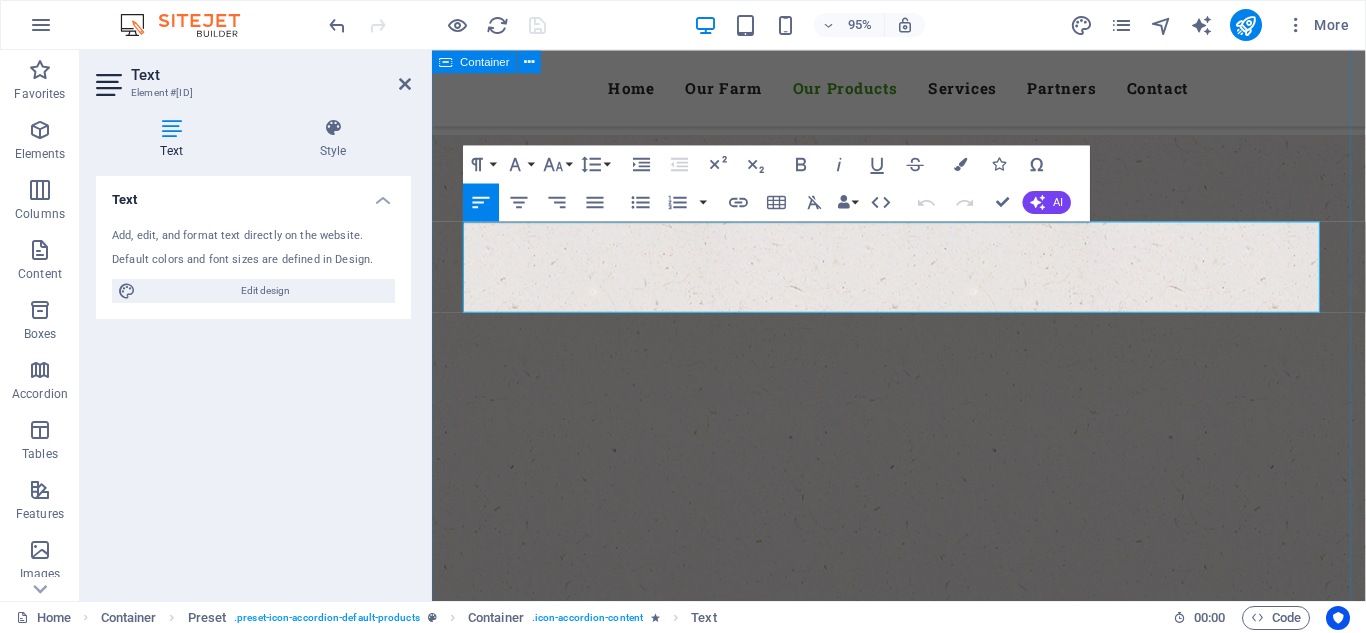 type 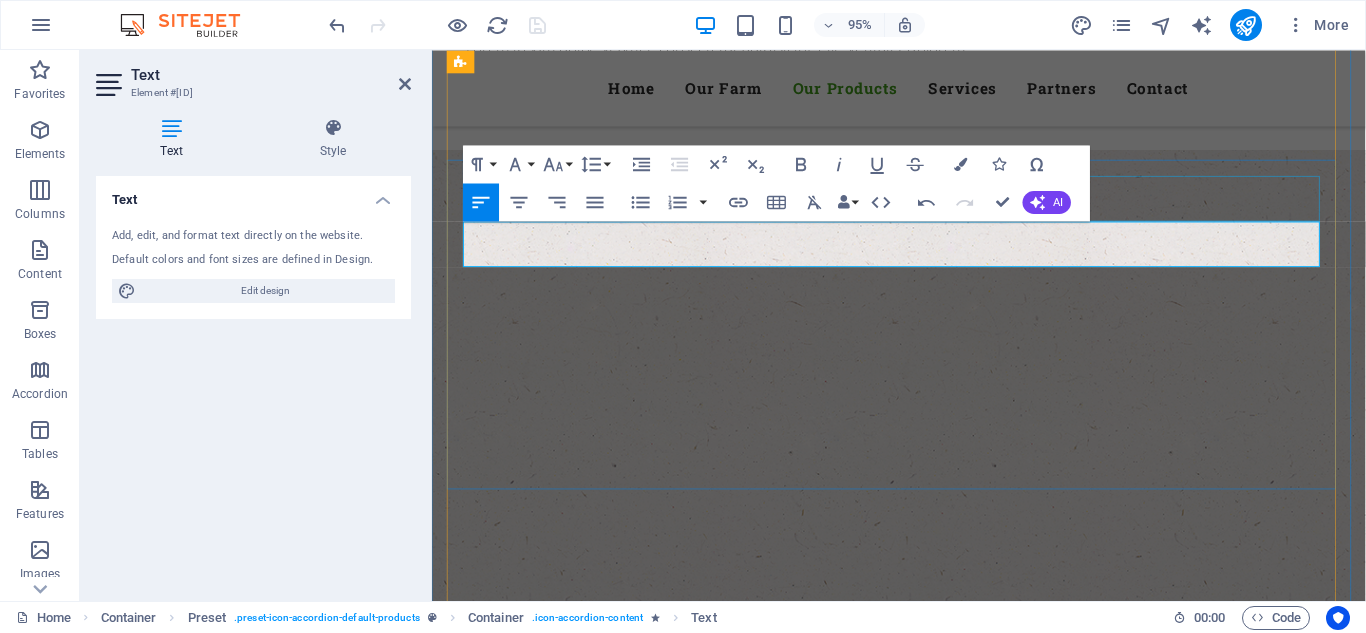 click on "T-Shirt Printing" at bounding box center [924, 2602] 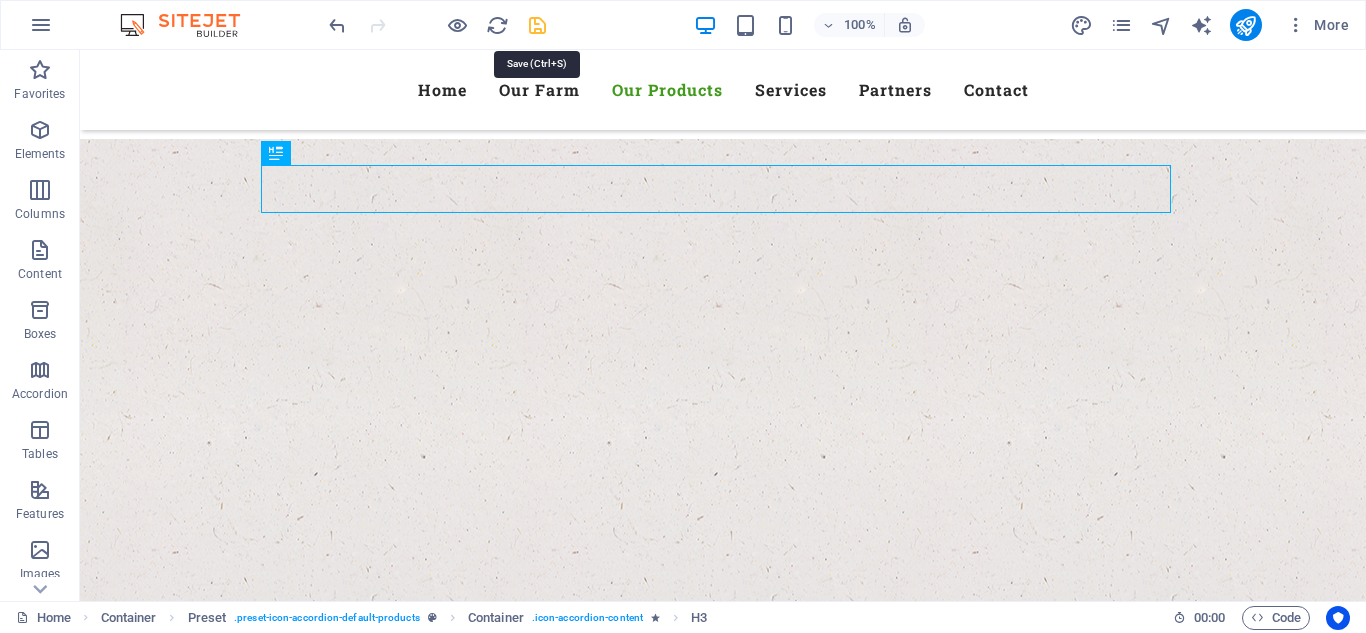 click at bounding box center [537, 25] 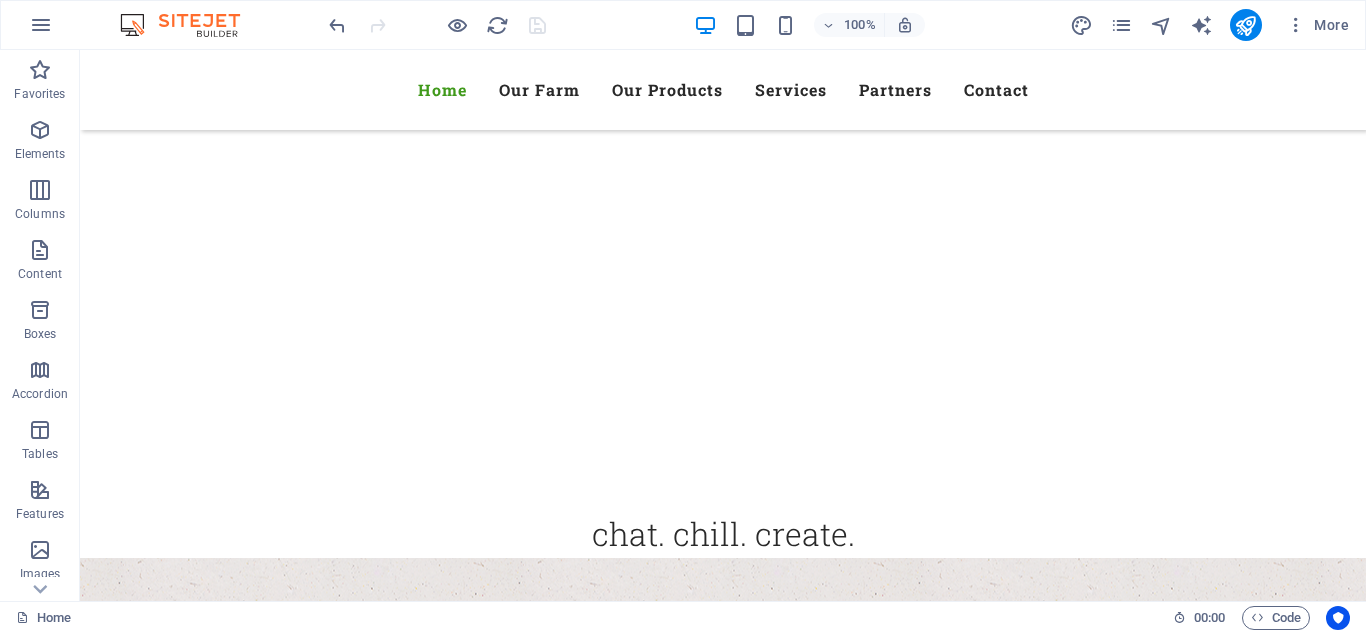 scroll, scrollTop: 527, scrollLeft: 0, axis: vertical 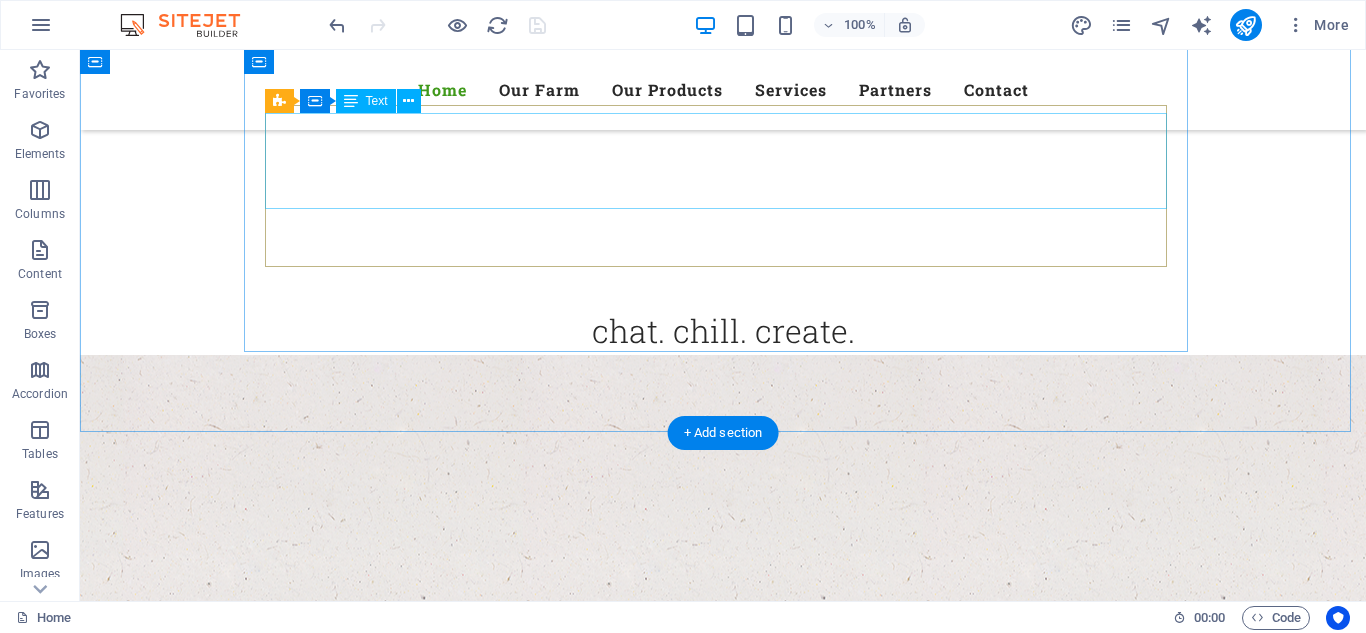 click on "No Stress, Just Vibes and DIY Delights. A mobile DIY studio bringing hands-on crafts, good vibes, and custom keepsakes—perfect for parties, family gatherings, girls’ nights, or just because." at bounding box center [723, 813] 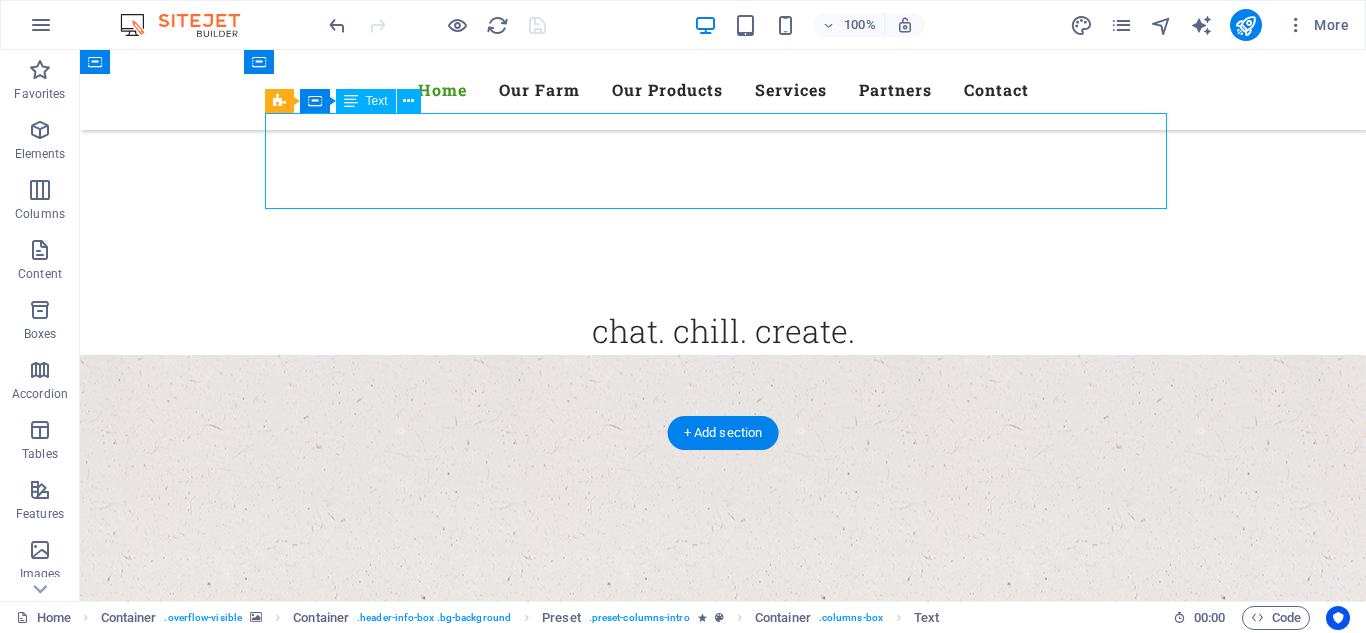 click on "No Stress, Just Vibes and DIY Delights. A mobile DIY studio bringing hands-on crafts, good vibes, and custom keepsakes—perfect for parties, family gatherings, girls’ nights, or just because." at bounding box center (723, 813) 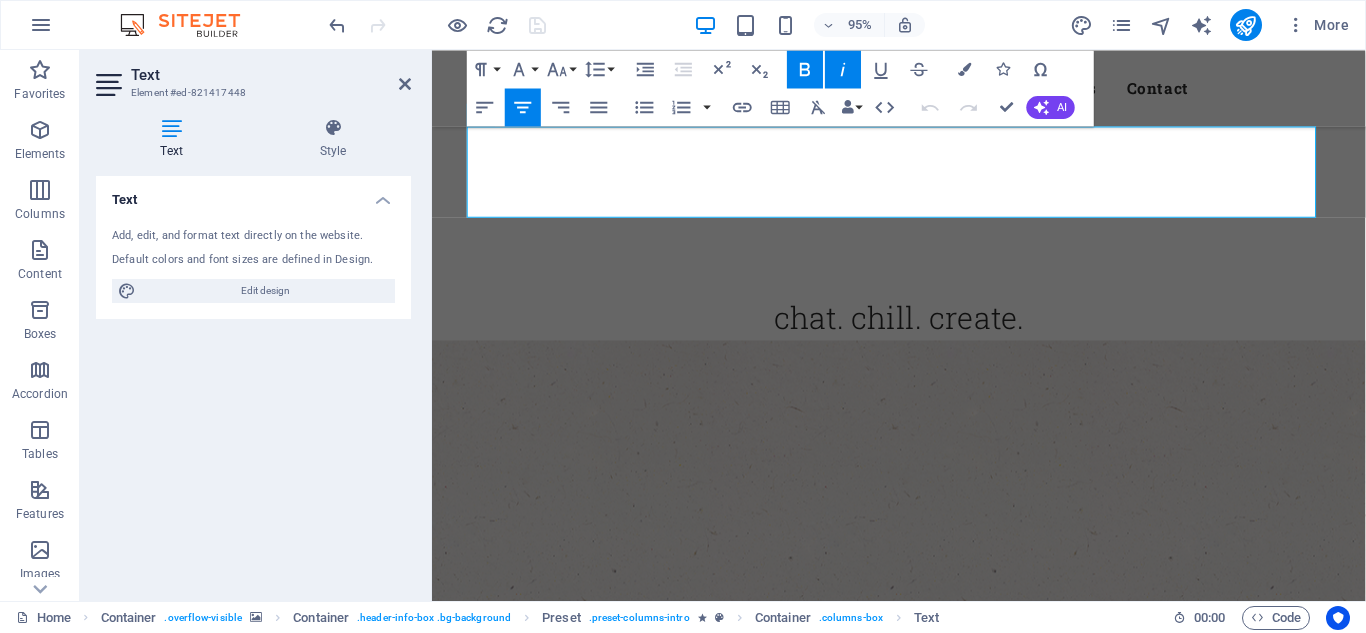 drag, startPoint x: 1010, startPoint y: 221, endPoint x: 427, endPoint y: 181, distance: 584.3706 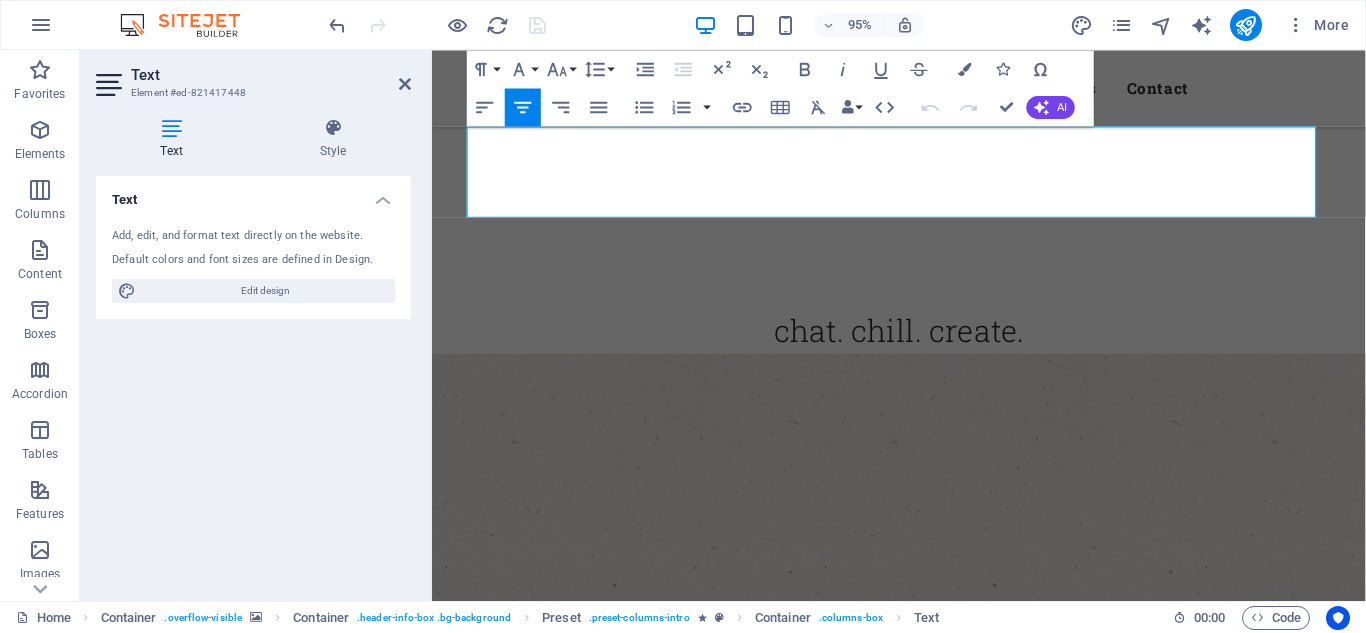 copy on "A mobile DIY studio bringing hands-on crafts, good vibes, and custom keepsakes—perfect for parties, family gatherings, girls’ nights, or just because." 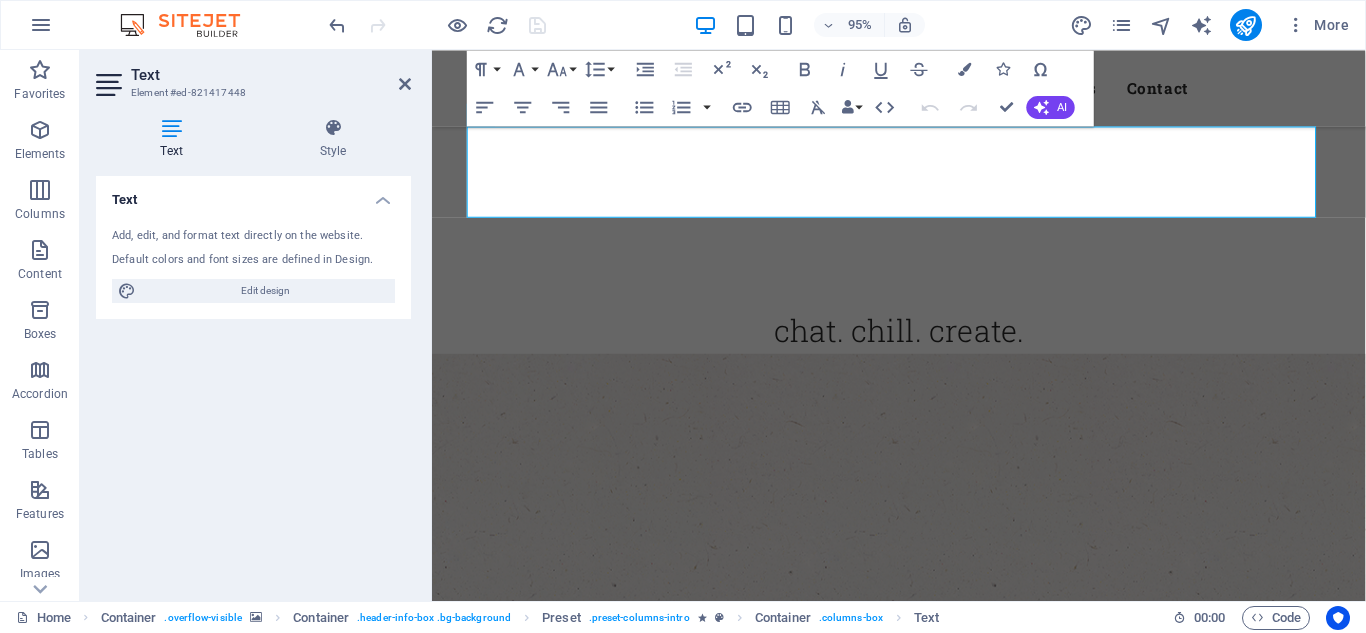 click at bounding box center [923, 570] 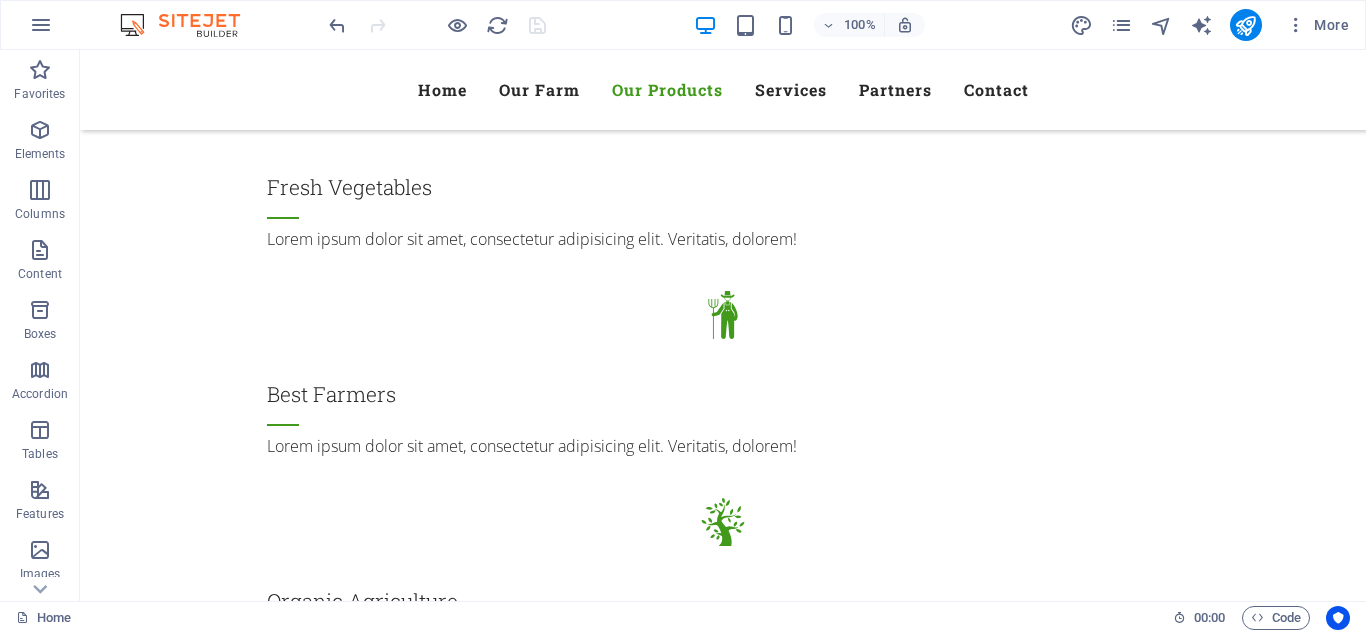 scroll, scrollTop: 2054, scrollLeft: 0, axis: vertical 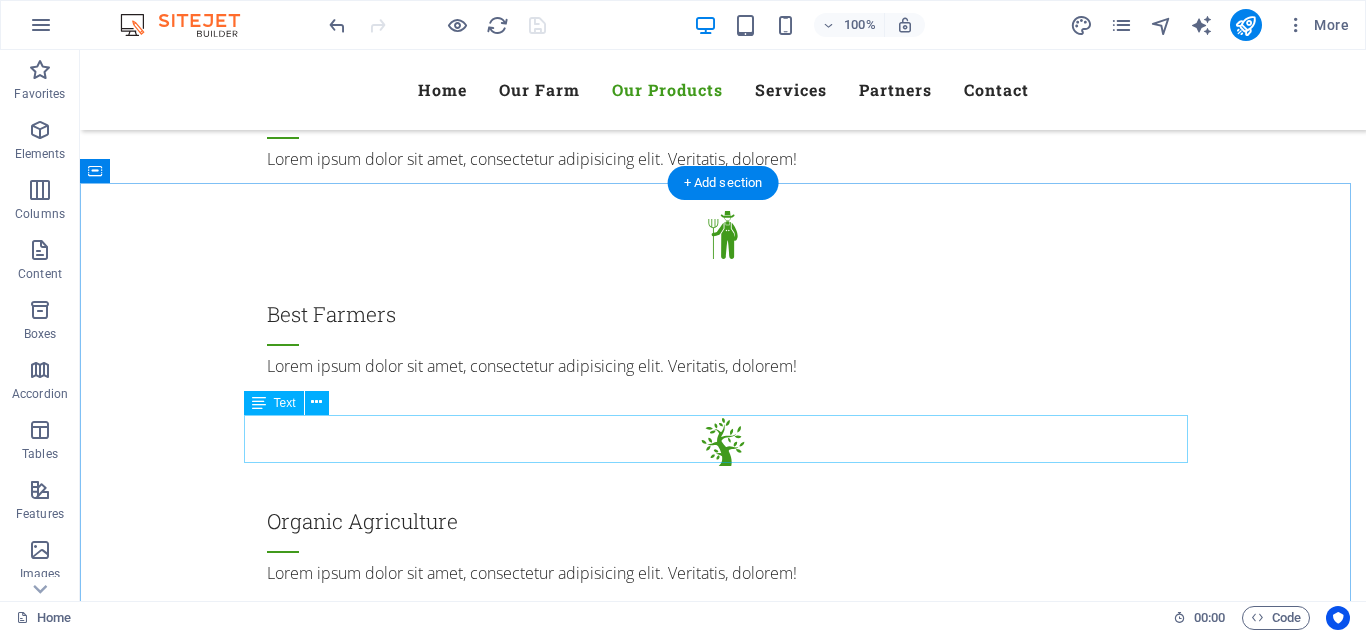 click on "Lorem ipsum dolor sit amet, consetetur sadipscing elitr, sed diam nonumy eirmod tempor invidunt ut labore et dolore magna aliquyam erat, sed diam voluptua." at bounding box center [723, 2713] 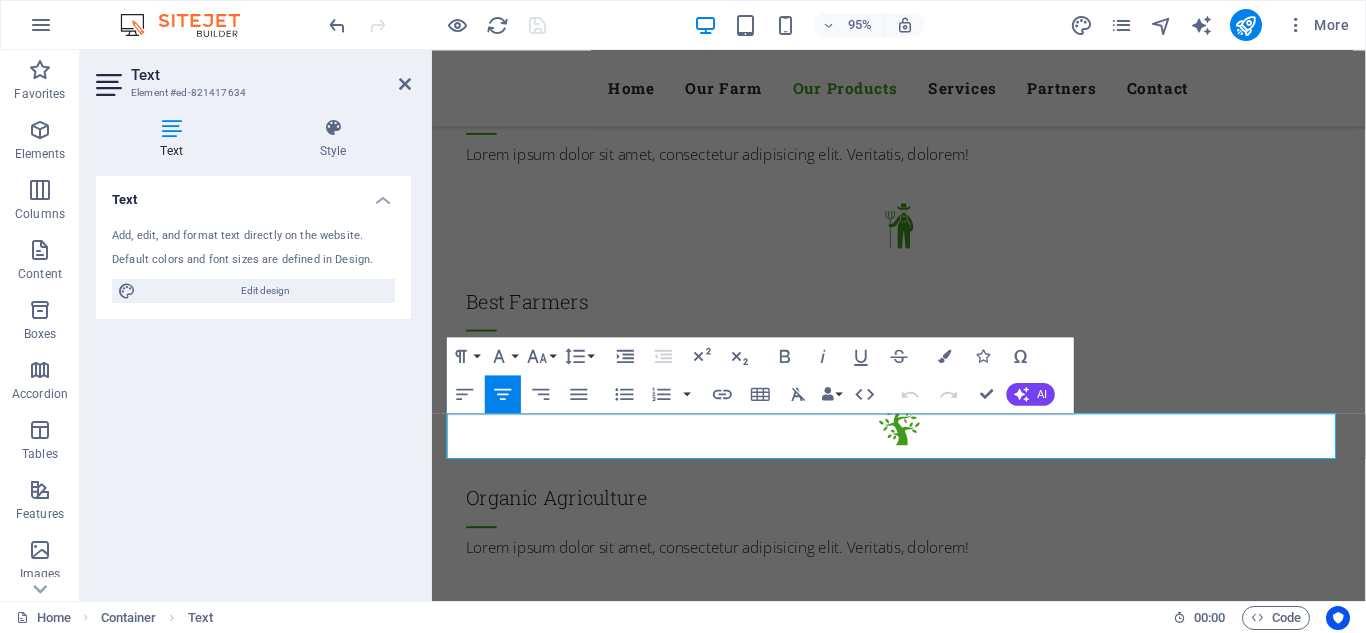 drag, startPoint x: 1041, startPoint y: 464, endPoint x: 857, endPoint y: 429, distance: 187.29922 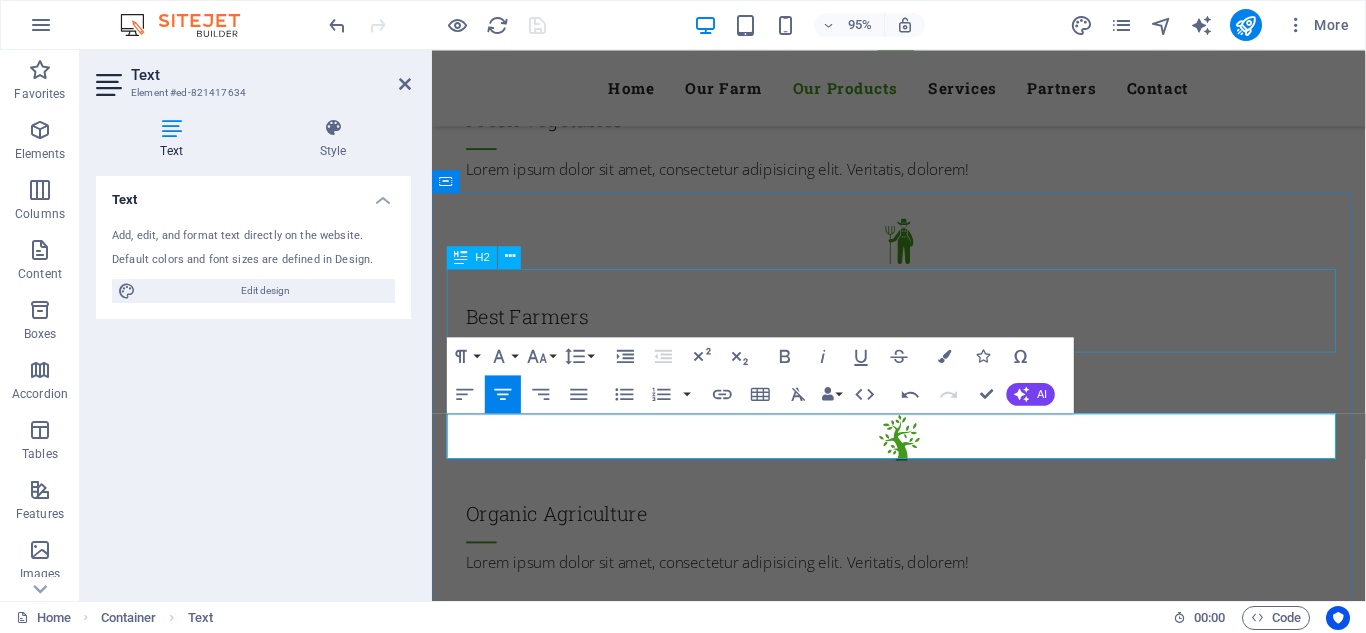 click on "Our Products" at bounding box center (924, 2597) 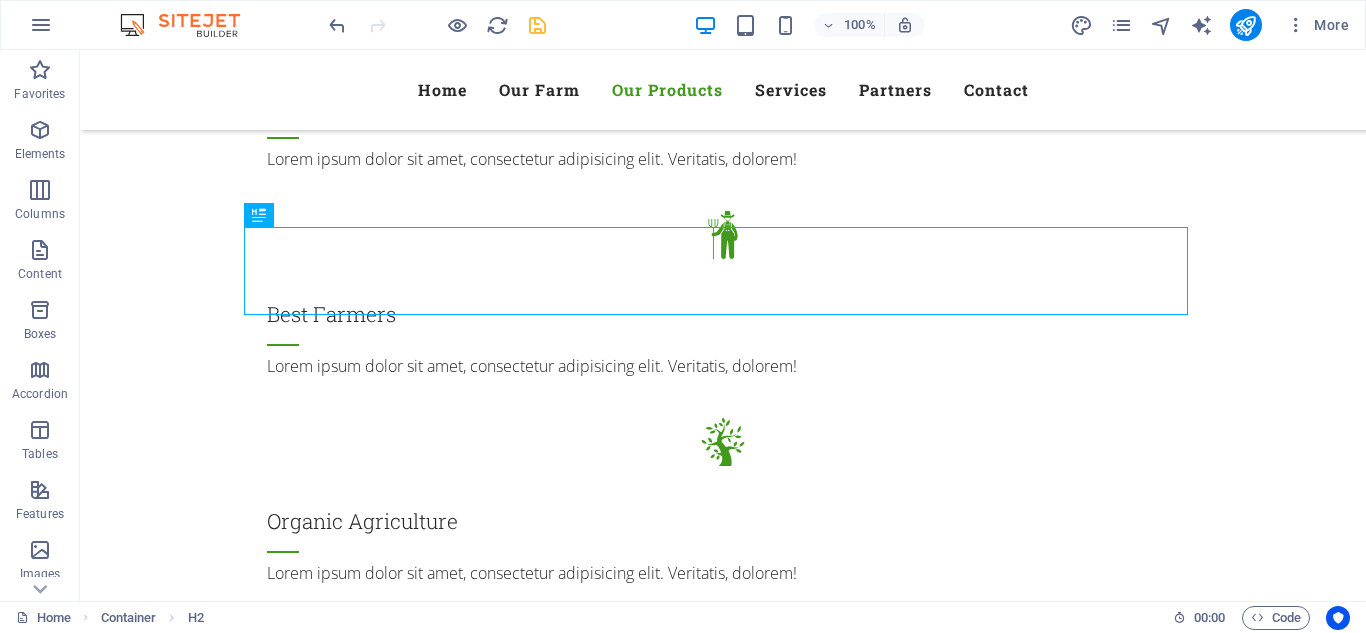 scroll, scrollTop: 2090, scrollLeft: 0, axis: vertical 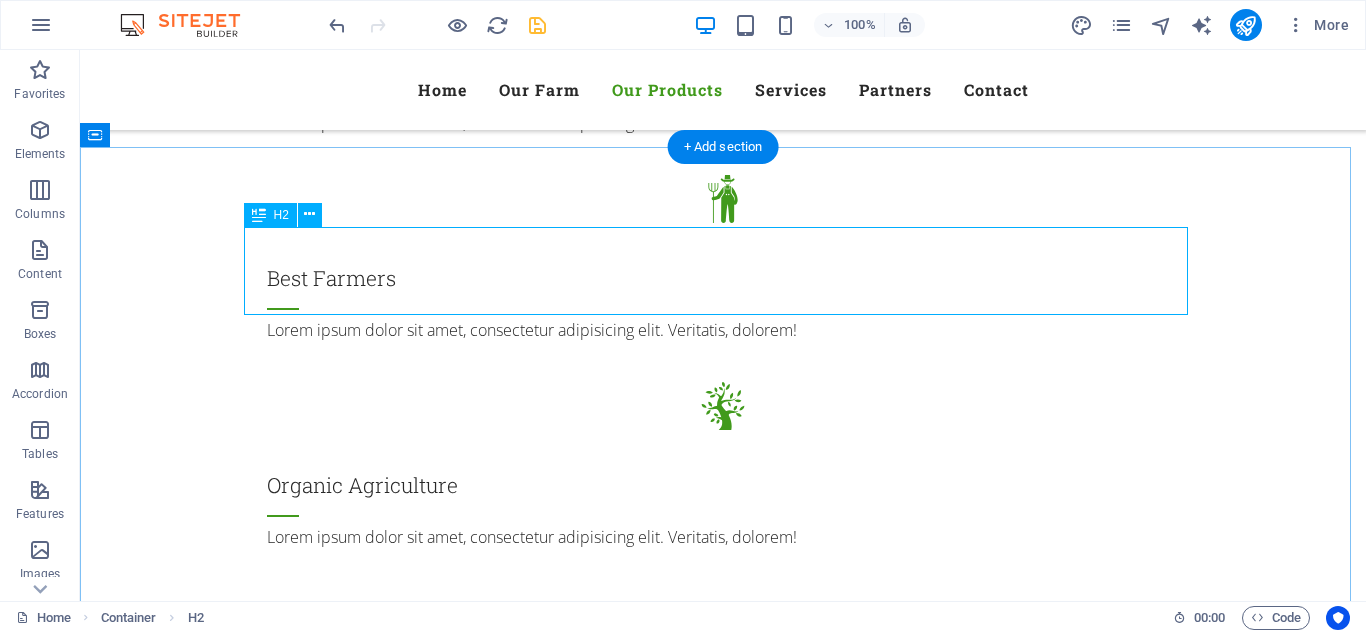 click on "Our Products" at bounding box center [723, 2545] 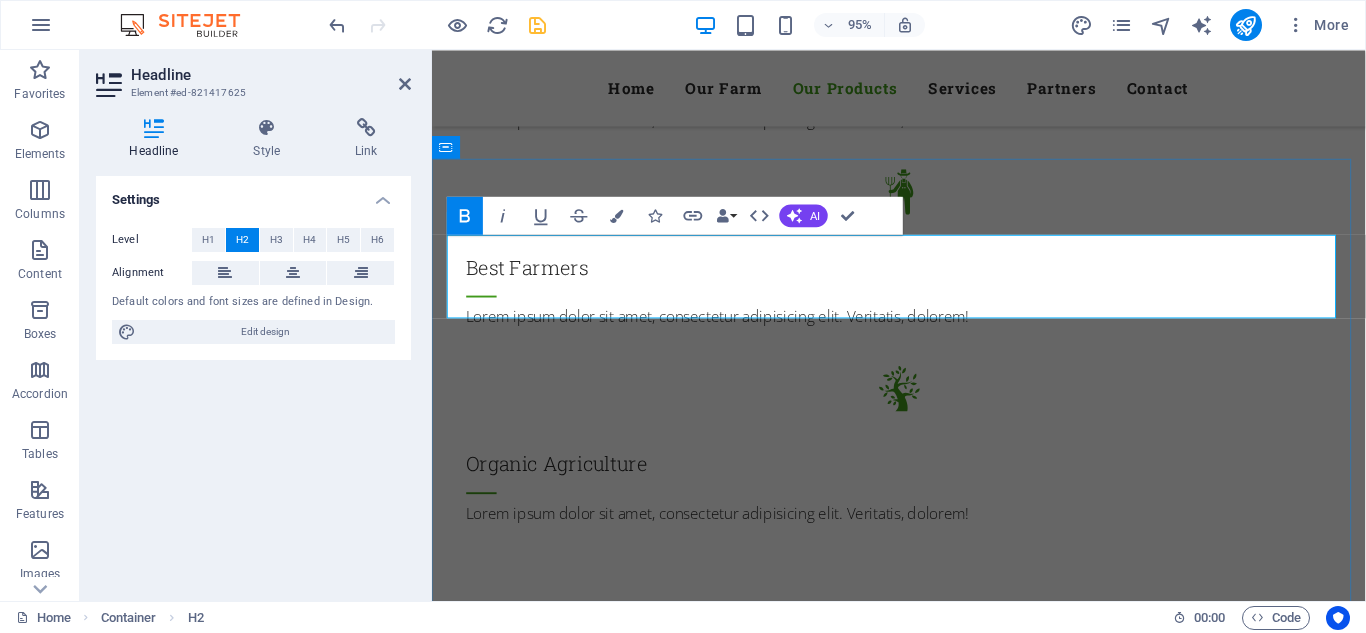 click on "Our Products" at bounding box center (924, 2545) 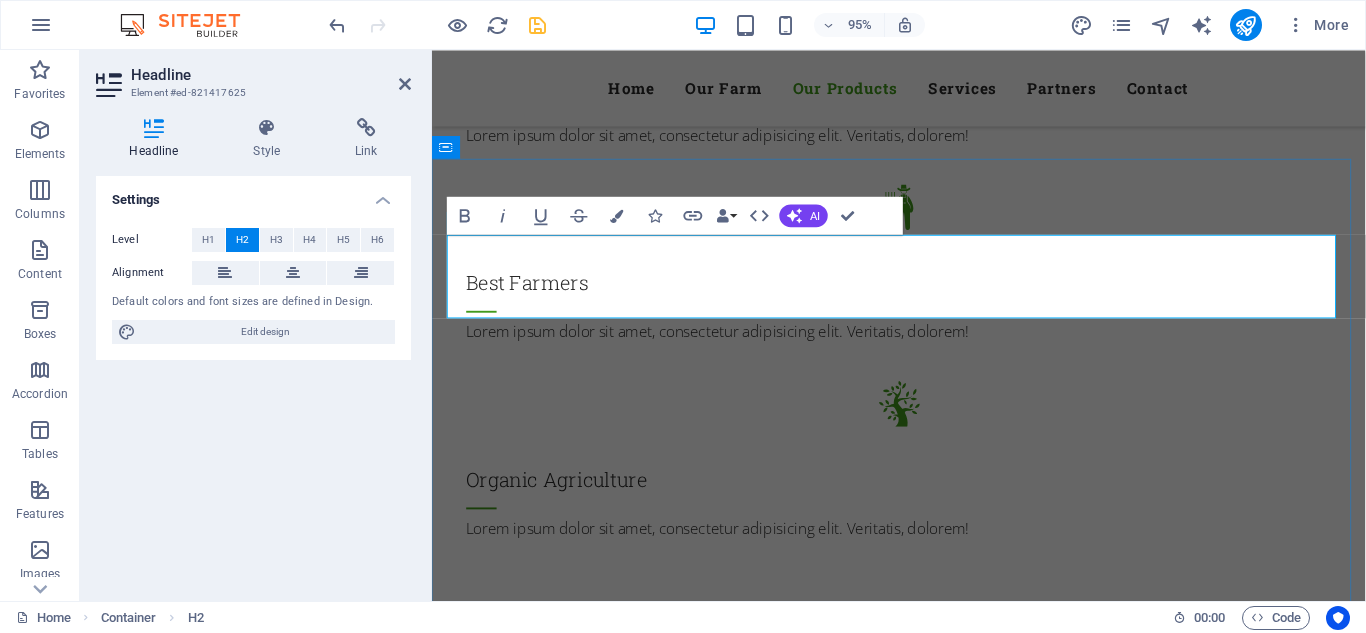 type 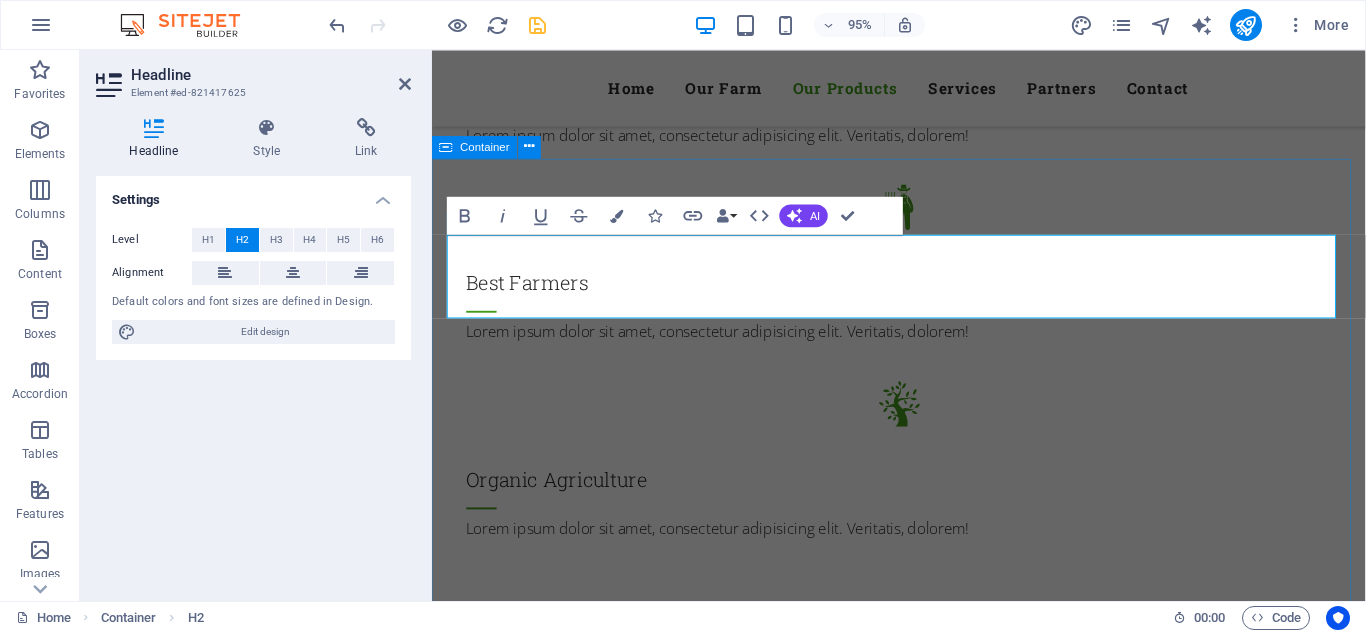 click on "Our  ACTIVITIEs What we offer A mobile DIY studio bringing hands-on crafts, good vibes, and custom keepsakes—perfect for parties, family gatherings, girls’ nights, or just because.   T-Shirt Printing T-Shirt Printing Want to commemorate your time in [LOCATION] with a shirt designed and printed by you? Book a DIY T-Shirt Printing event and let us show you how! Have fun tapping into the creative side you didn't know you had! It's easier than you think. Herbs & Salad Tumbler Printing Lorem ipsum dolor sit amet, consectetur adipisicing elit. Natus, dolores, at, nisi eligendi repellat voluptatem minima officia veritatis quasi animi porro laudantium dicta dolor voluptate non maiores ipsum reprehenderit odio fugiat reiciendis consectetur fuga pariatur libero accusantium quod minus odit debitis cumque quo adipisci vel vitae aliquid corrupti perferendis voluptates. Fruits Sticker & Puzzle Printing Berries Marble Painting & Glass Etching Veggie Box Veggie Box Wheat Wheat" at bounding box center (923, 4716) 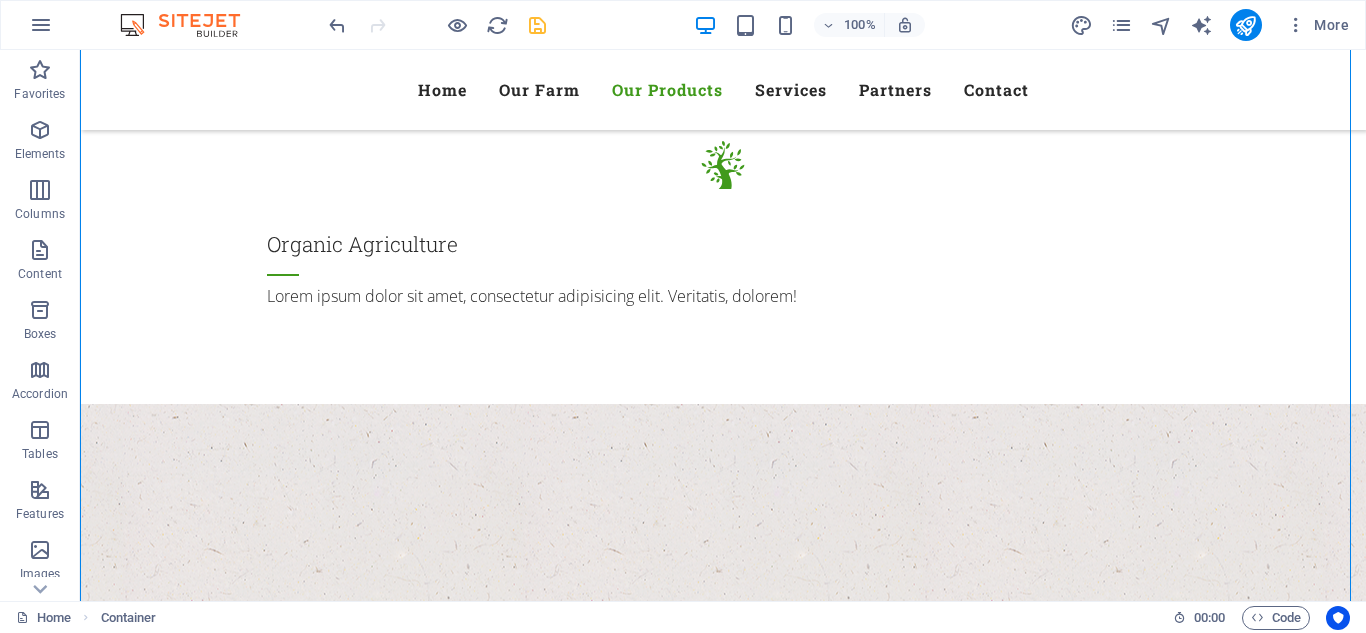 scroll, scrollTop: 2151, scrollLeft: 0, axis: vertical 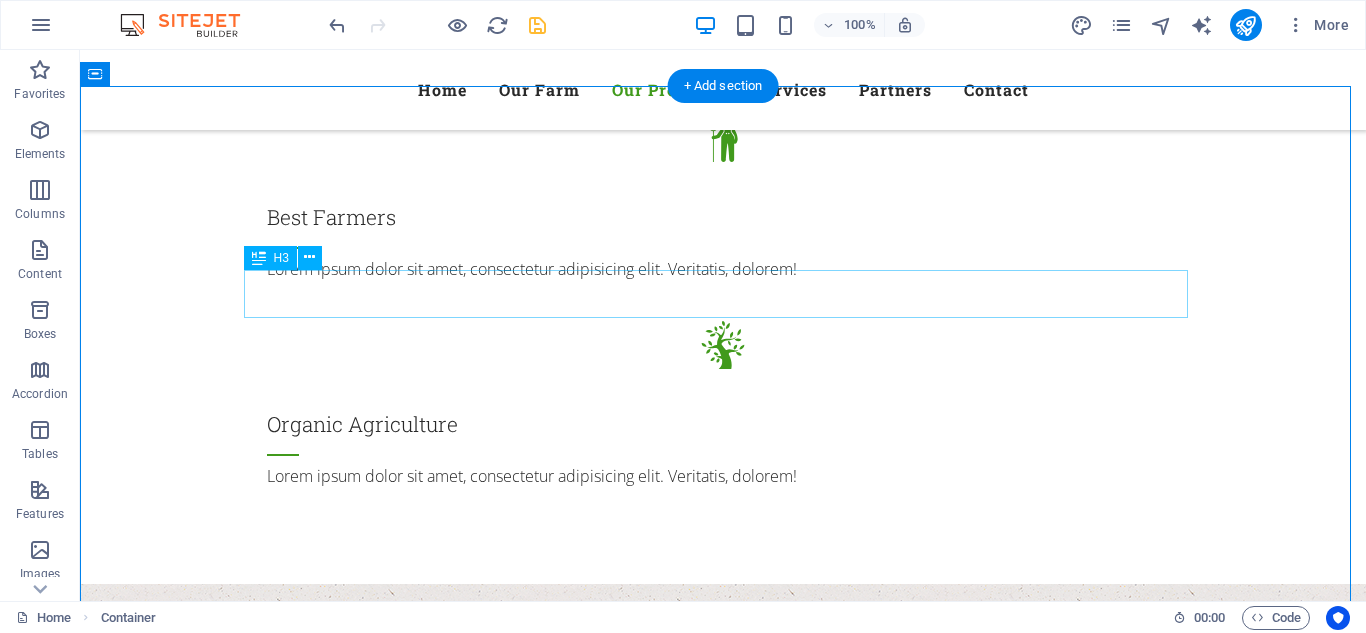 click on "What we offer" at bounding box center (723, 2568) 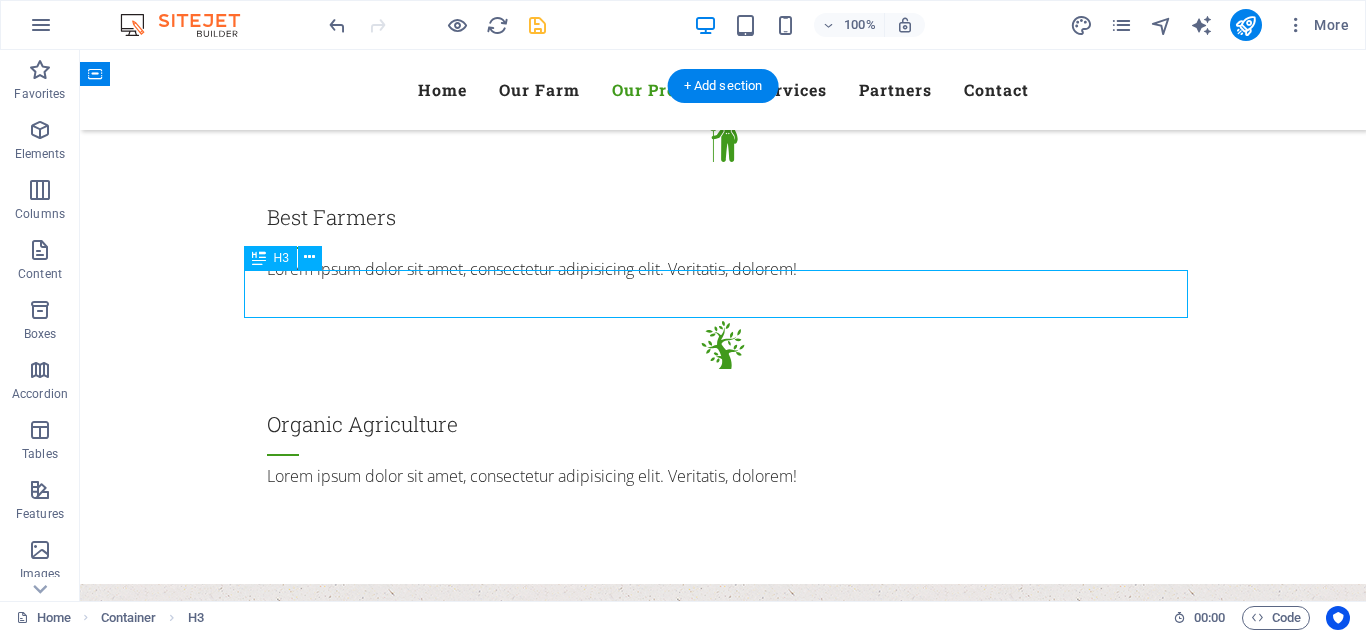 click on "What we offer" at bounding box center [723, 2568] 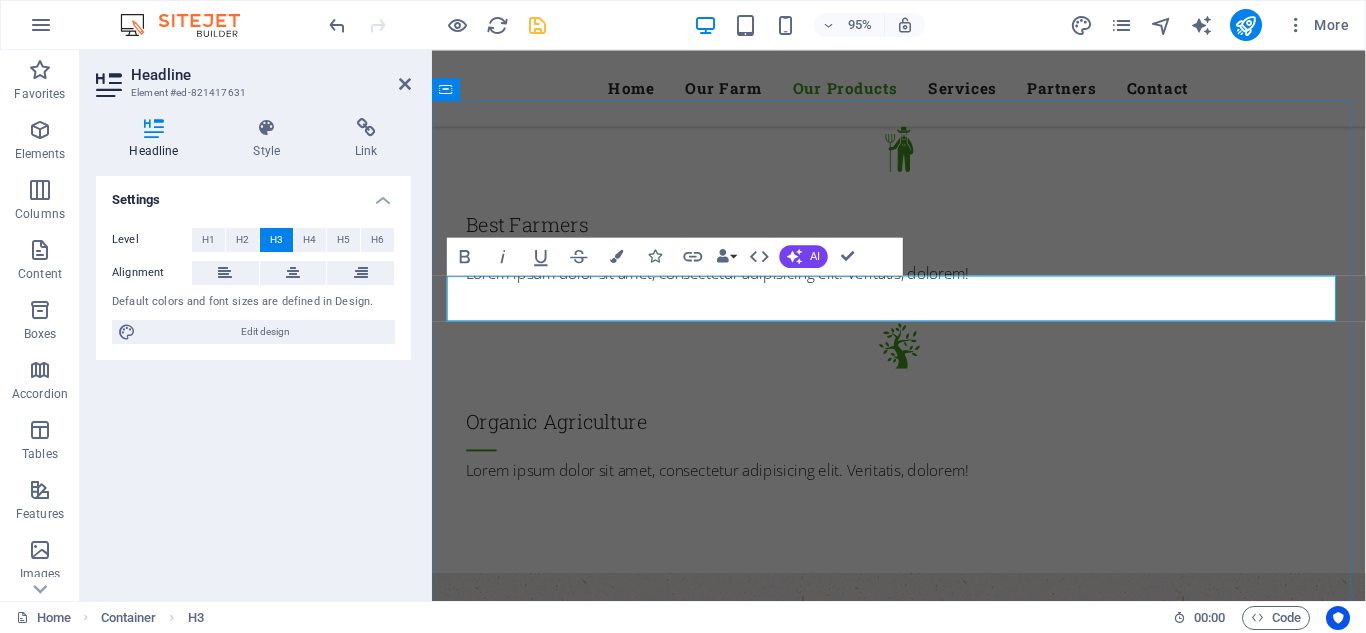 type 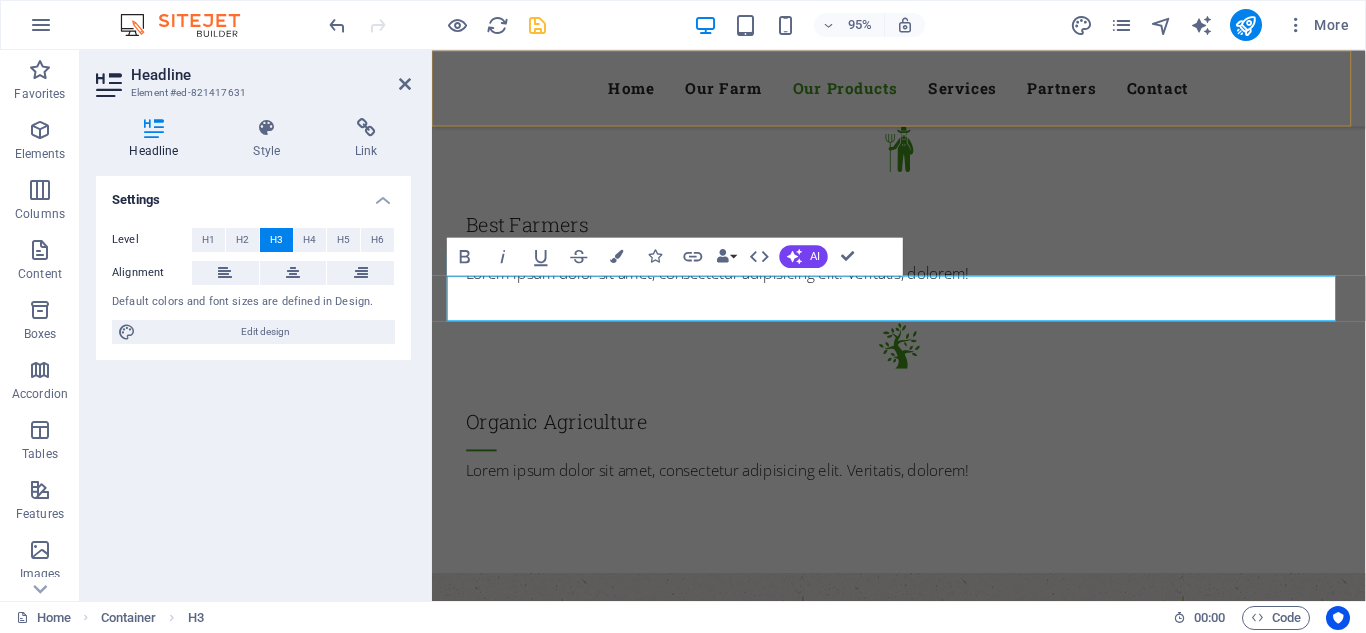 click on "Menu Home Our Farm Our Products Services Partners Contact" at bounding box center (923, 90) 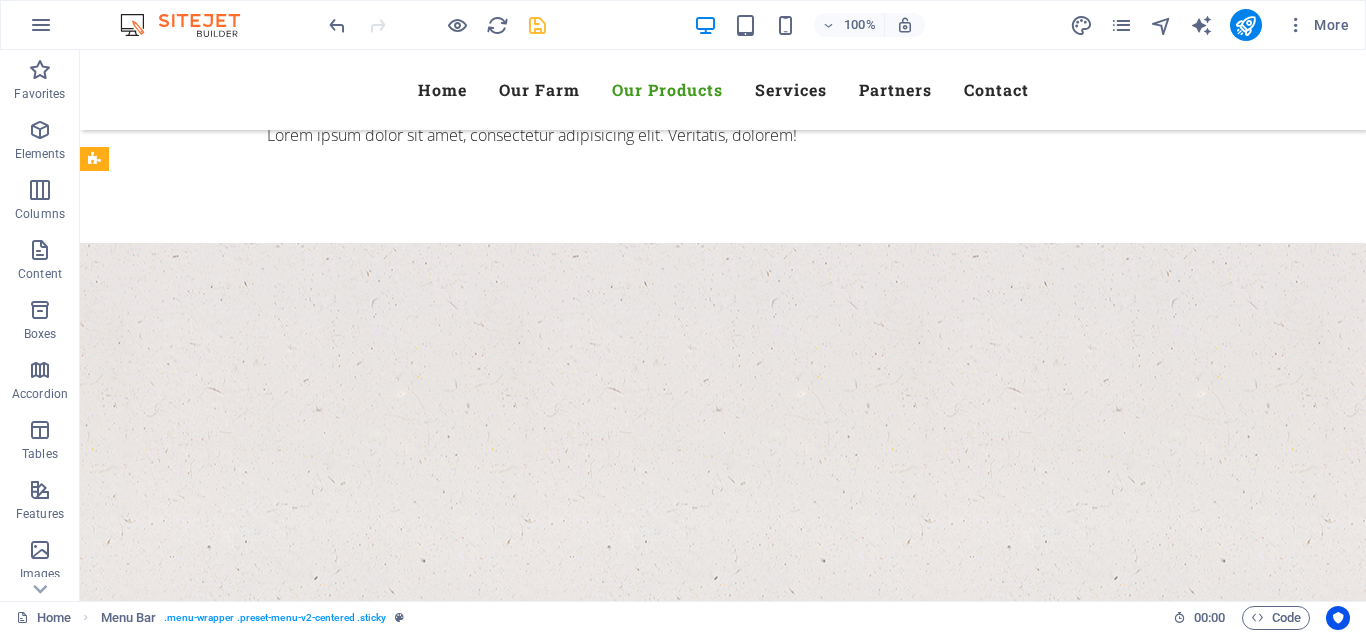 scroll, scrollTop: 2493, scrollLeft: 0, axis: vertical 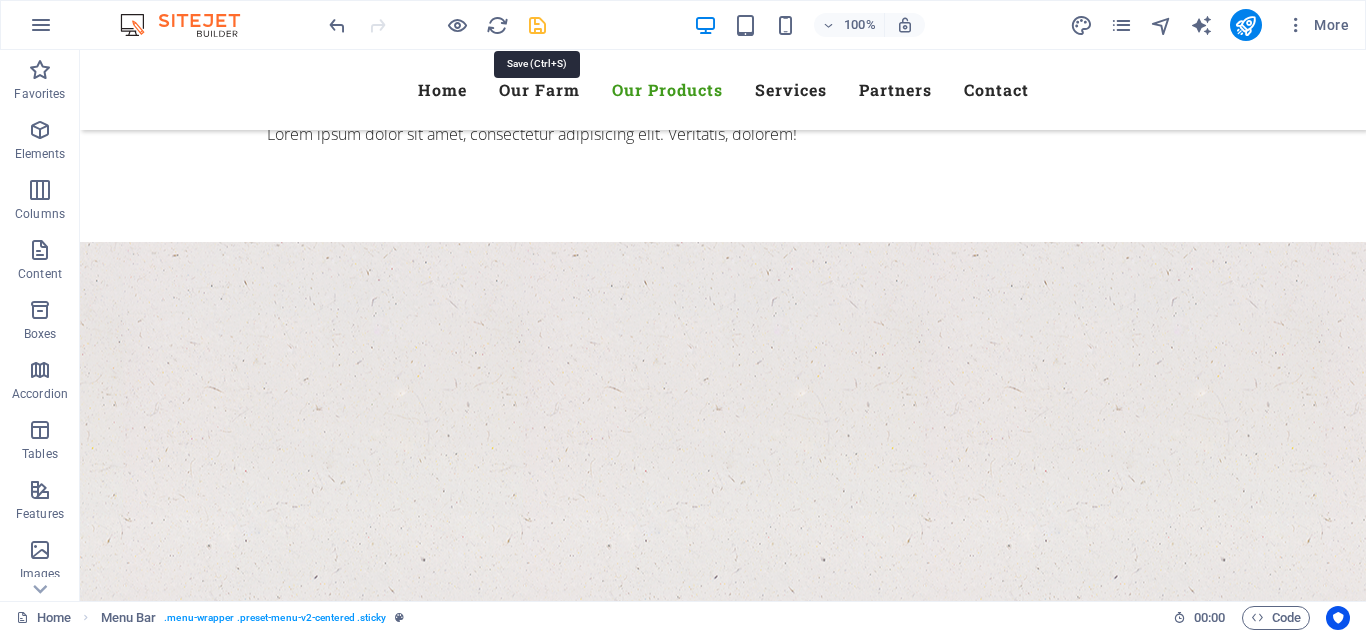 click at bounding box center (537, 25) 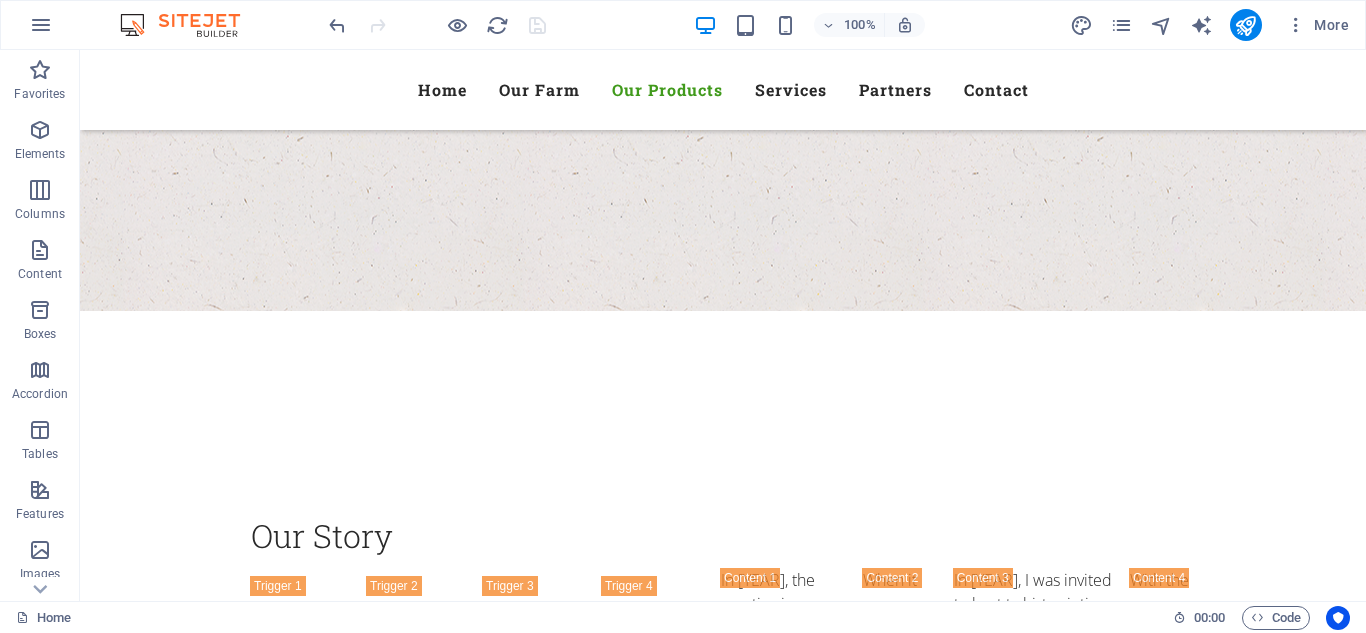 scroll, scrollTop: 2915, scrollLeft: 0, axis: vertical 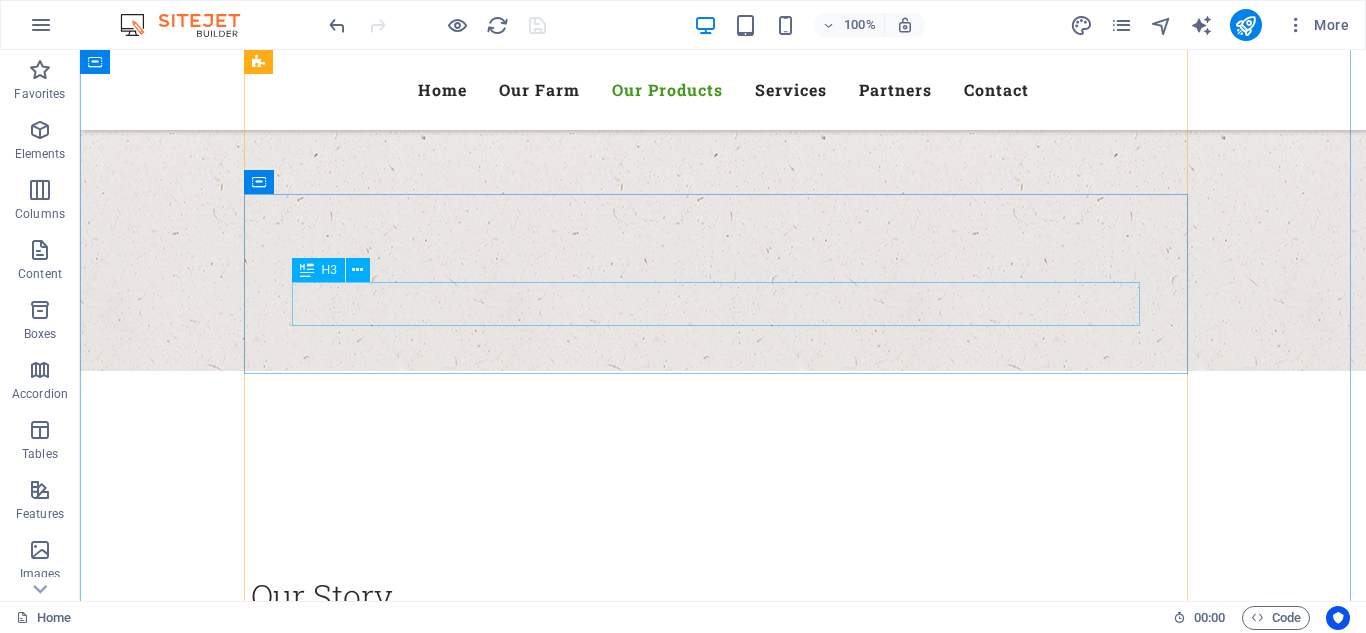 click on "Herbs & Salad" at bounding box center [723, 2852] 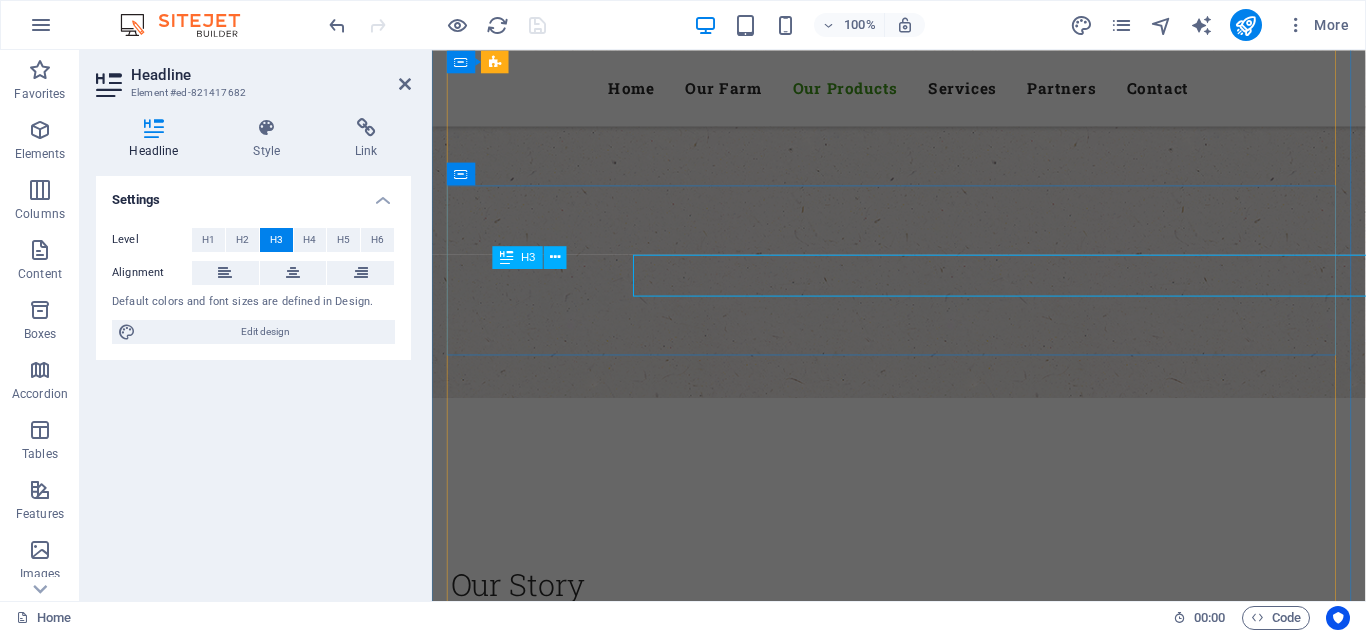 type 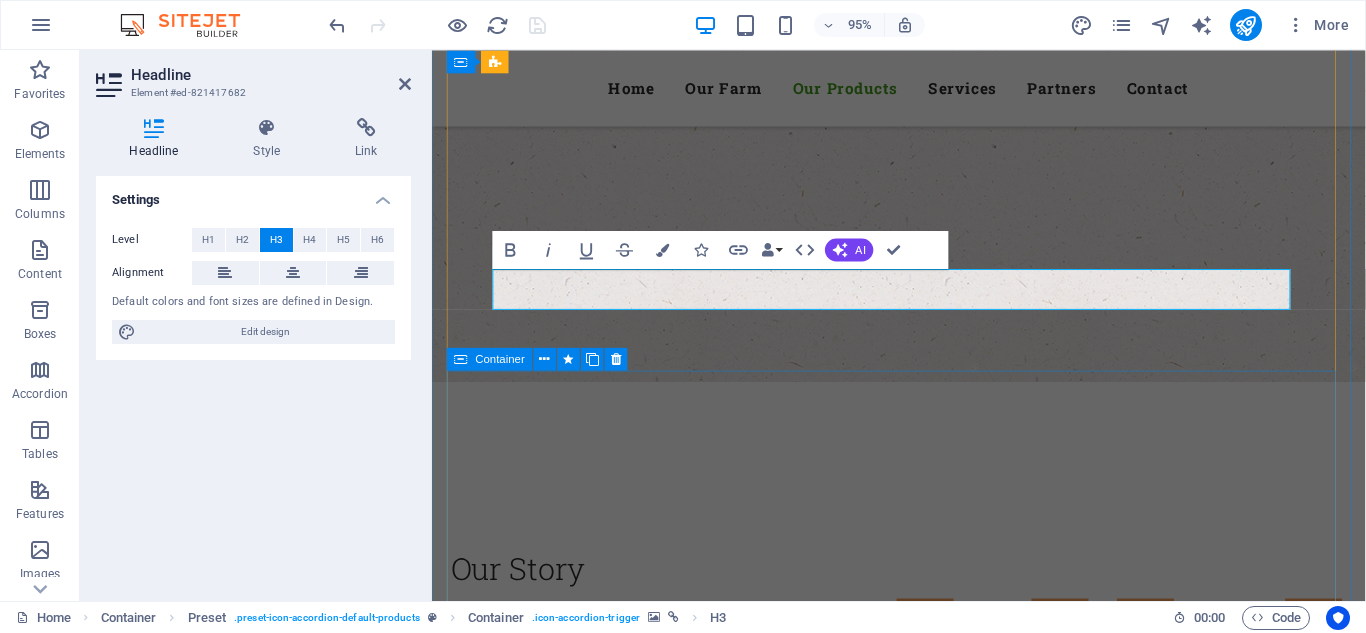 click on "Tumbler Printing Lorem ipsum dolor sit amet, consectetur adipisicing elit. Natus, dolores, at, nisi eligendi repellat voluptatem minima officia veritatis quasi animi porro laudantium dicta dolor voluptate non maiores ipsum reprehenderit odio fugiat reiciendis consectetur fuga pariatur libero accusantium quod minus odit debitis cumque quo adipisci vel vitae aliquid corrupti perferendis voluptates." at bounding box center [924, 3088] 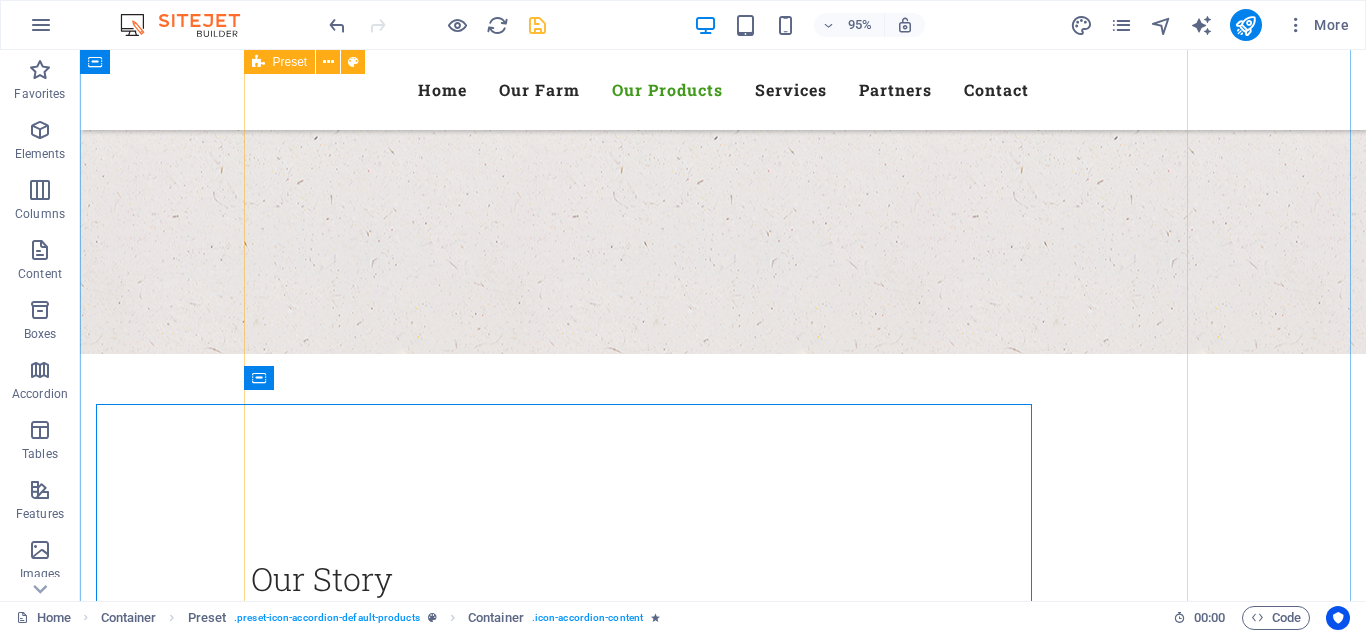 scroll, scrollTop: 2915, scrollLeft: 0, axis: vertical 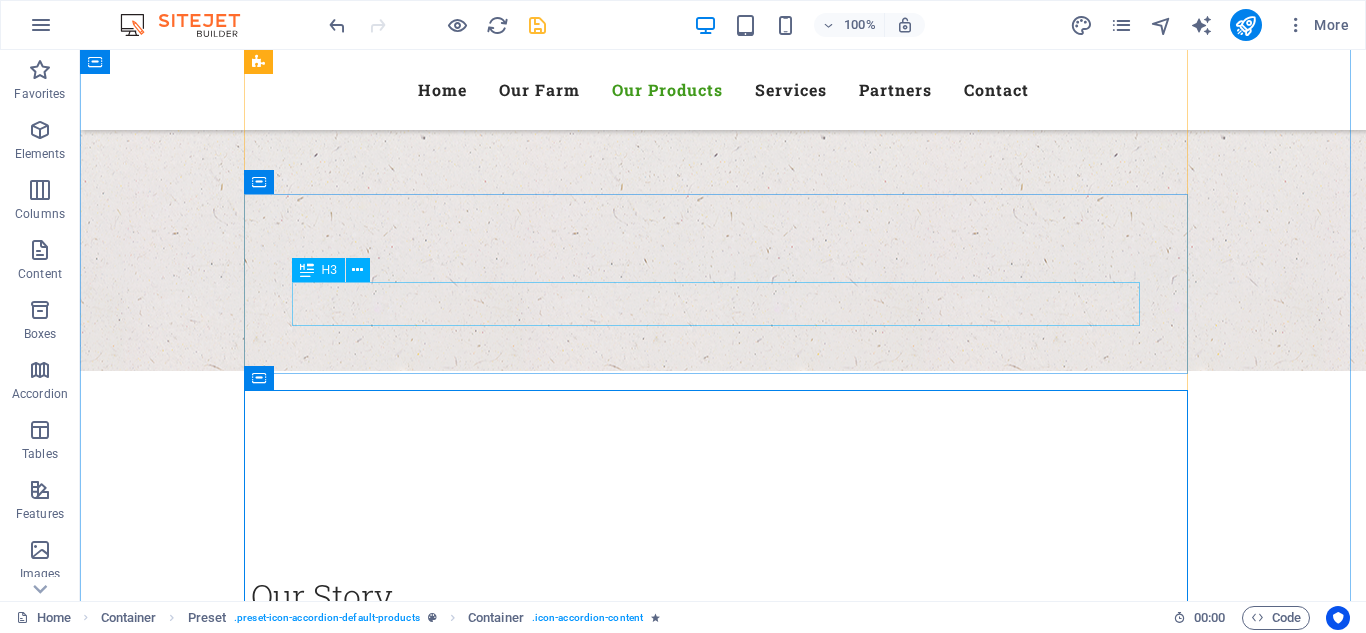 click on "Tumbler Printing" at bounding box center (723, 2852) 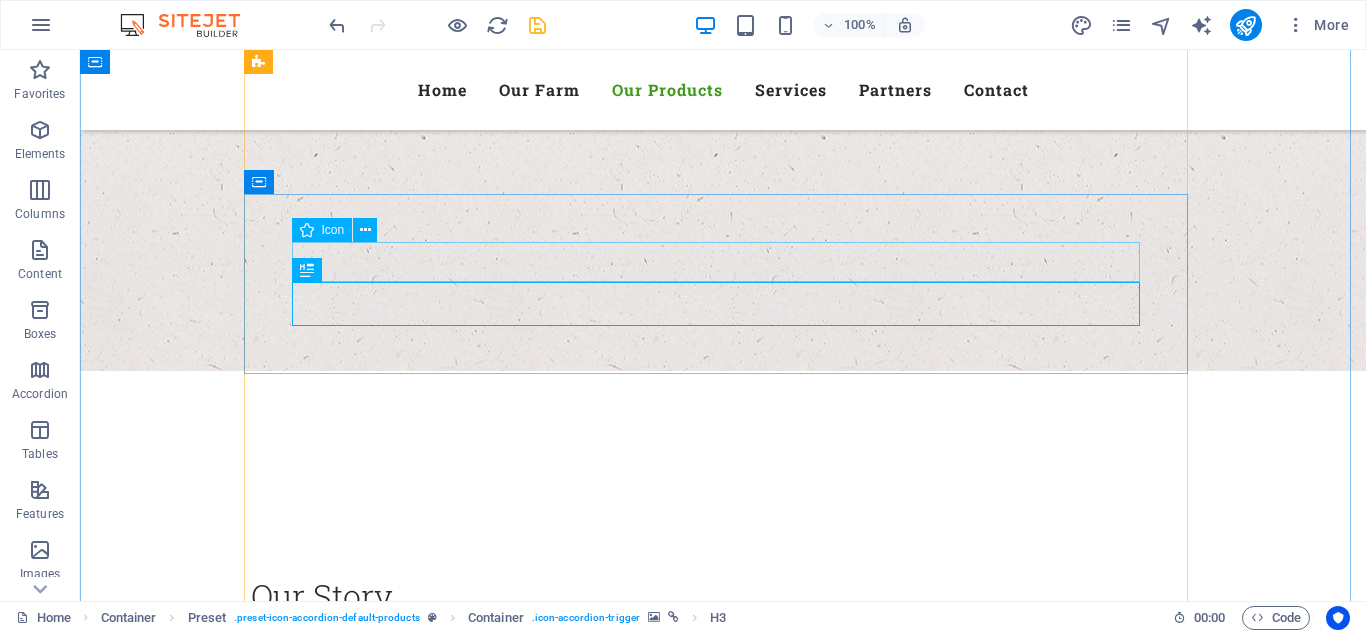 click at bounding box center [723, 2807] 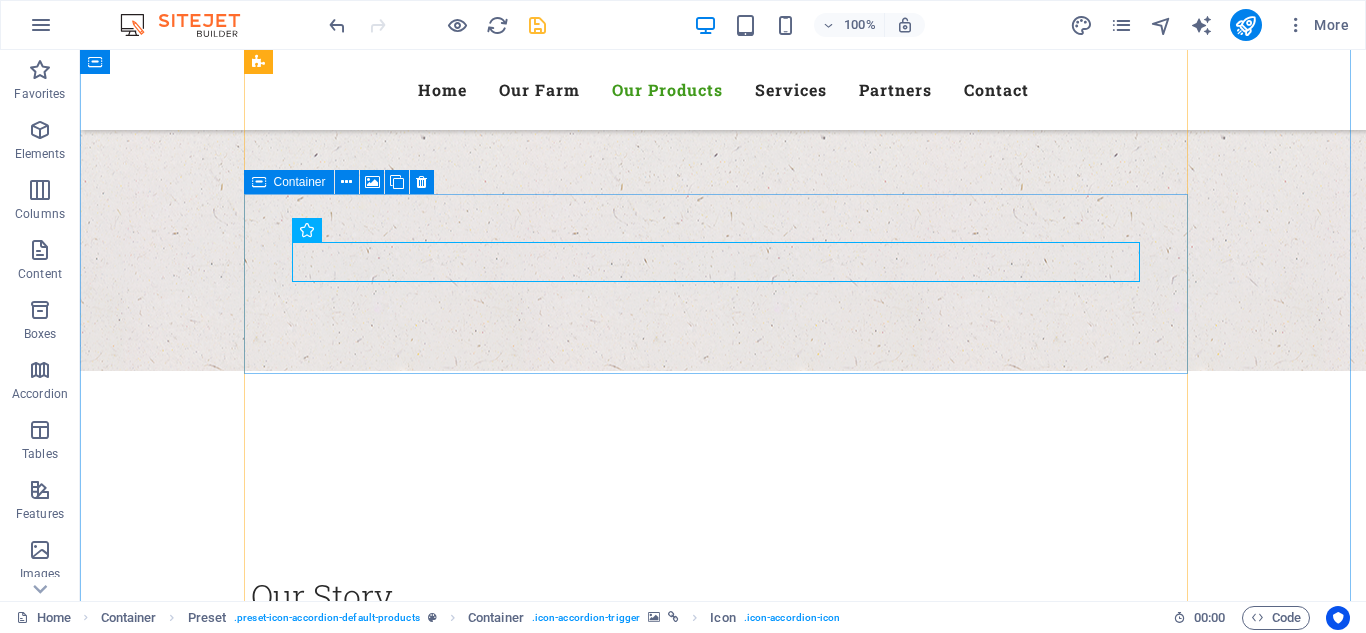 click on "Tumbler Printing" at bounding box center [723, 2828] 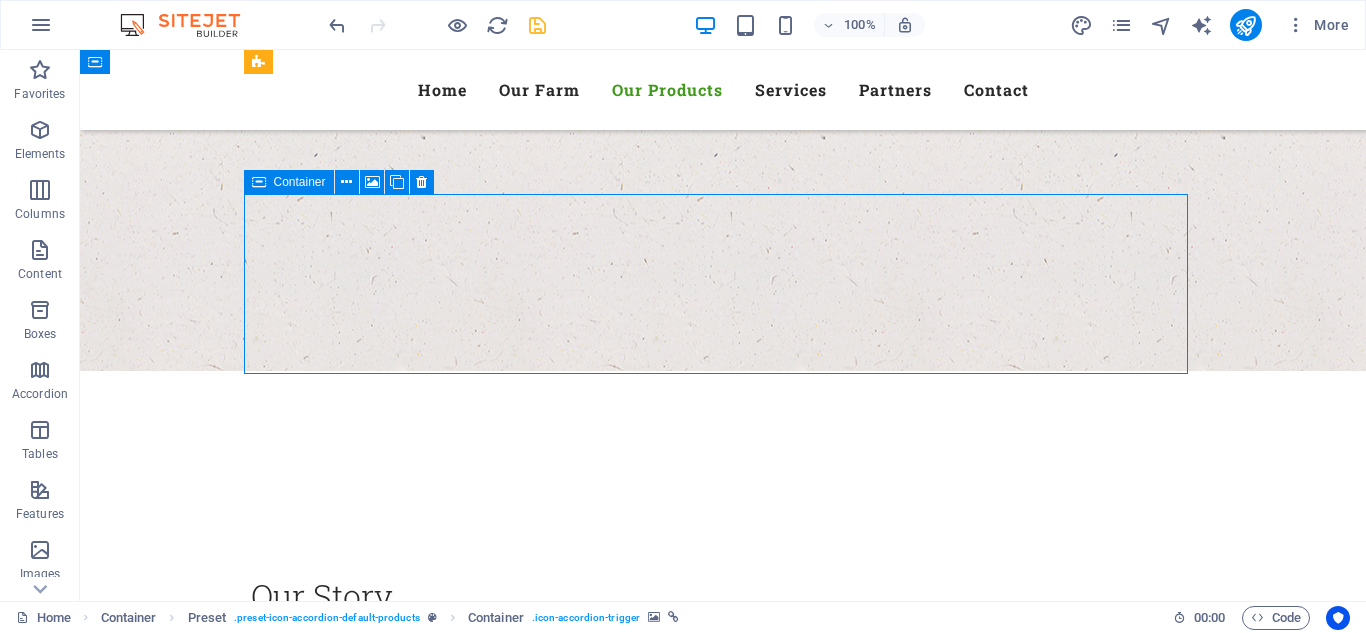 click on "Tumbler Printing" at bounding box center [723, 2828] 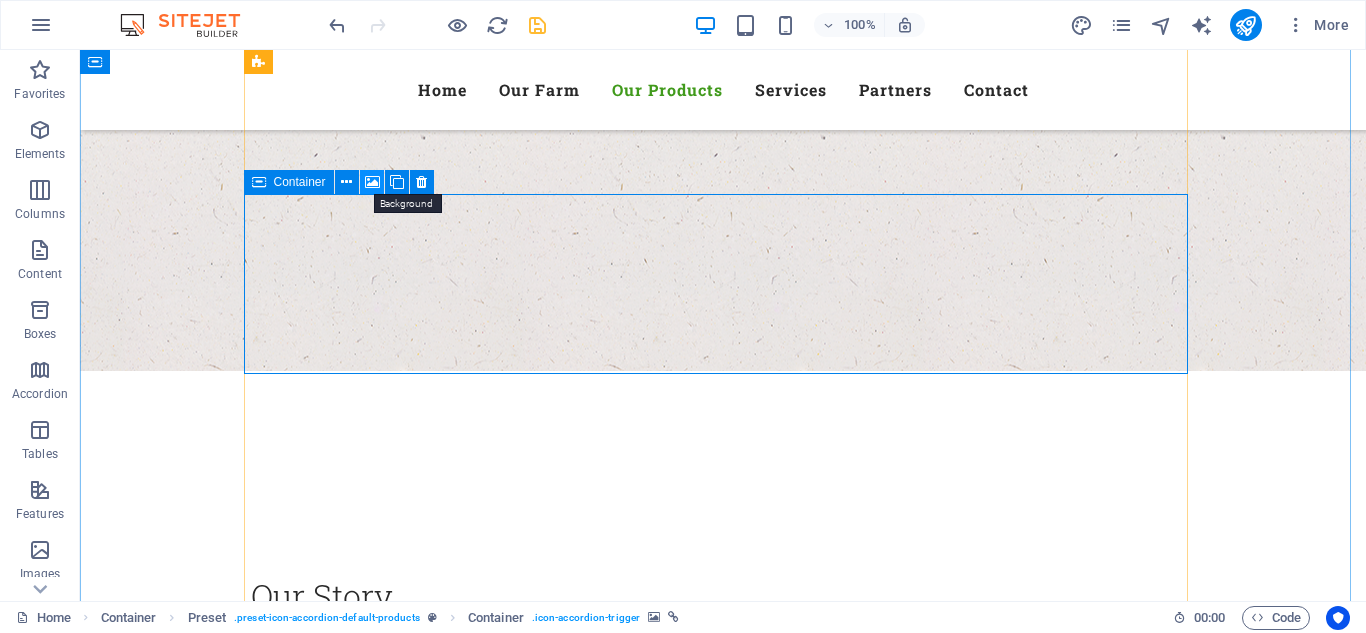 click at bounding box center [372, 182] 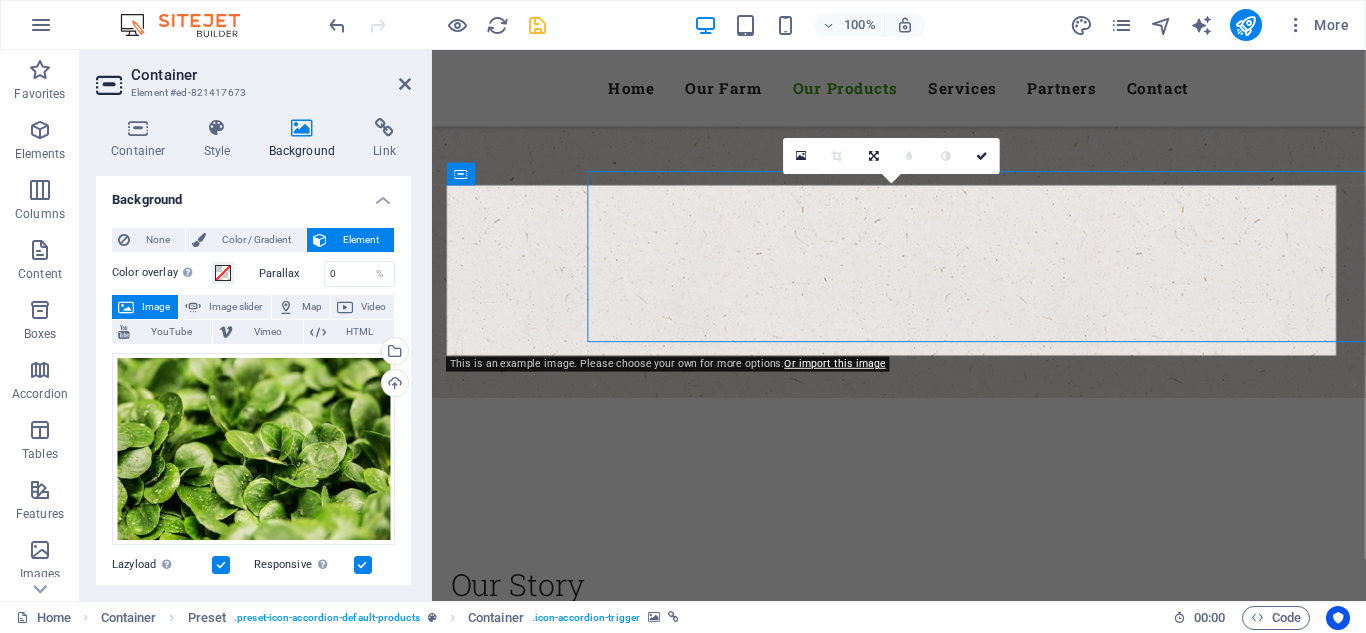 scroll, scrollTop: 2932, scrollLeft: 0, axis: vertical 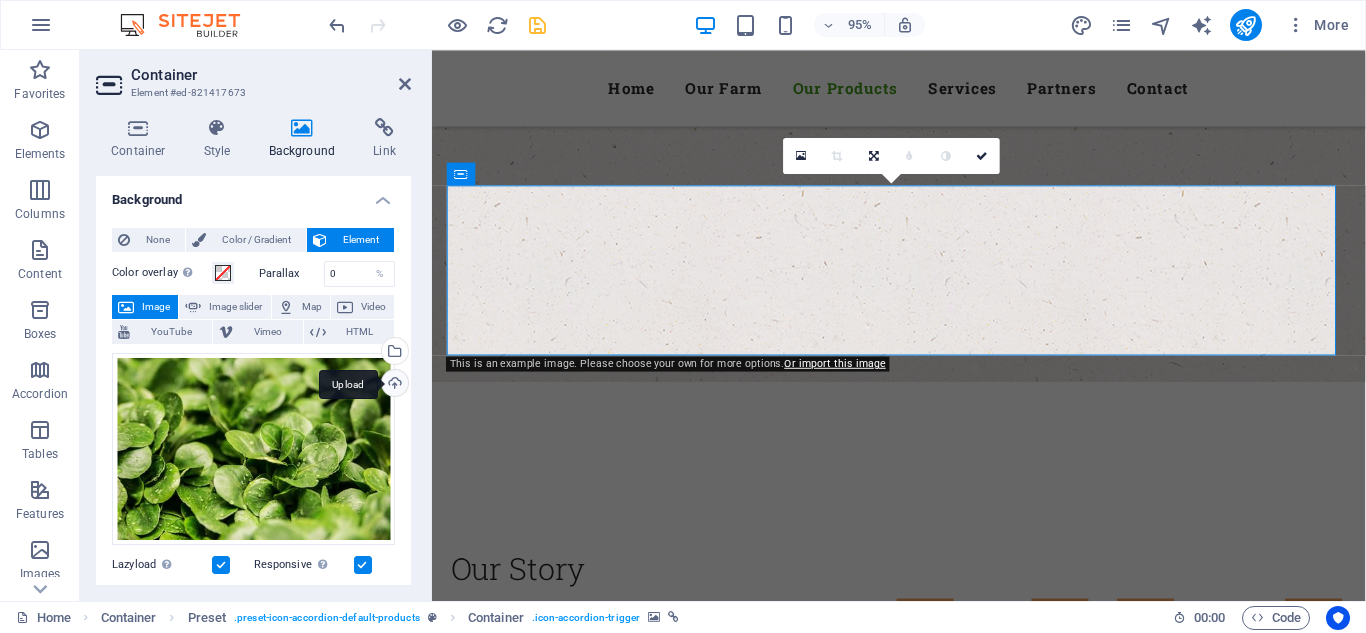 click on "Upload" at bounding box center (393, 385) 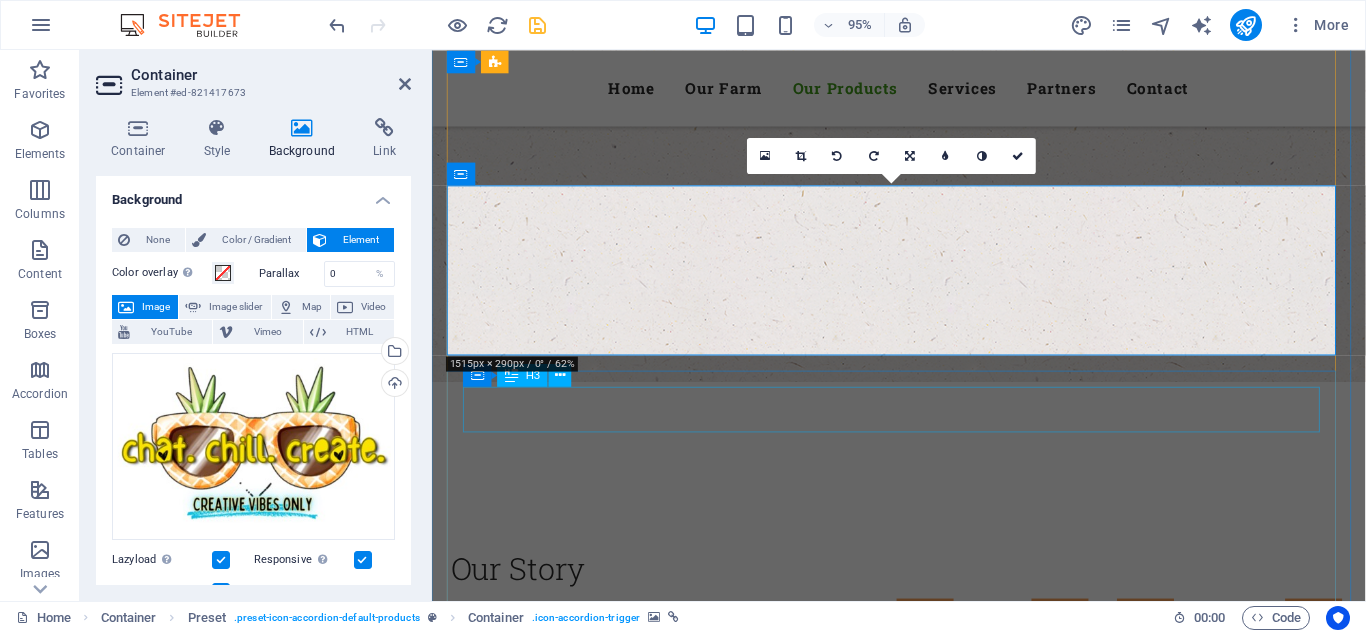 click on "Tumbler Printing" at bounding box center [924, 2942] 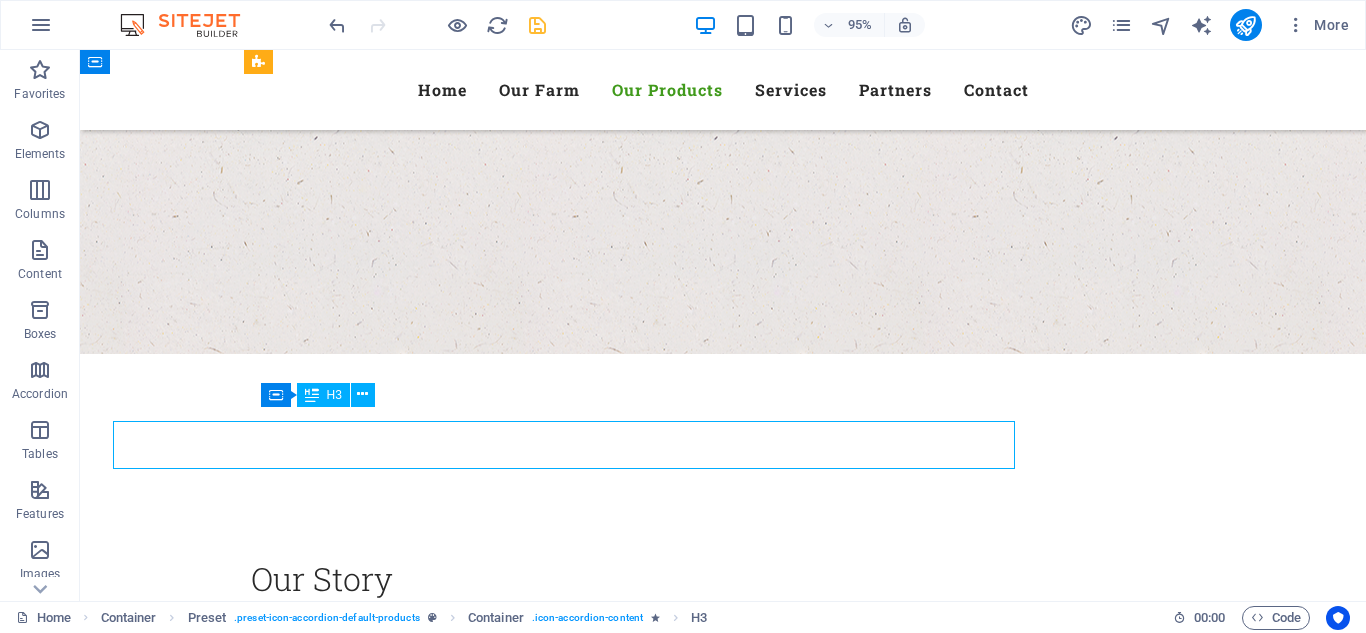 scroll, scrollTop: 2915, scrollLeft: 0, axis: vertical 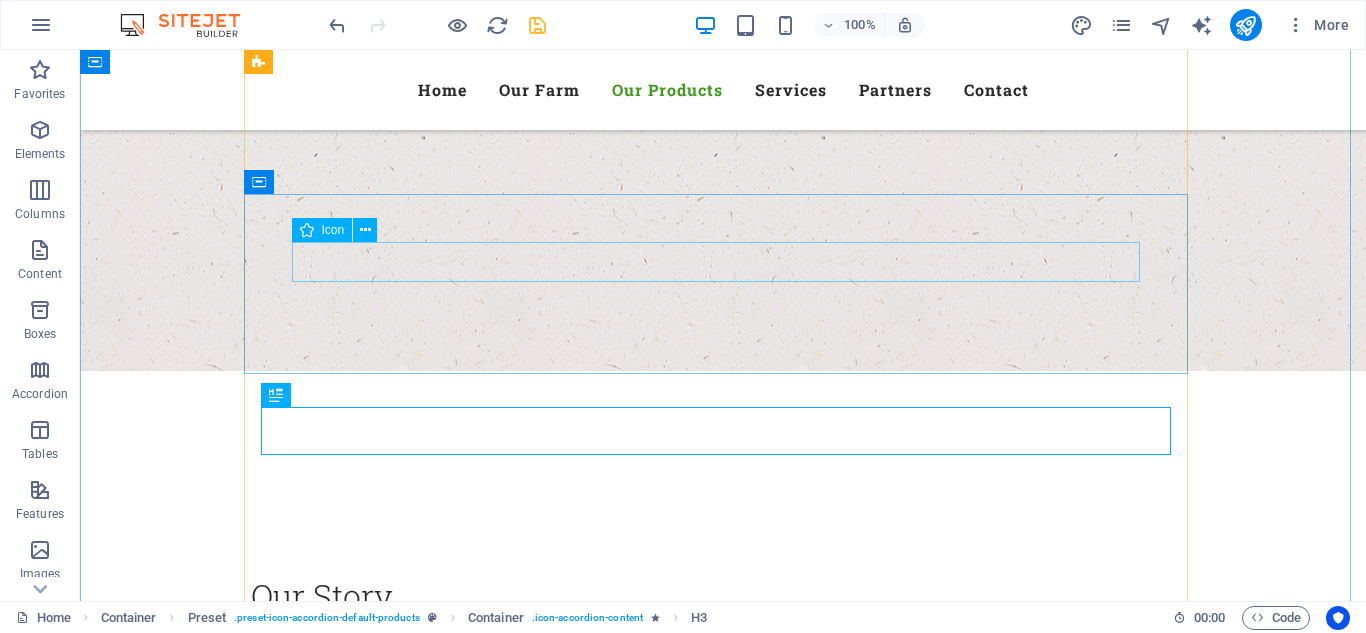 click at bounding box center [723, 2807] 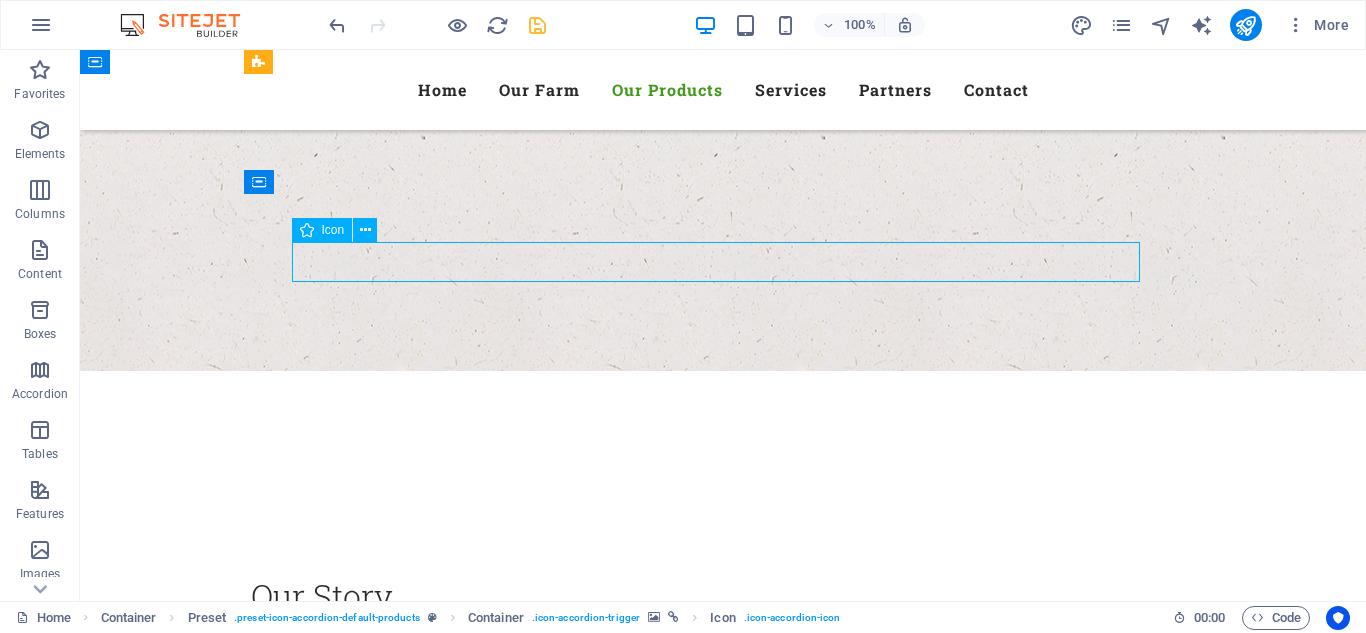 click at bounding box center [723, 2807] 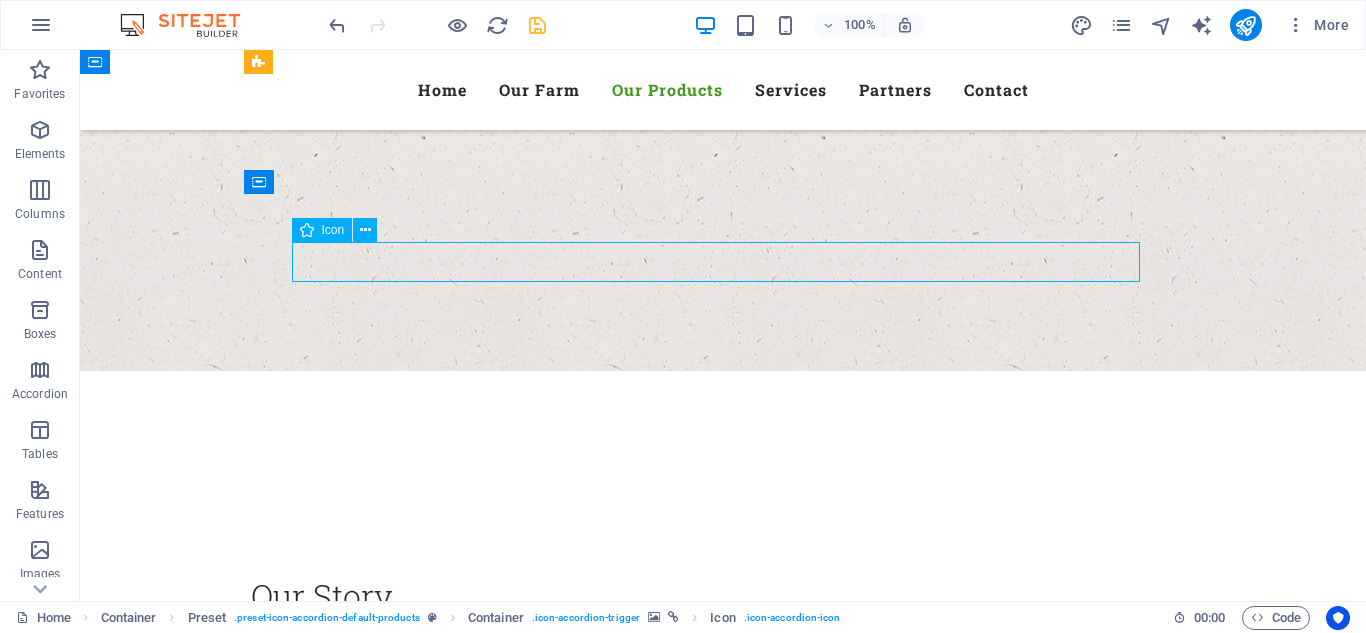 drag, startPoint x: 704, startPoint y: 268, endPoint x: 366, endPoint y: 279, distance: 338.17896 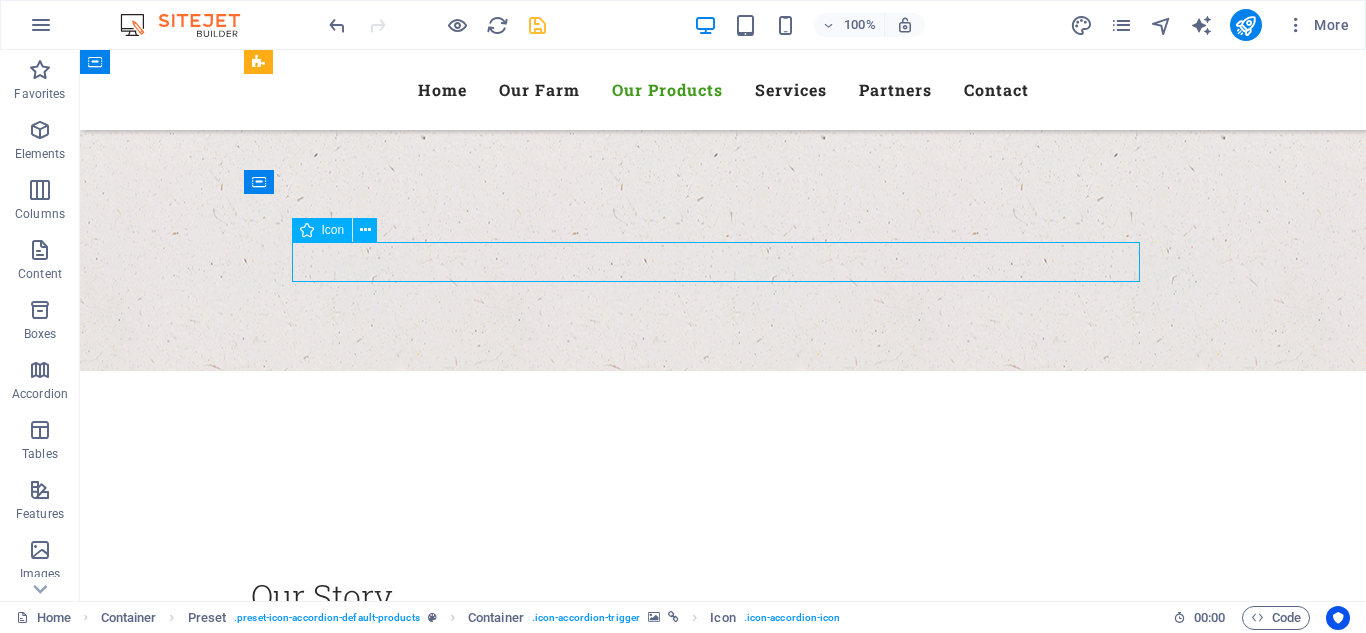 click on "Tumbler Printing" at bounding box center [723, 2852] 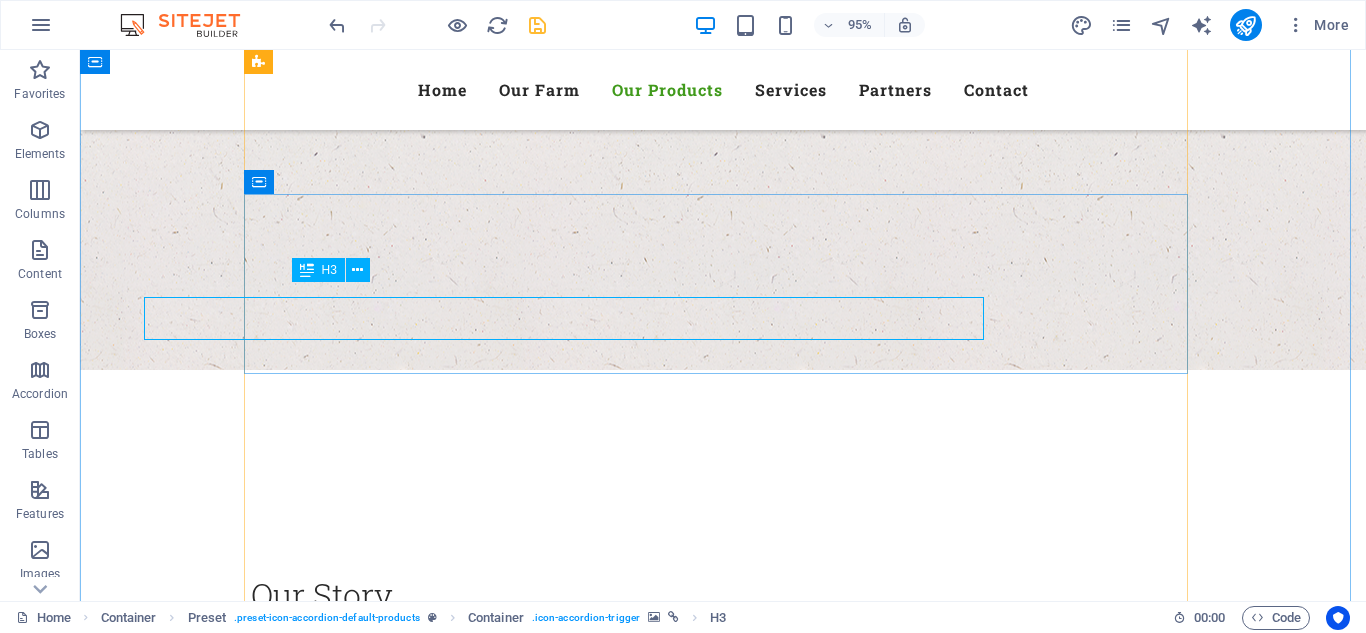 scroll, scrollTop: 2915, scrollLeft: 0, axis: vertical 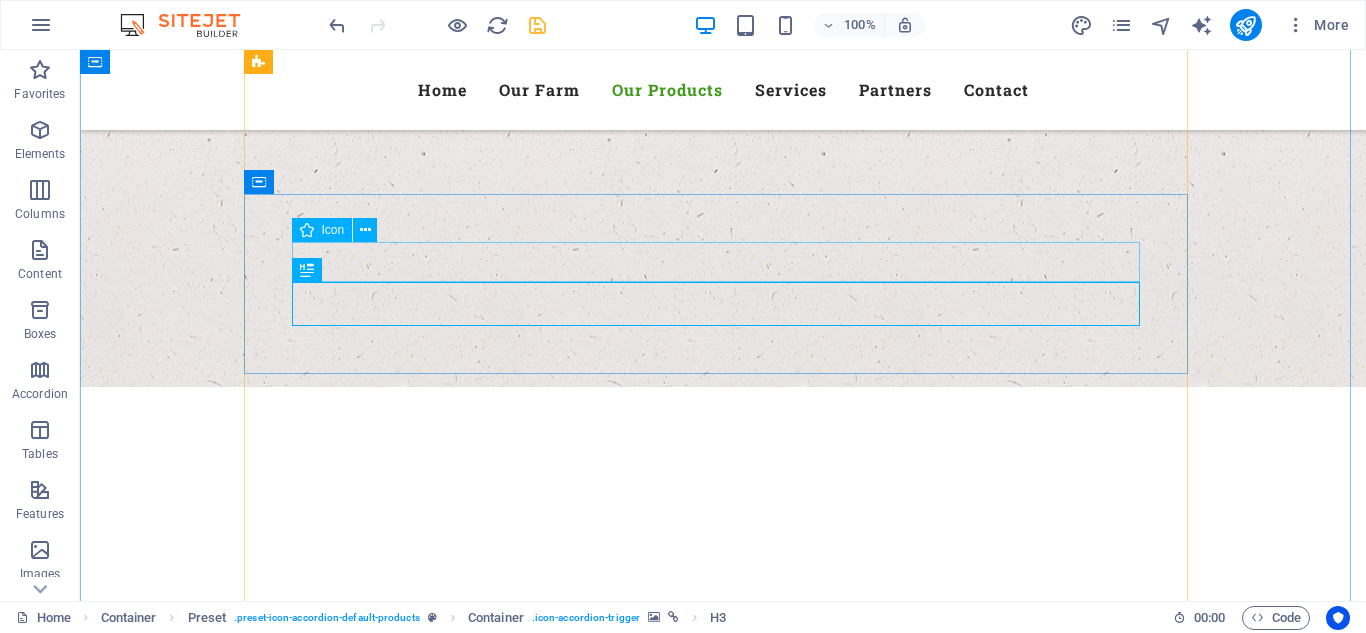 click at bounding box center (723, 2823) 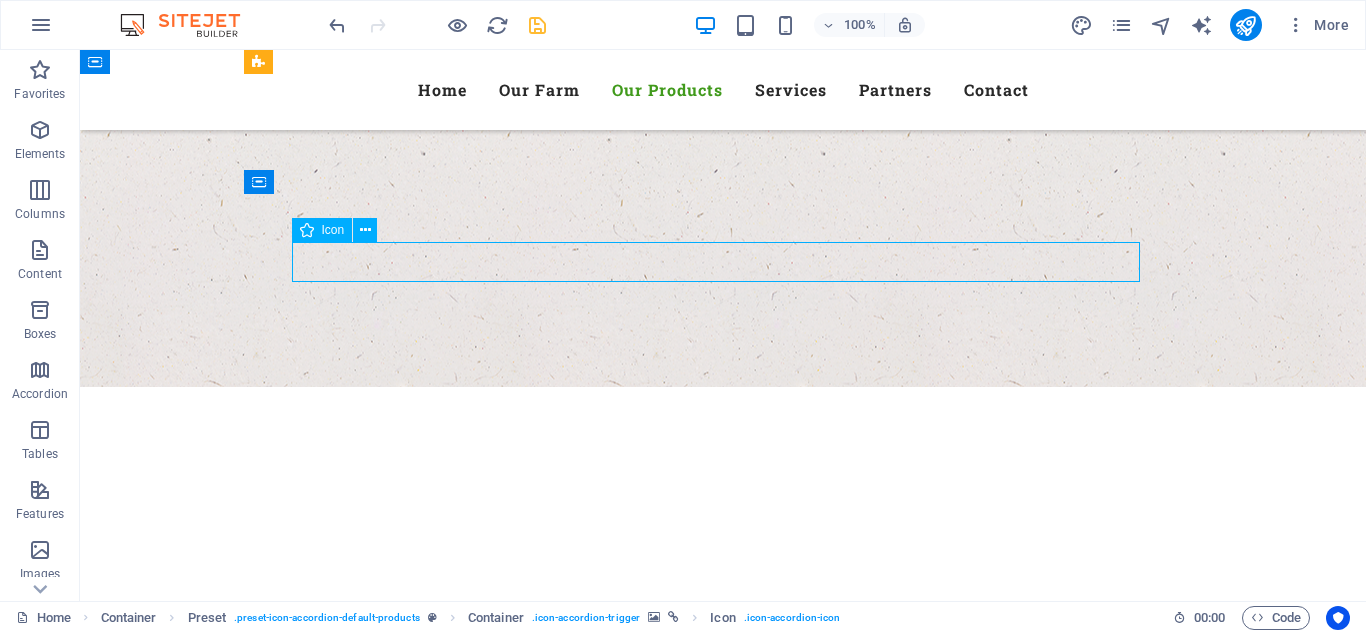 click at bounding box center (723, 2823) 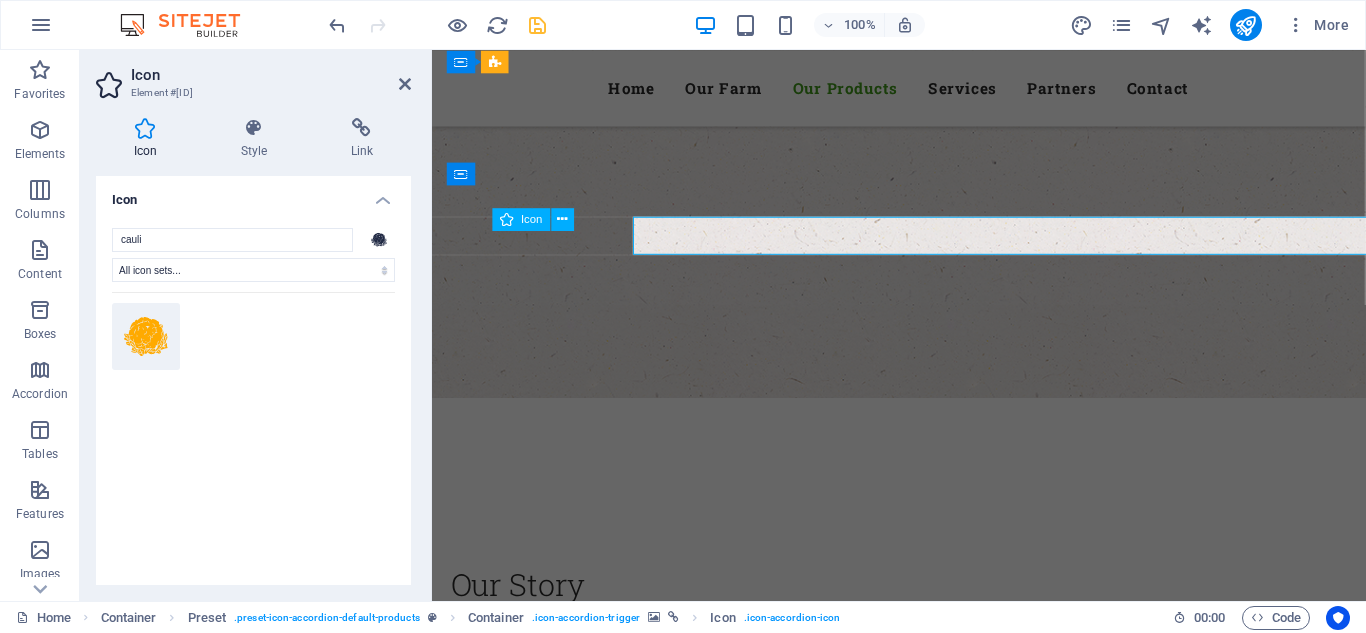 scroll, scrollTop: 2932, scrollLeft: 0, axis: vertical 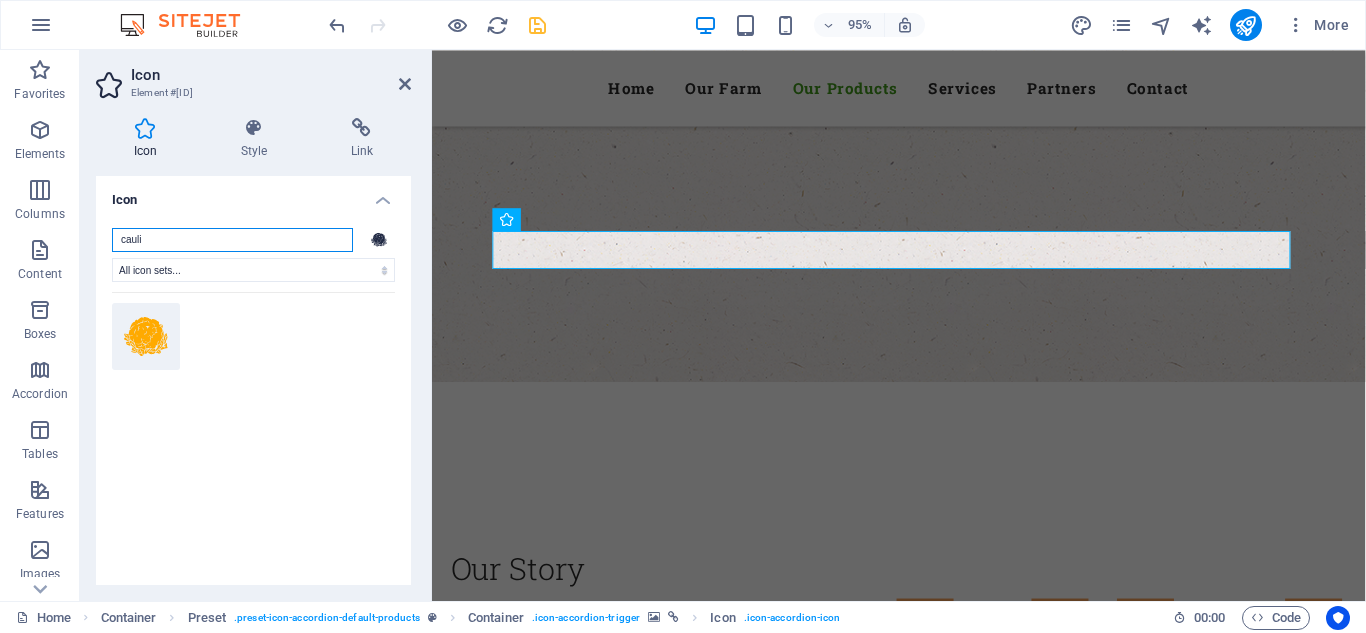 click on "cauli" at bounding box center (232, 240) 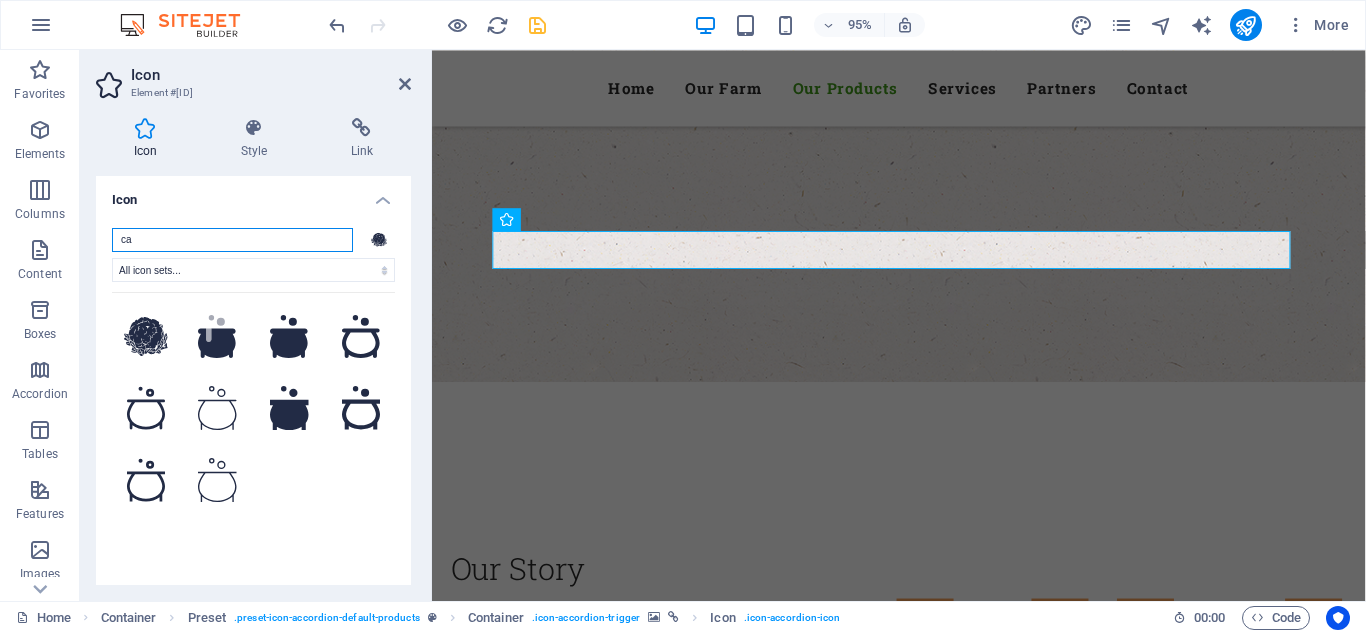 type on "c" 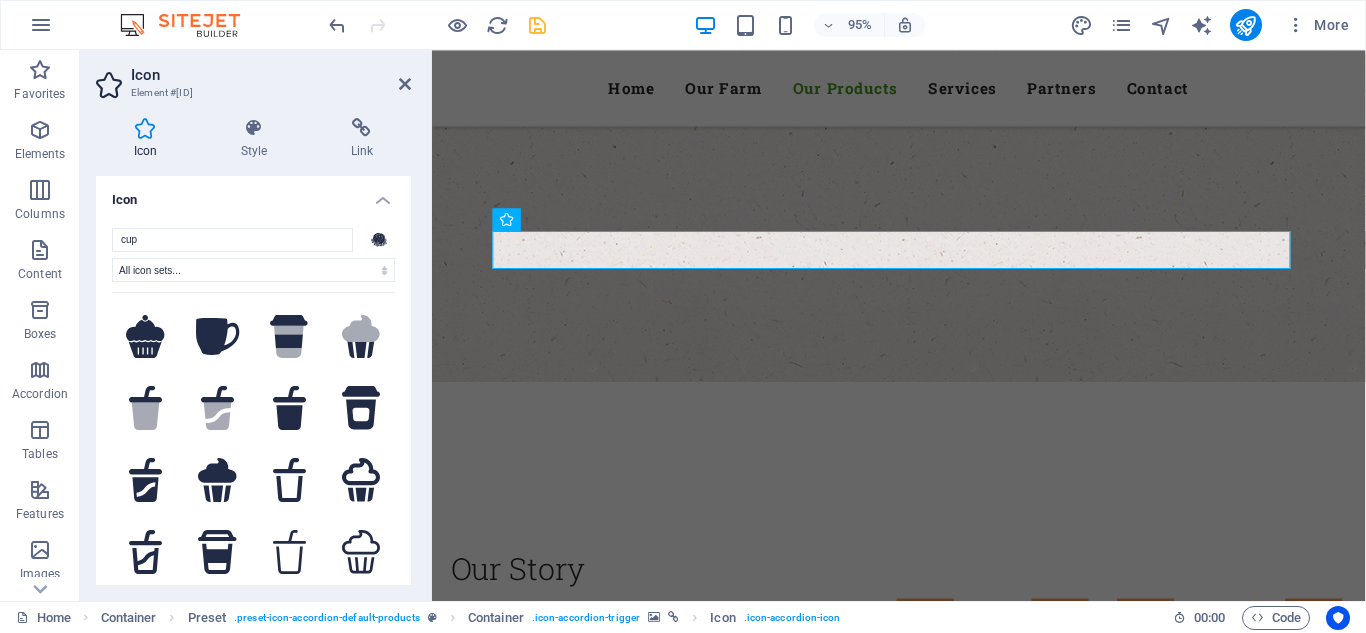 drag, startPoint x: 405, startPoint y: 302, endPoint x: 408, endPoint y: 419, distance: 117.03845 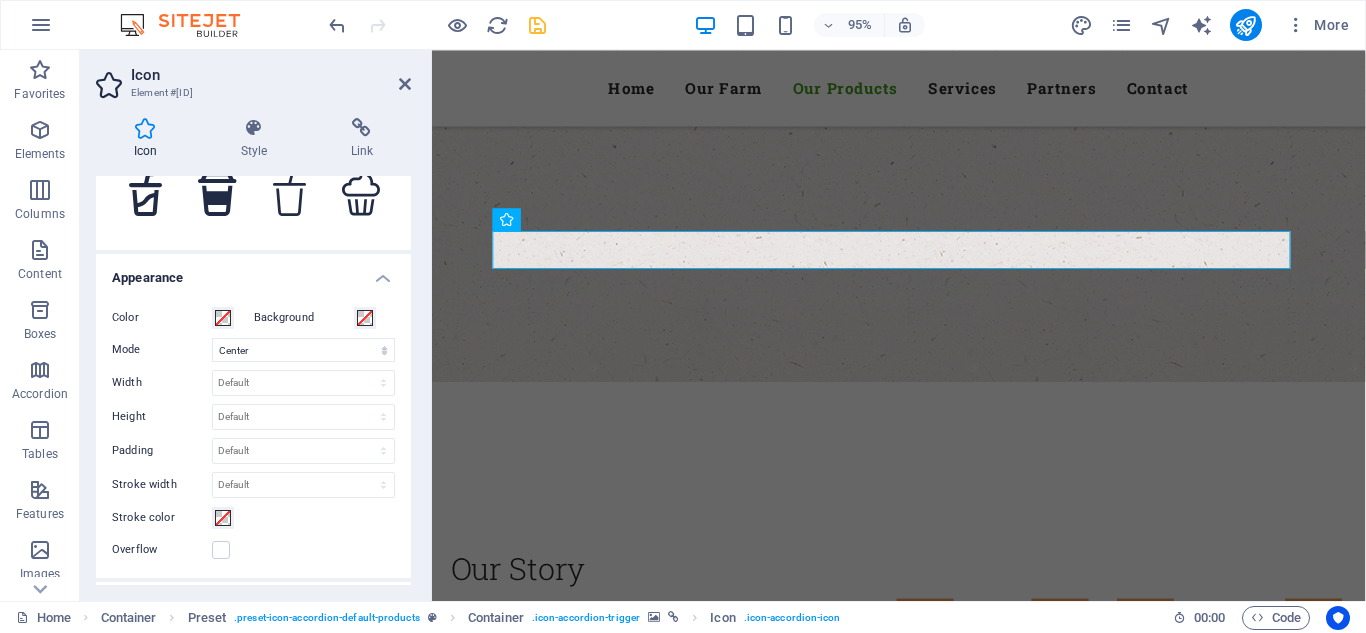 drag, startPoint x: 404, startPoint y: 406, endPoint x: 408, endPoint y: 231, distance: 175.04572 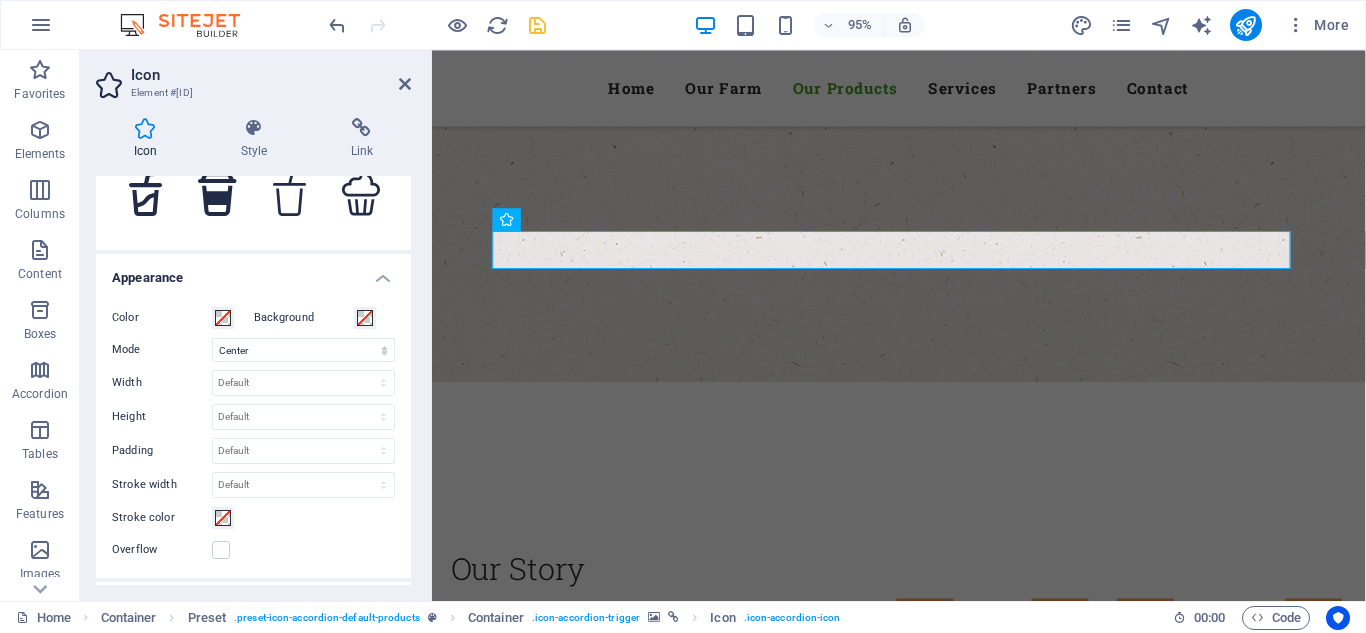 click on "Icon cup All icon sets... IcoFont Ionicons FontAwesome Brands FontAwesome Duotone FontAwesome Solid FontAwesome Regular FontAwesome Light FontAwesome Thin FontAwesome Sharp Solid FontAwesome Sharp Regular FontAwesome Sharp Light FontAwesome Sharp Thin .fa-secondary{opacity:.4} .fa-secondary{opacity:.4} .fa-secondary{opacity:.4} .fa-secondary{opacity:.4} Your search returned more icons than we are able to display. Please narrow your search. Appearance Color Background Mode Scale Left Center Right Width Default auto px rem % em vh vw Height Default auto px rem em vh vw Padding Default px rem % em vh vw Stroke width Default px rem % em vh vw Stroke color Overflow Alignment Alignment Shadow Default None Outside Color X offset 0 px rem vh vw Y offset 0 px rem vh vw Blur 0 px rem % vh vw Text Alternative text The alternative text is used by devices that cannot display images (e.g. image search engines) and should be added to every image to improve website accessibility." at bounding box center (253, 380) 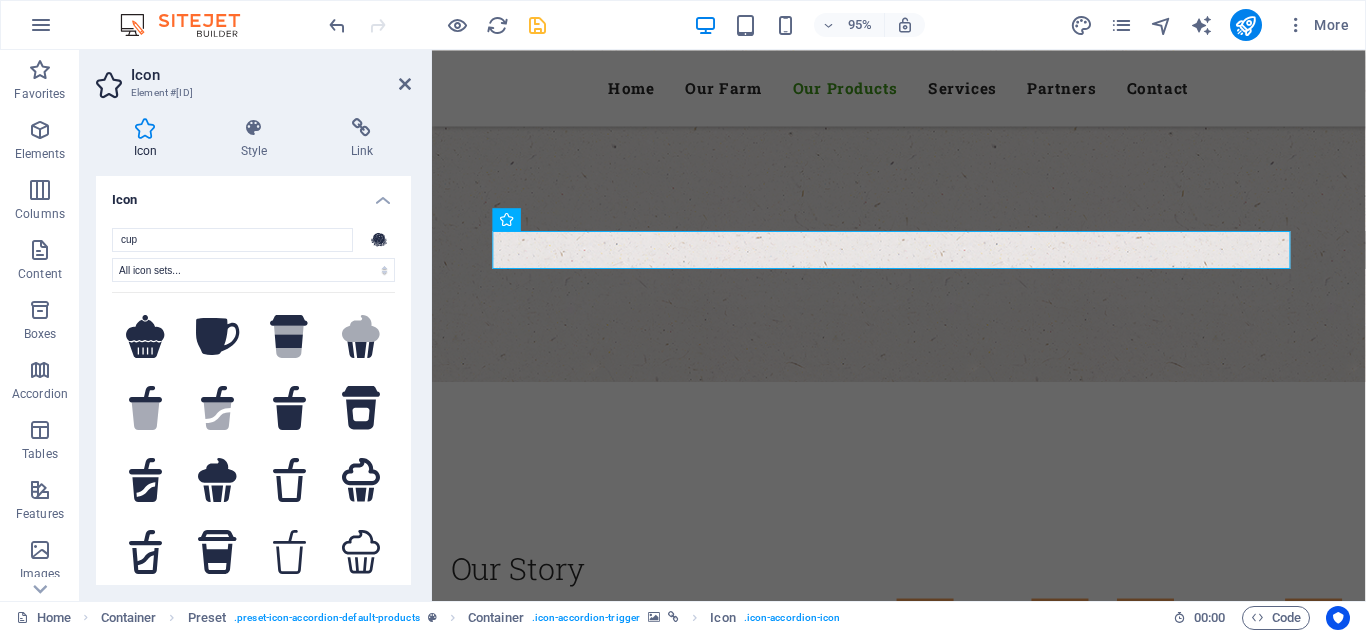 scroll, scrollTop: 20, scrollLeft: 0, axis: vertical 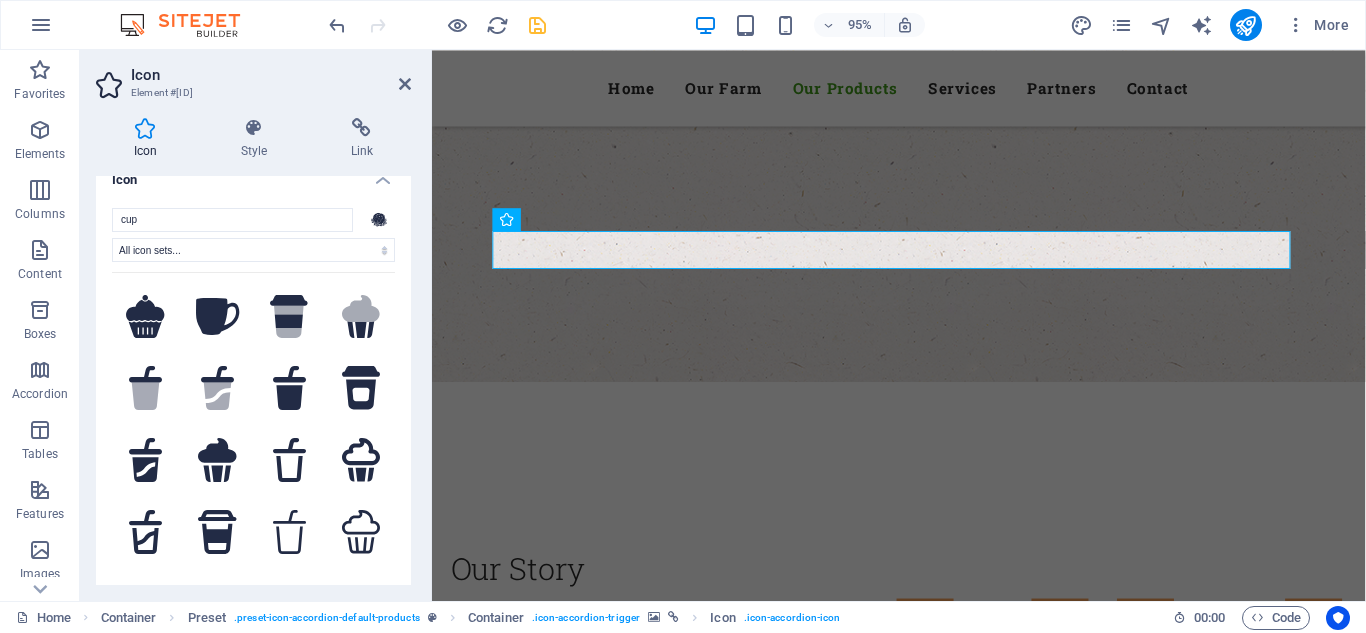 drag, startPoint x: 404, startPoint y: 239, endPoint x: 403, endPoint y: 337, distance: 98.005104 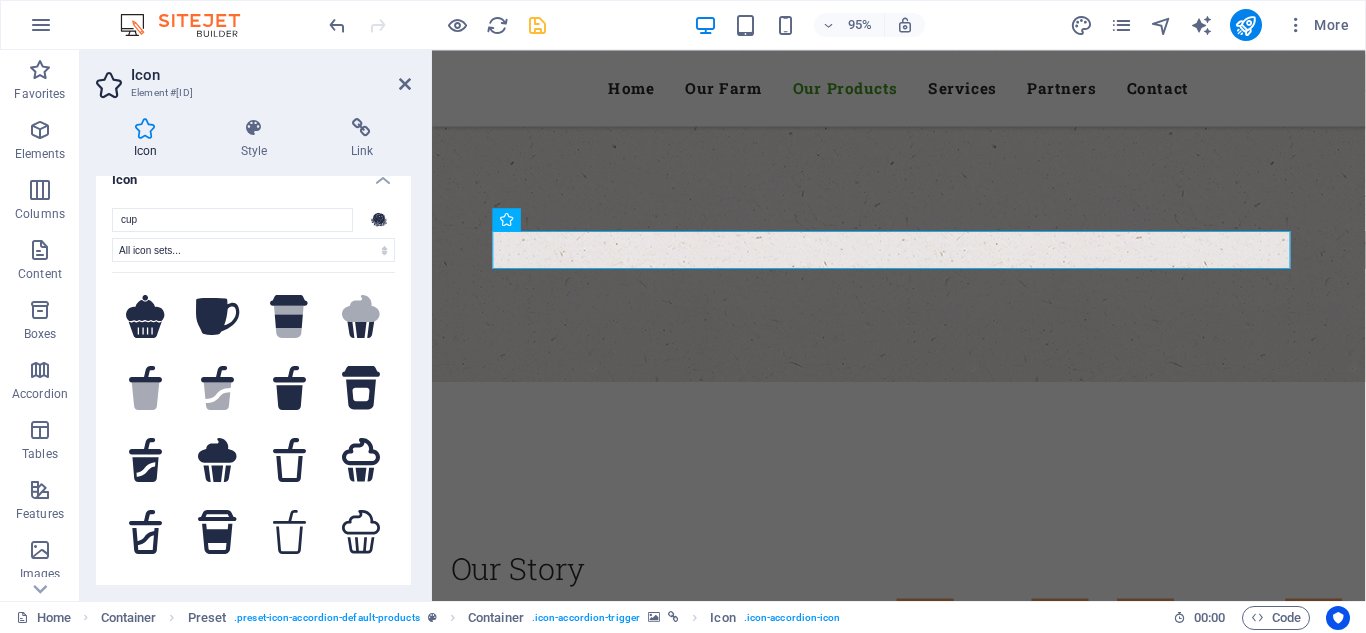 drag, startPoint x: 385, startPoint y: 344, endPoint x: 387, endPoint y: 387, distance: 43.046486 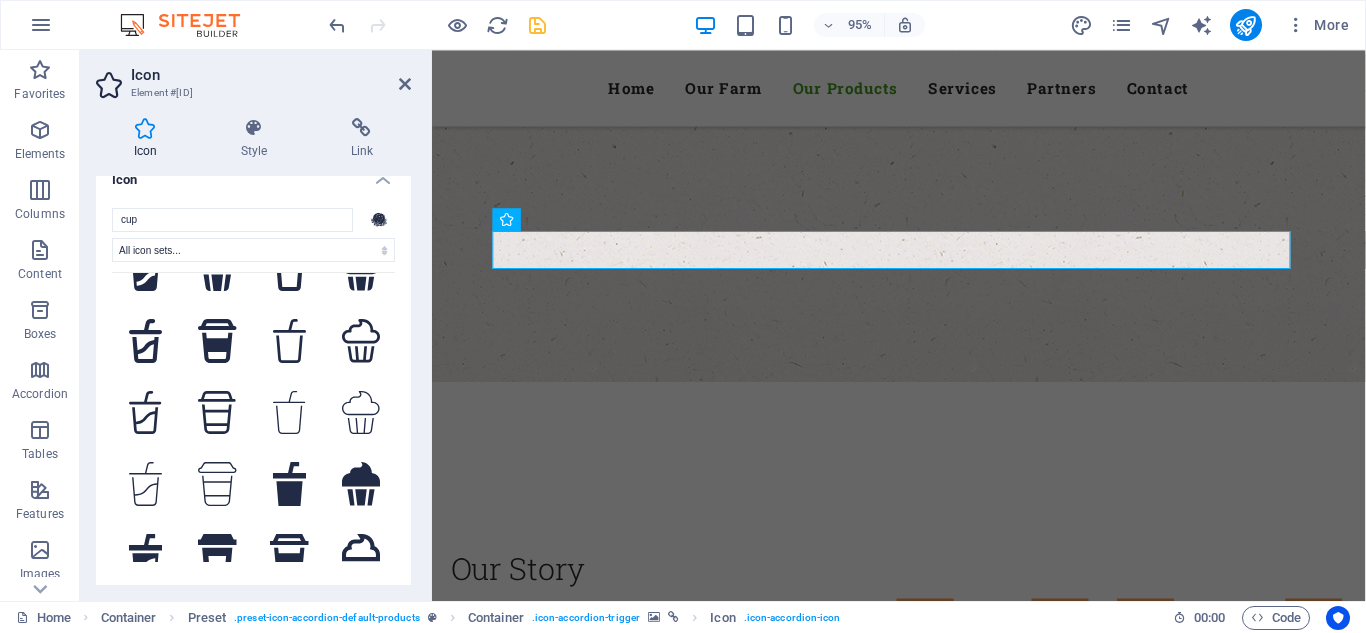 scroll, scrollTop: 307, scrollLeft: 0, axis: vertical 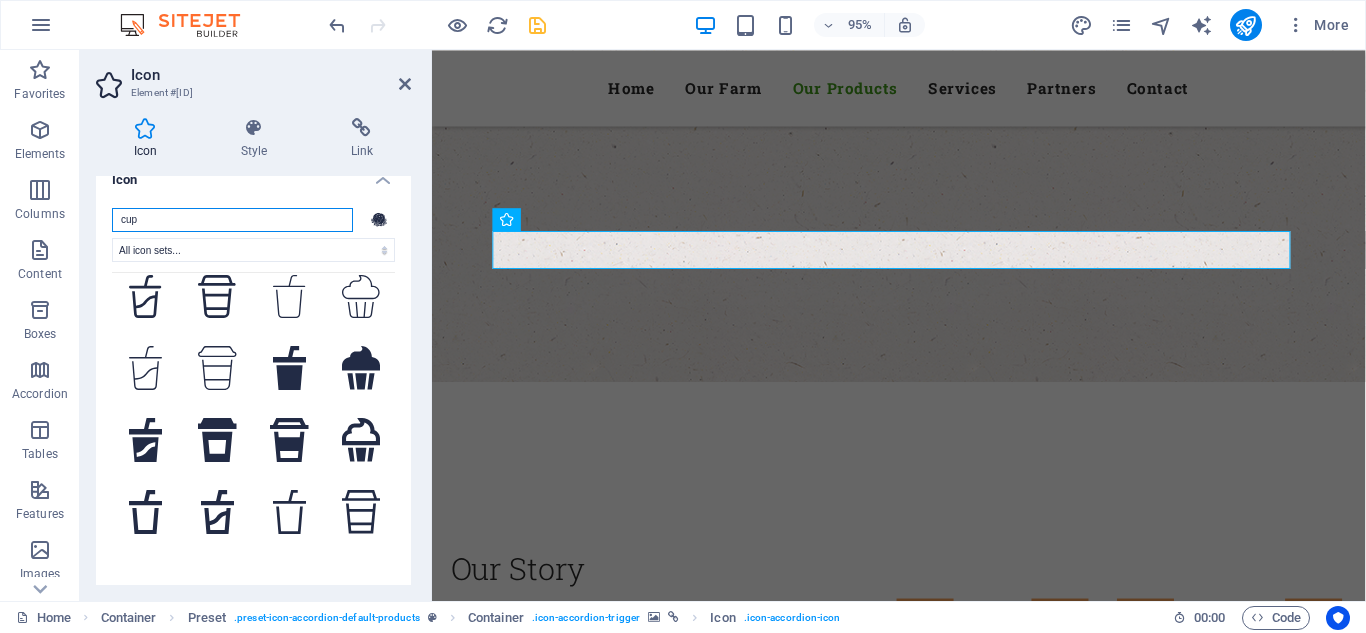 click on "cup" at bounding box center (232, 220) 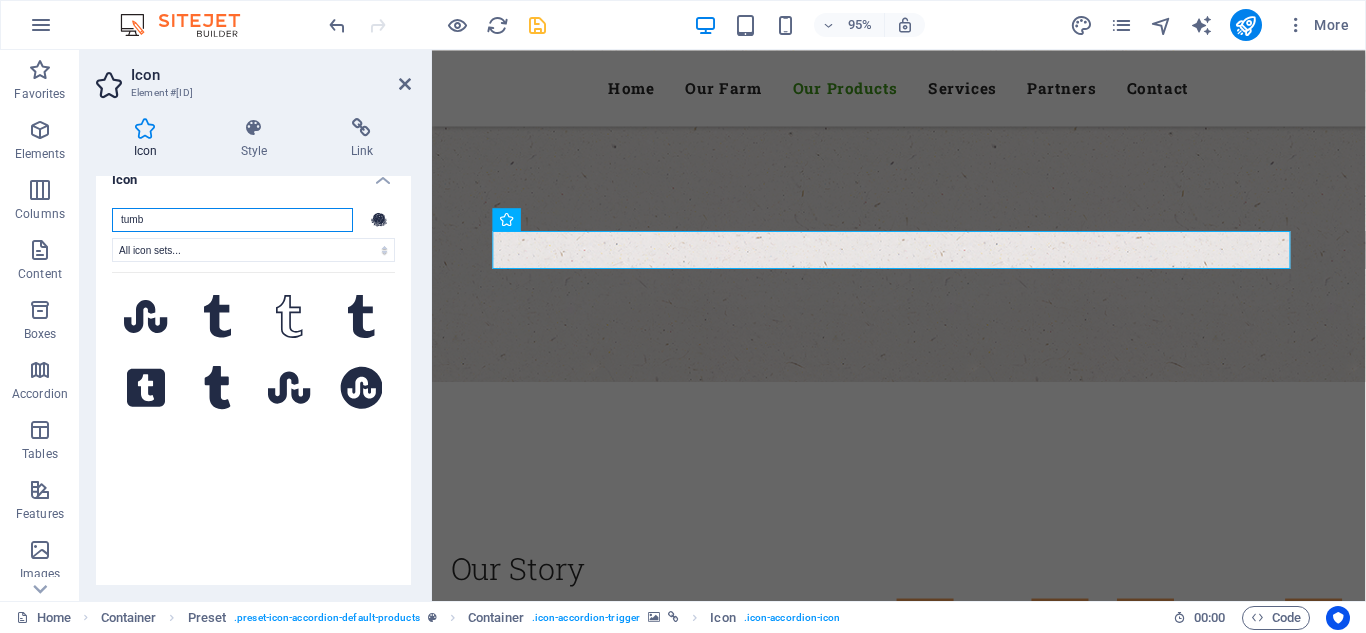 scroll, scrollTop: 0, scrollLeft: 0, axis: both 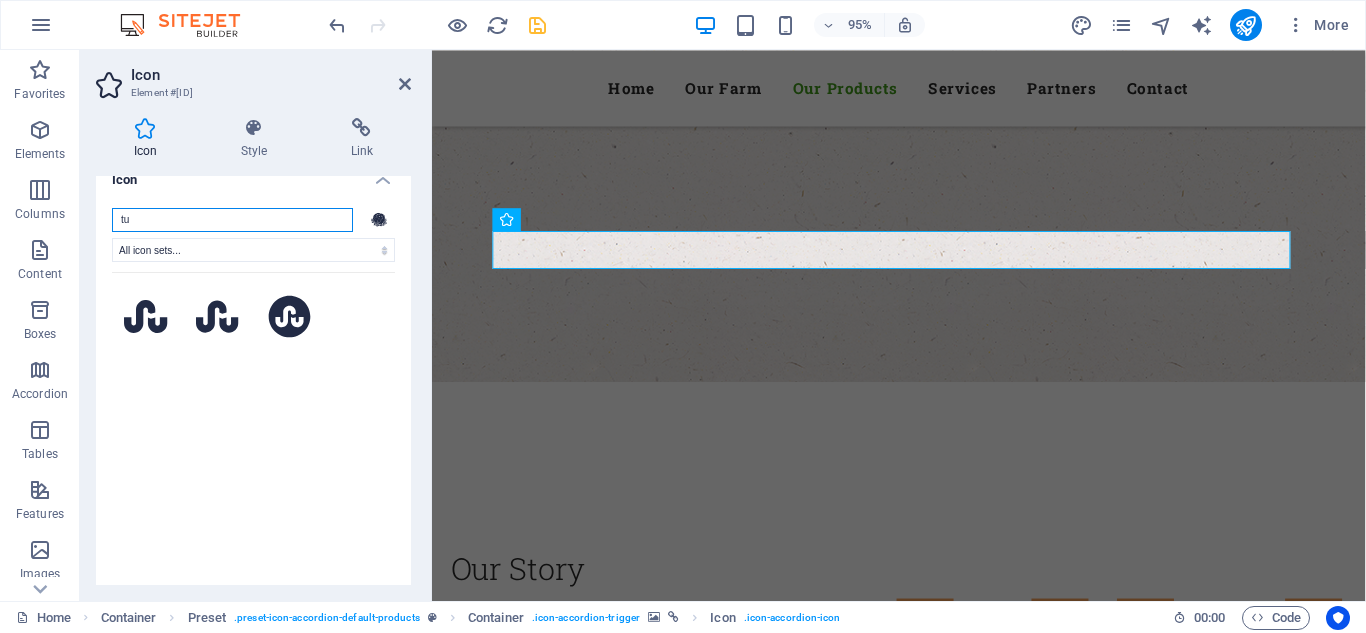 type on "t" 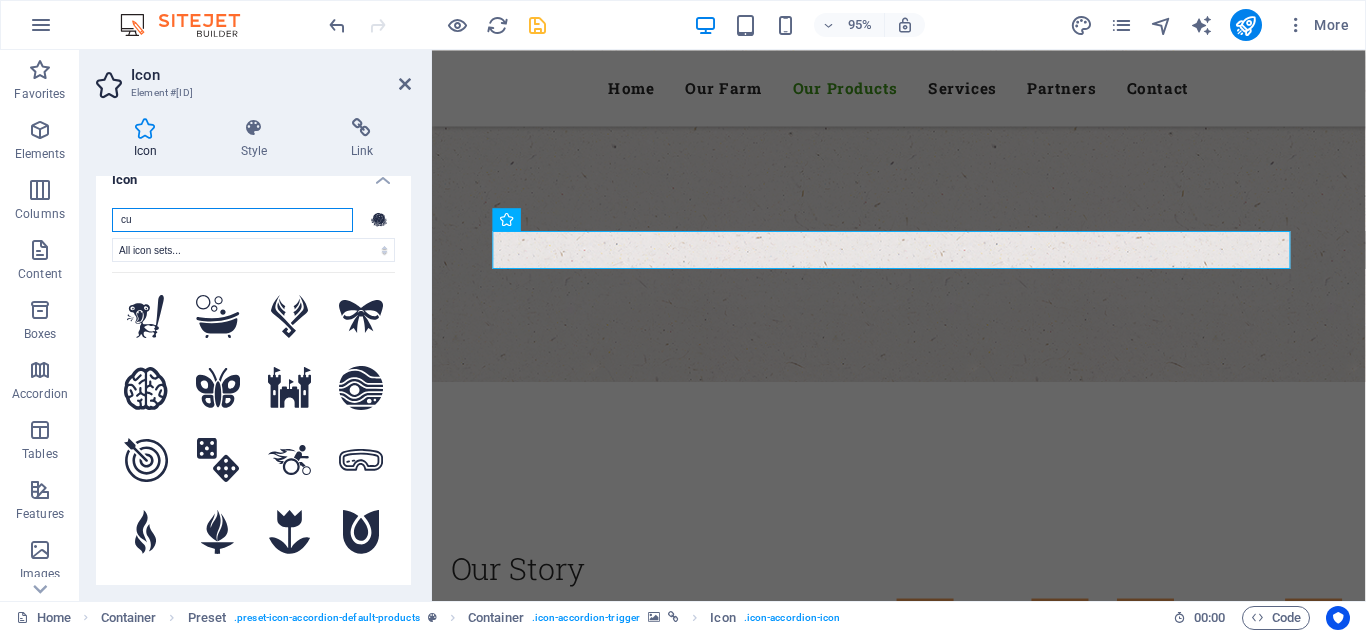 type on "cup" 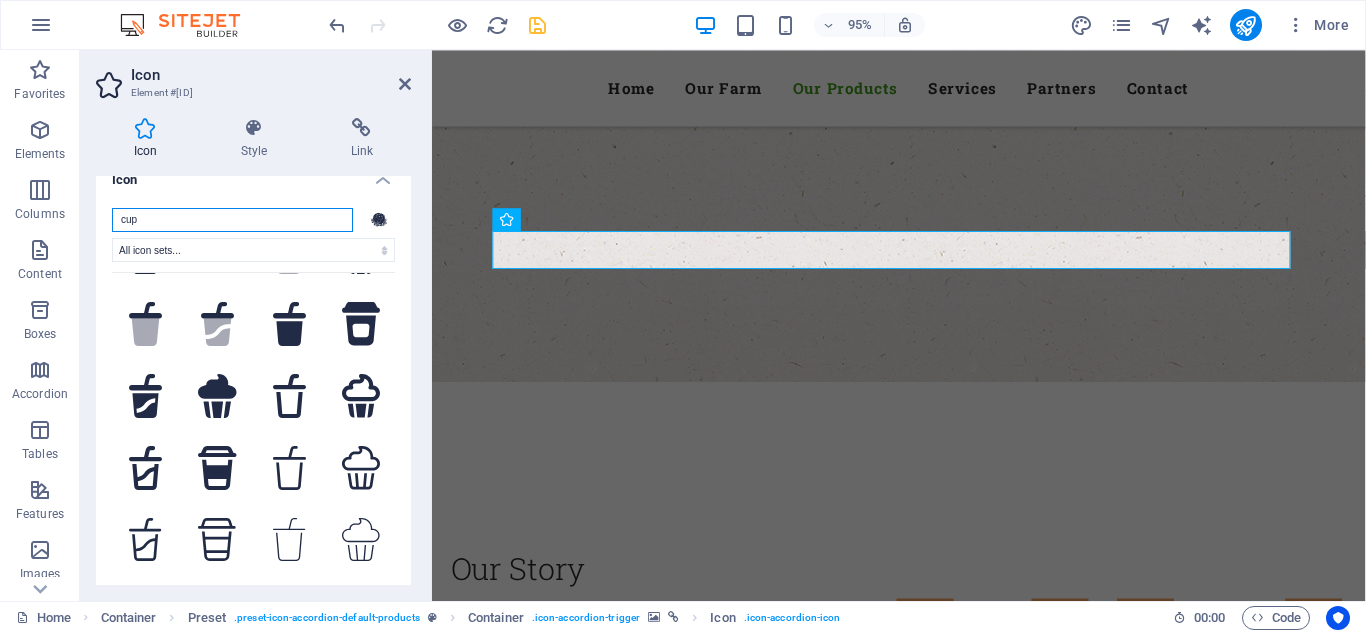 scroll, scrollTop: 61, scrollLeft: 0, axis: vertical 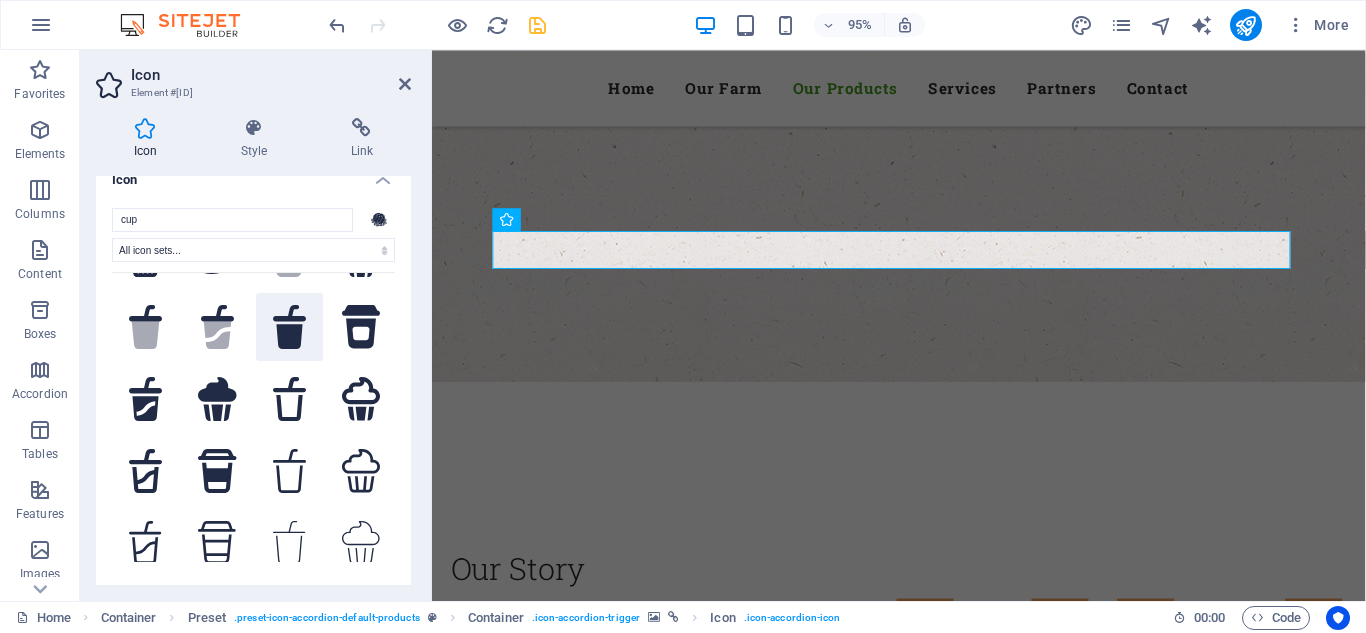 click 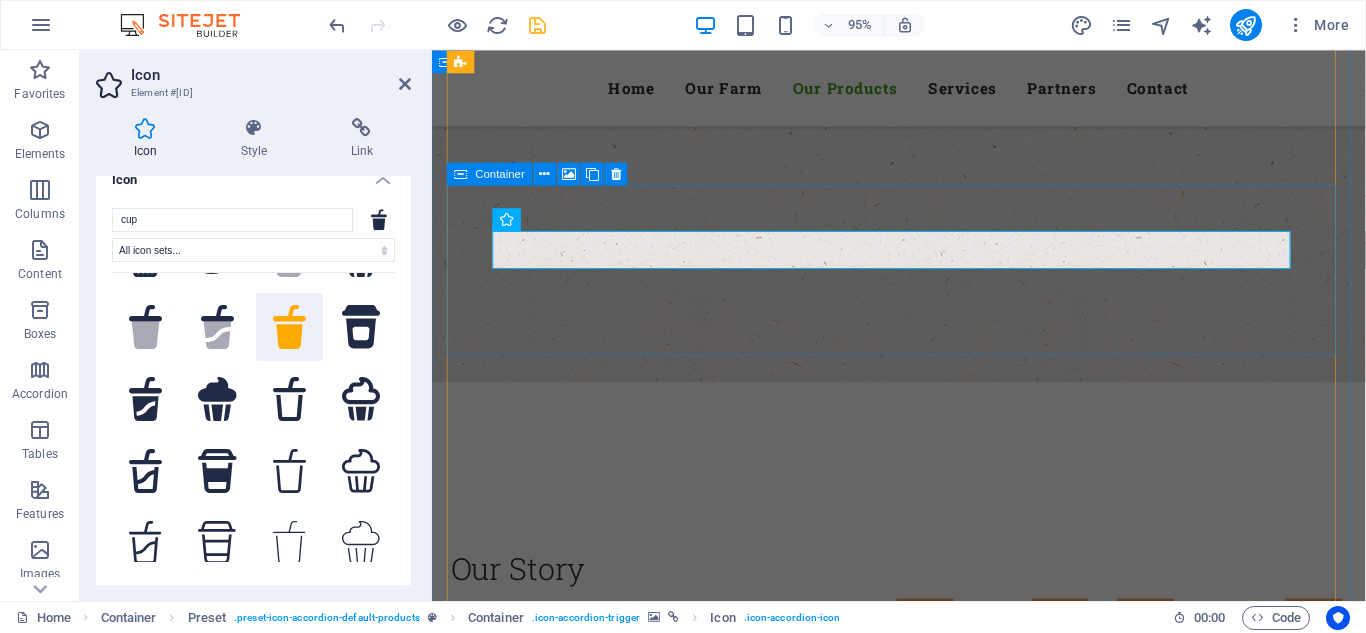 click on "Tumbler Printing" at bounding box center (924, 2827) 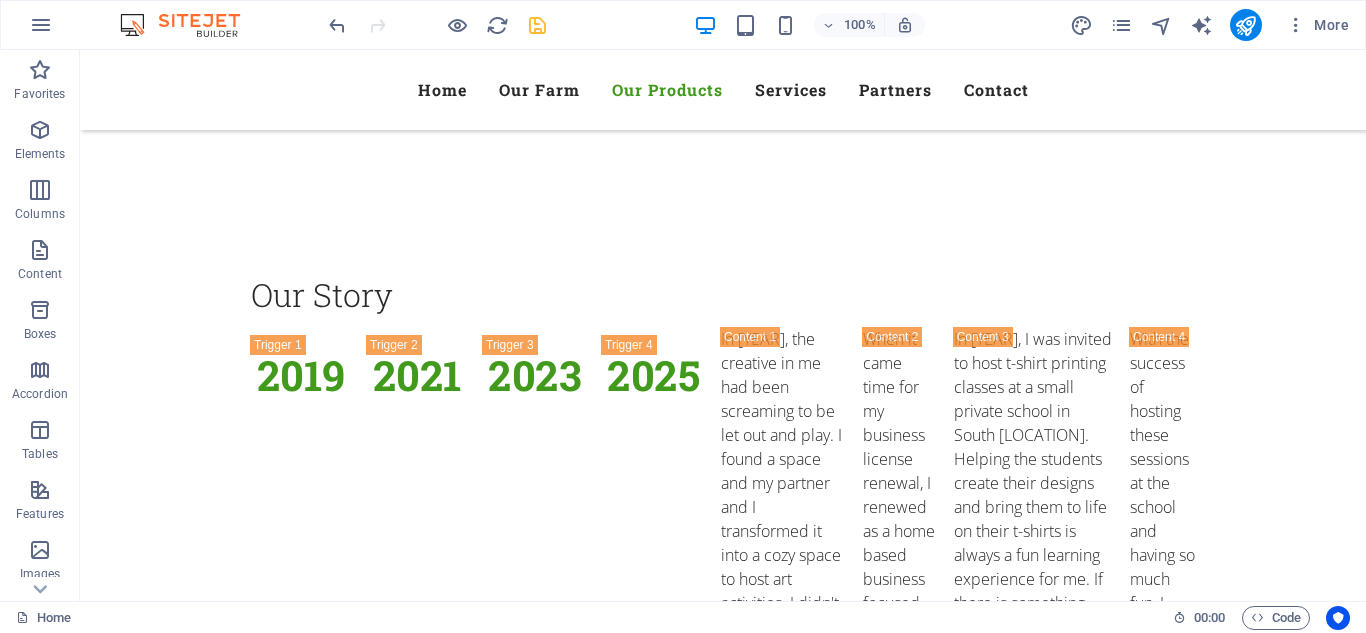 scroll, scrollTop: 3156, scrollLeft: 0, axis: vertical 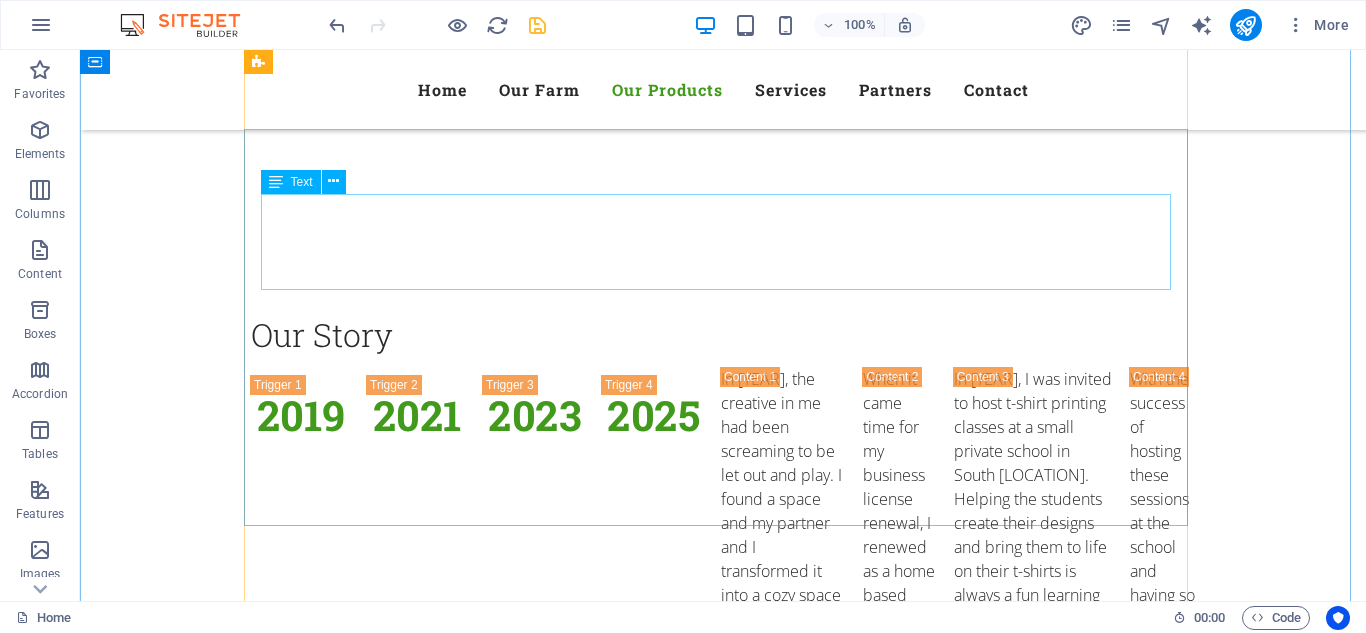 click on "Lorem ipsum dolor sit amet, consectetur adipisicing elit. Natus, dolores, at, nisi eligendi repellat voluptatem minima officia veritatis quasi animi porro laudantium dicta dolor voluptate non maiores ipsum reprehenderit odio fugiat reiciendis consectetur fuga pariatur libero accusantium quod minus odit debitis cumque quo adipisci vel vitae aliquid corrupti perferendis voluptates." at bounding box center (723, 2742) 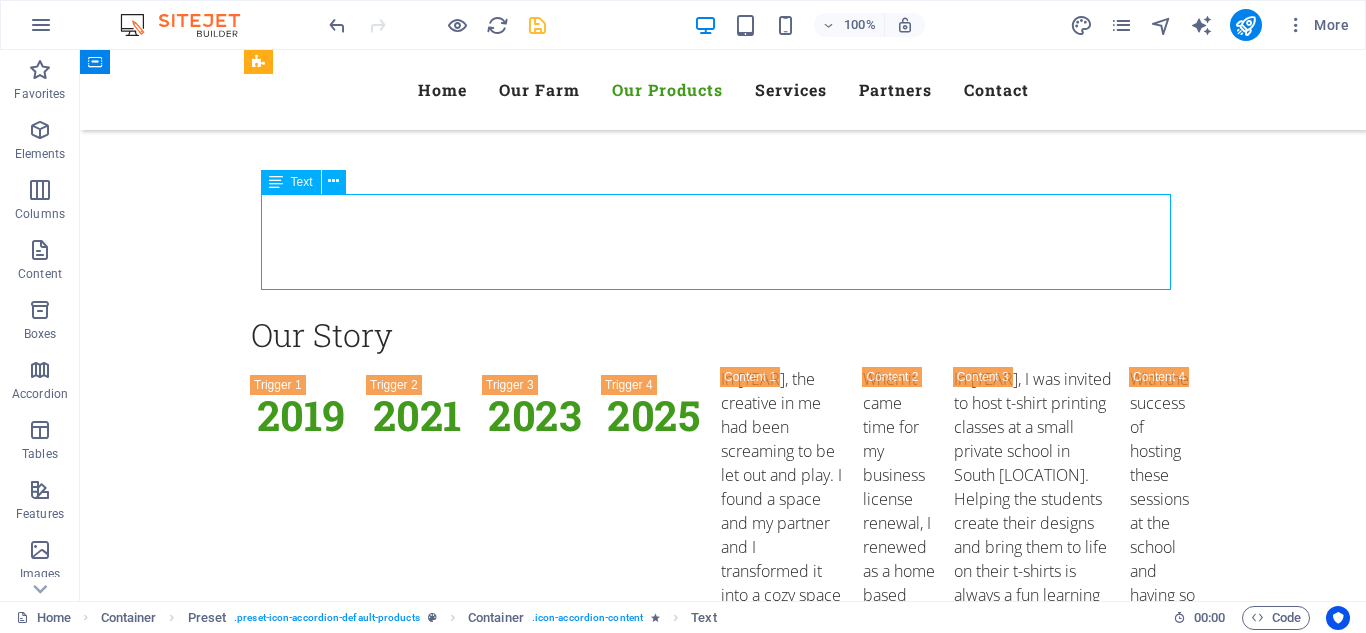drag, startPoint x: 610, startPoint y: 285, endPoint x: 267, endPoint y: 297, distance: 343.20984 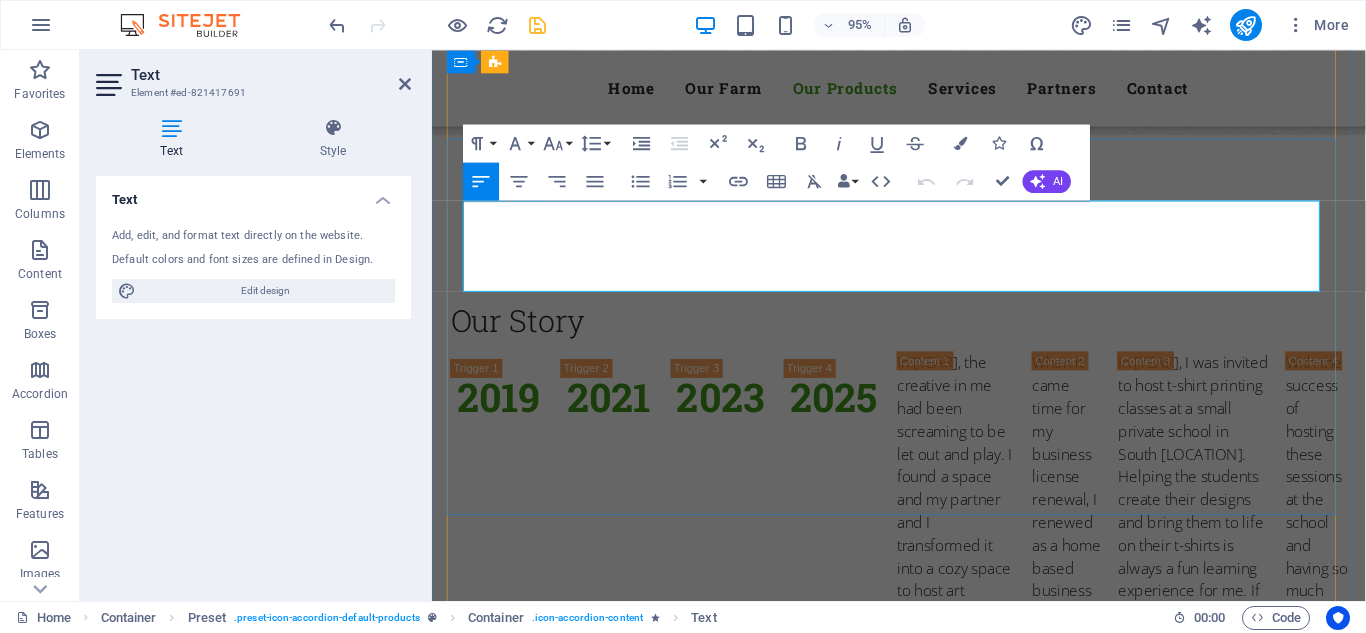 drag, startPoint x: 635, startPoint y: 297, endPoint x: 455, endPoint y: 219, distance: 196.17339 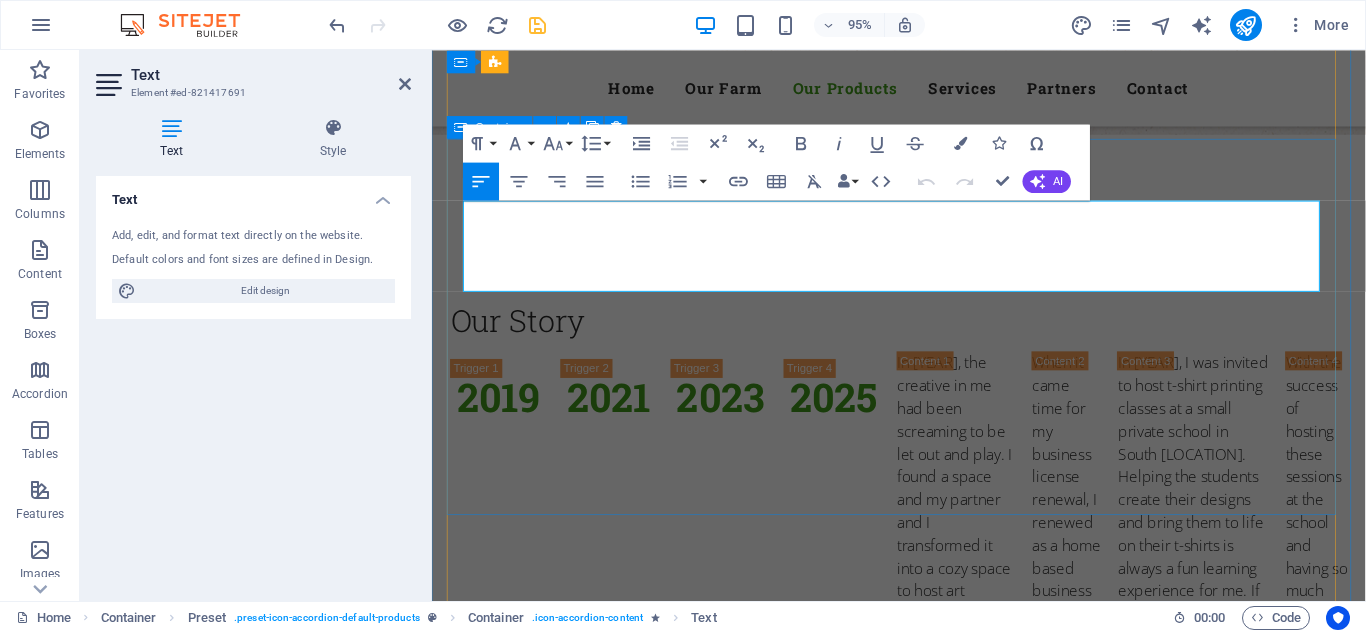type 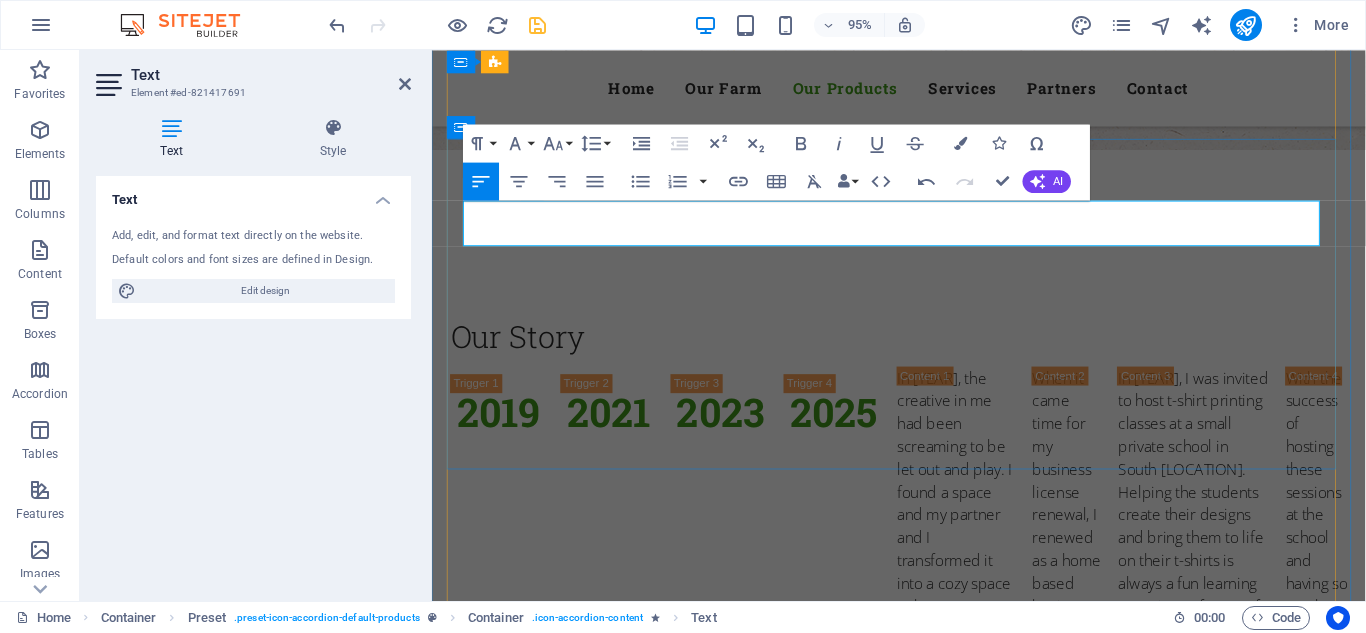 click on "Tumbler printing is another fun way to have a visual reminder of your time here on beautiful [LOCATION]. Select from photos you have taken and learn how to print and apply to the tumbler of your choice." at bounding box center [924, 2746] 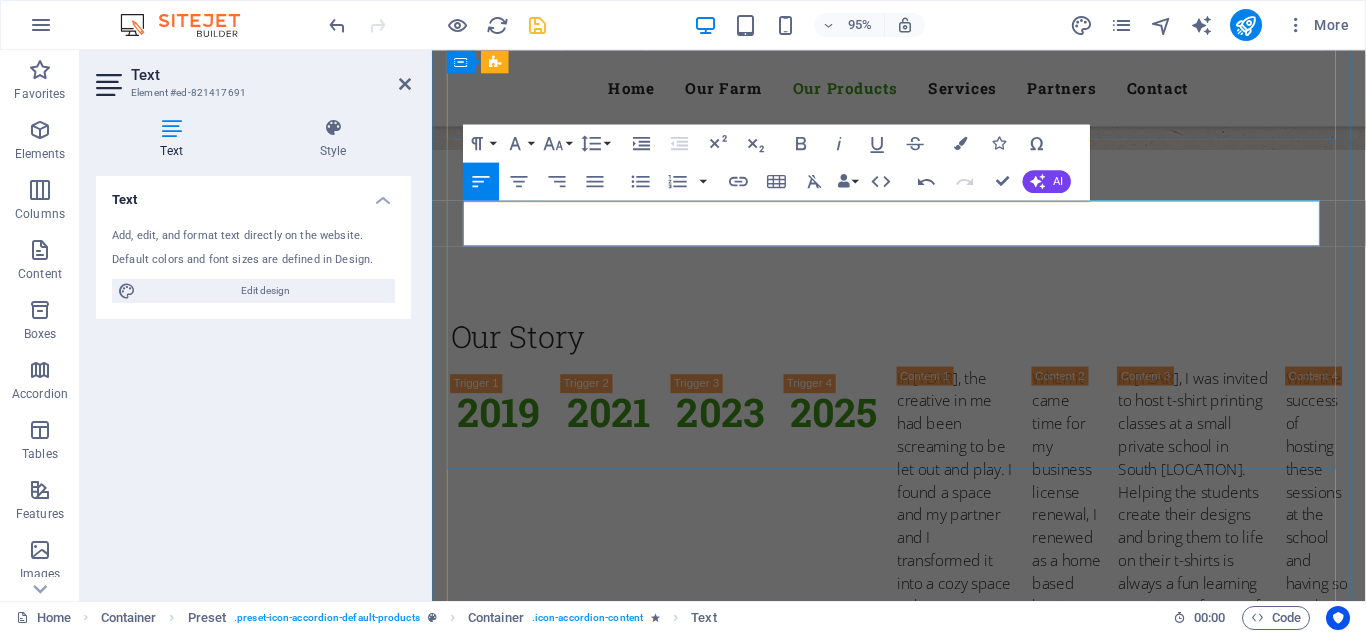 click on "Tumbler printing is another fun way to have a visual reminder of your time here on beautiful [LOCATION]. Select from your own photos that you have taken and learn how to print and apply to the tumbler of your choice." at bounding box center [924, 2746] 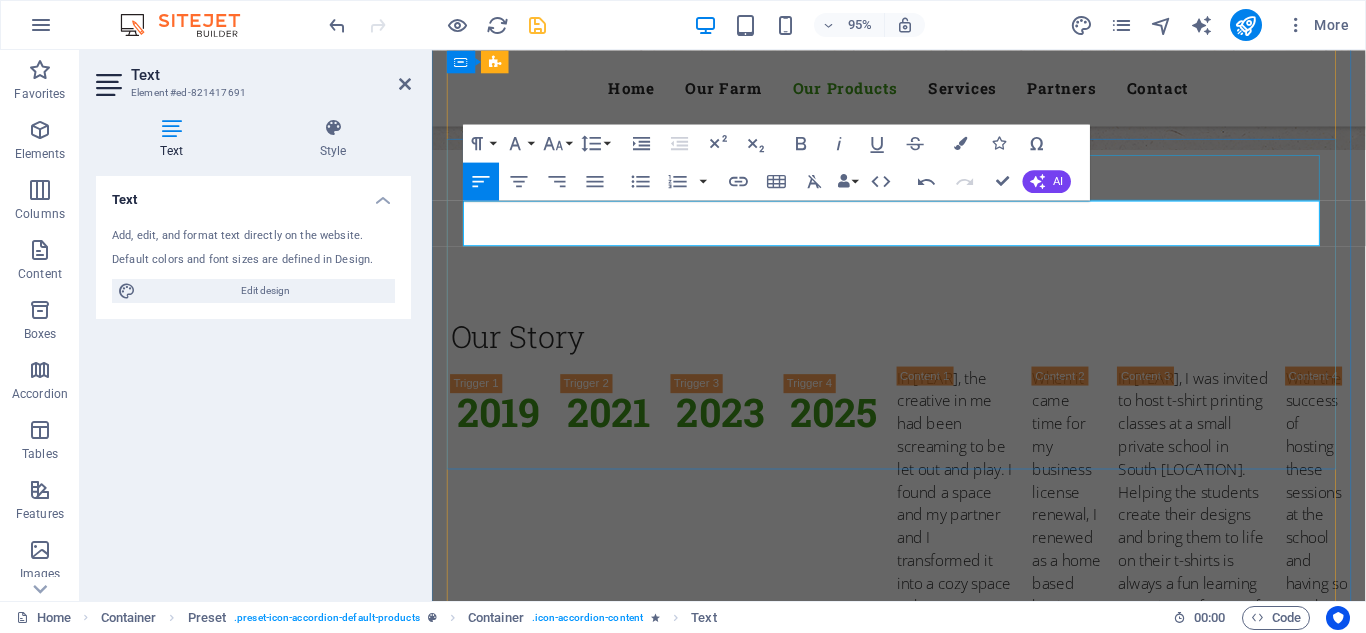 click on "Tumbler Printing" at bounding box center [924, 2698] 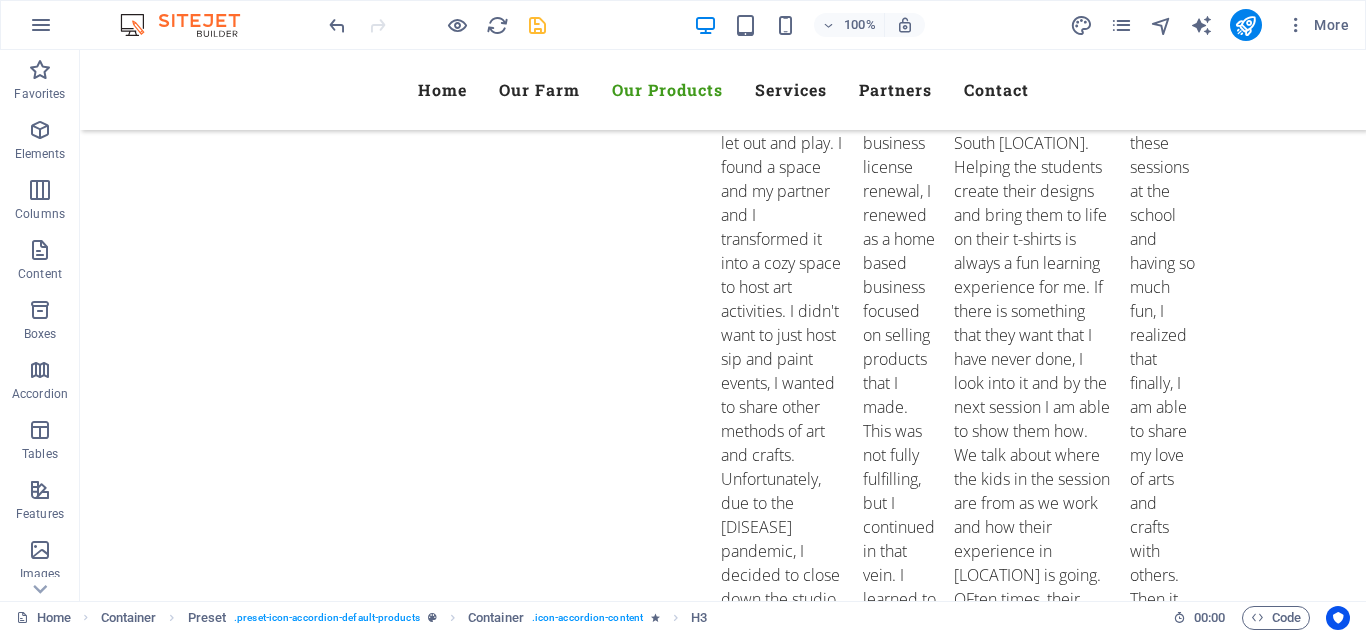 scroll, scrollTop: 3528, scrollLeft: 0, axis: vertical 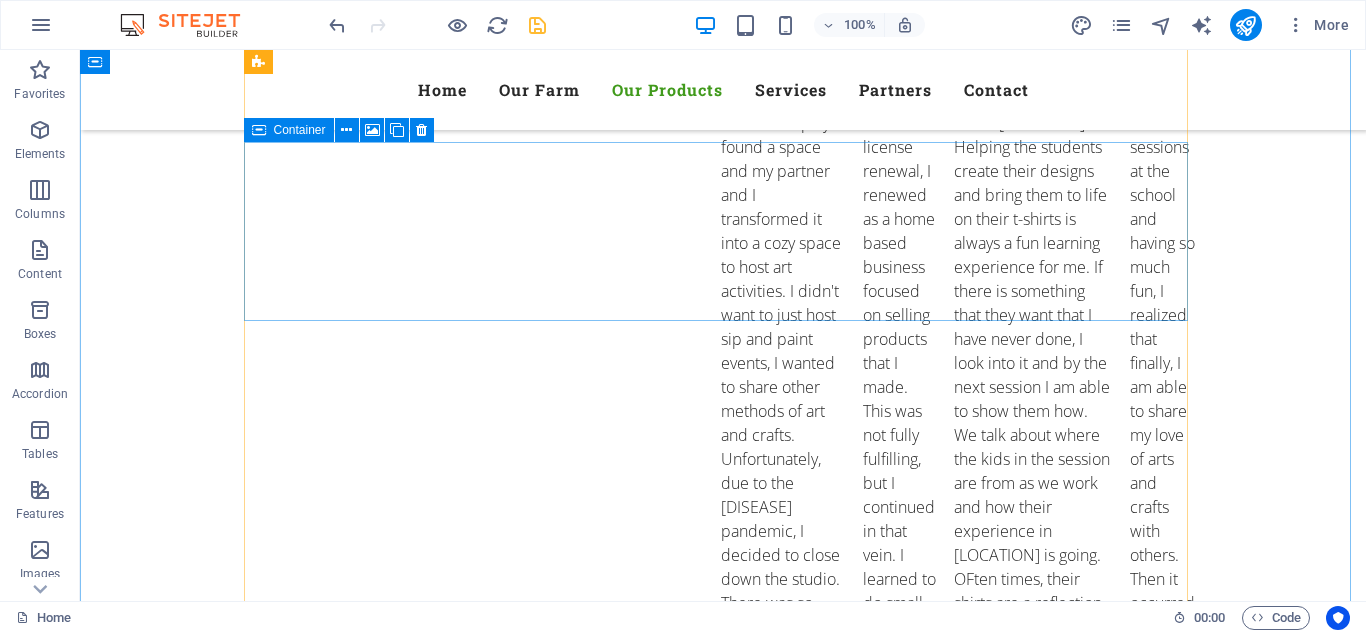click on "Fruits" at bounding box center [723, 2891] 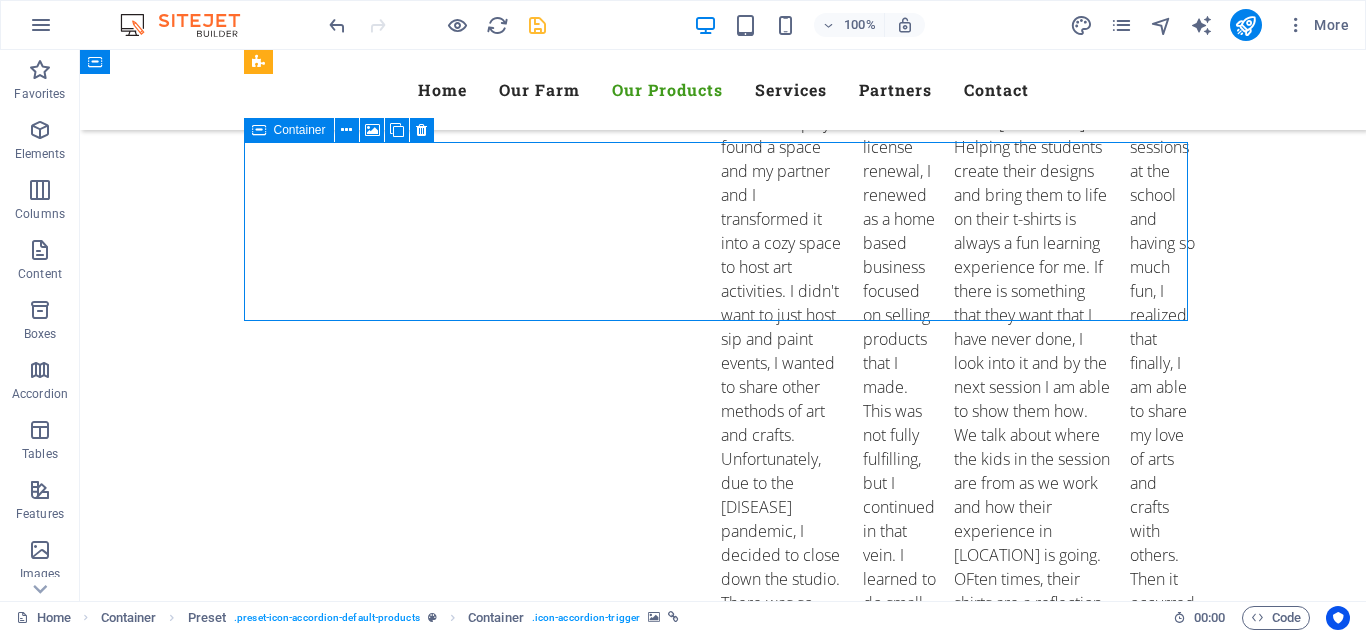 click on "Fruits" at bounding box center [723, 2891] 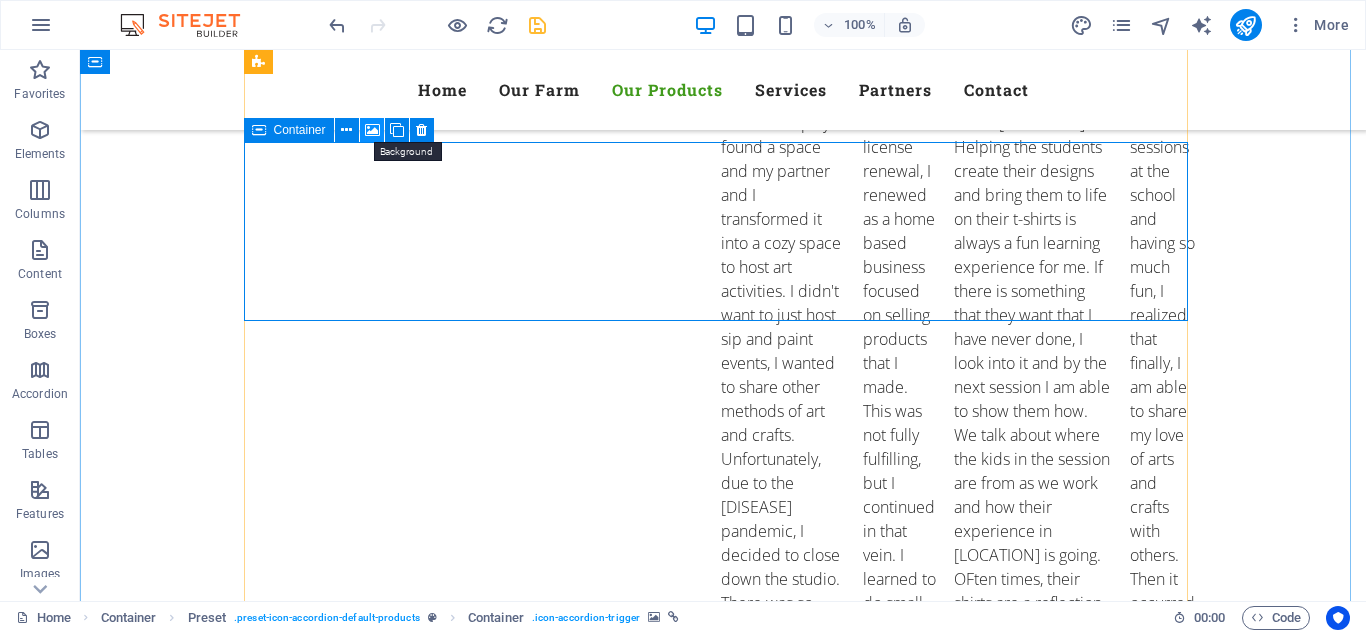click at bounding box center (372, 130) 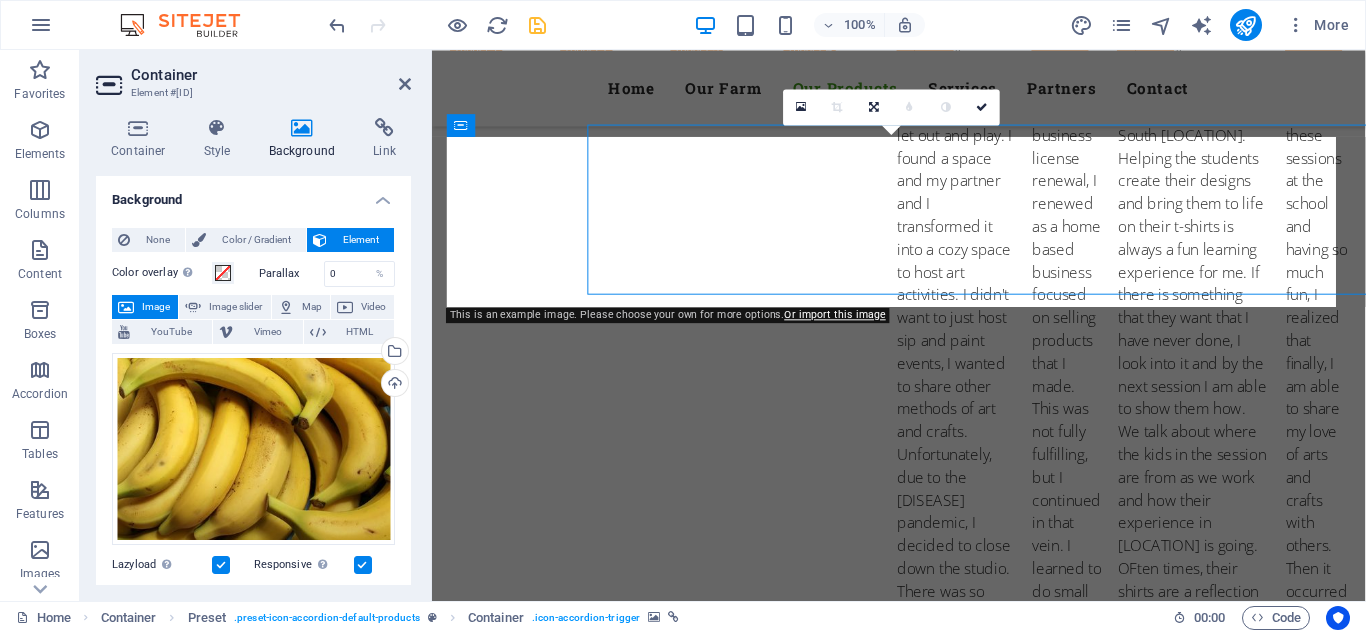 scroll, scrollTop: 3542, scrollLeft: 0, axis: vertical 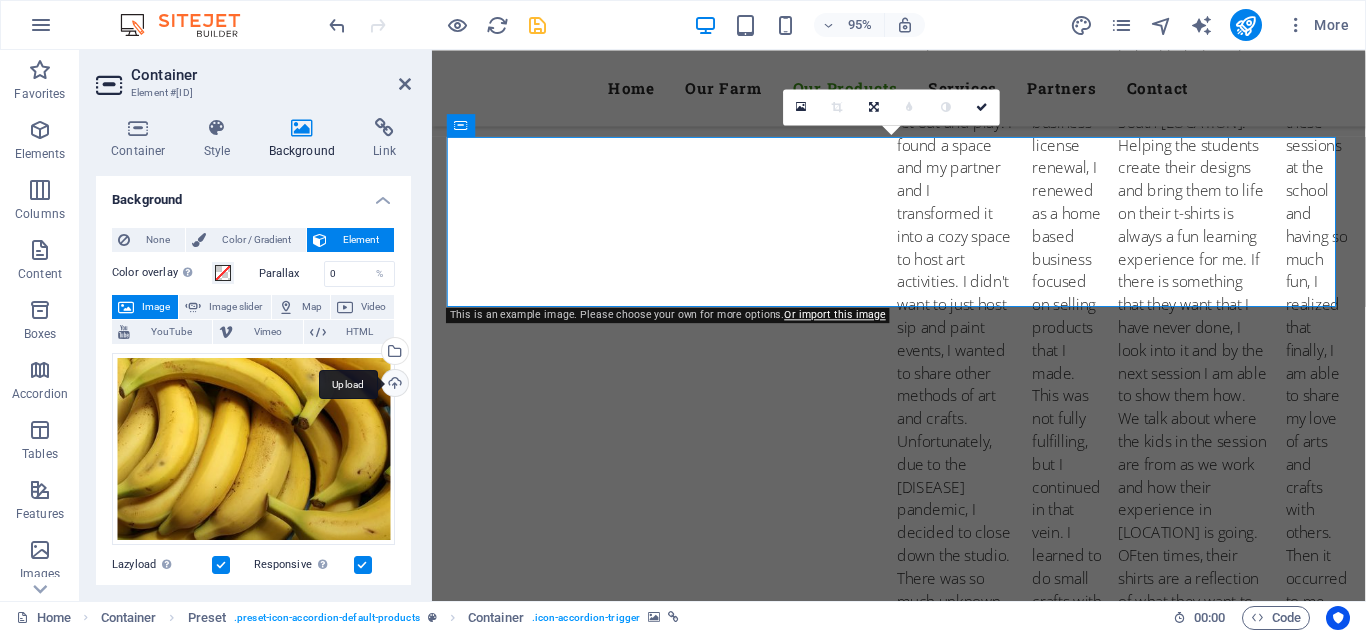 click on "Upload" at bounding box center [393, 385] 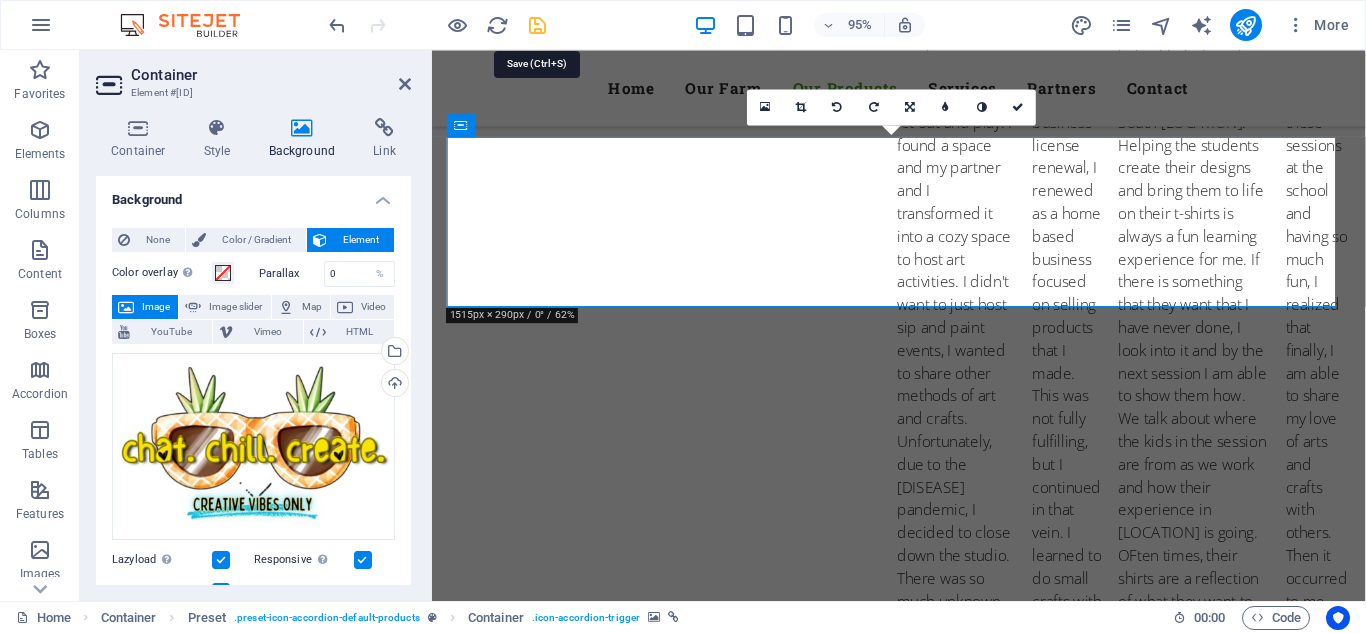 click at bounding box center (537, 25) 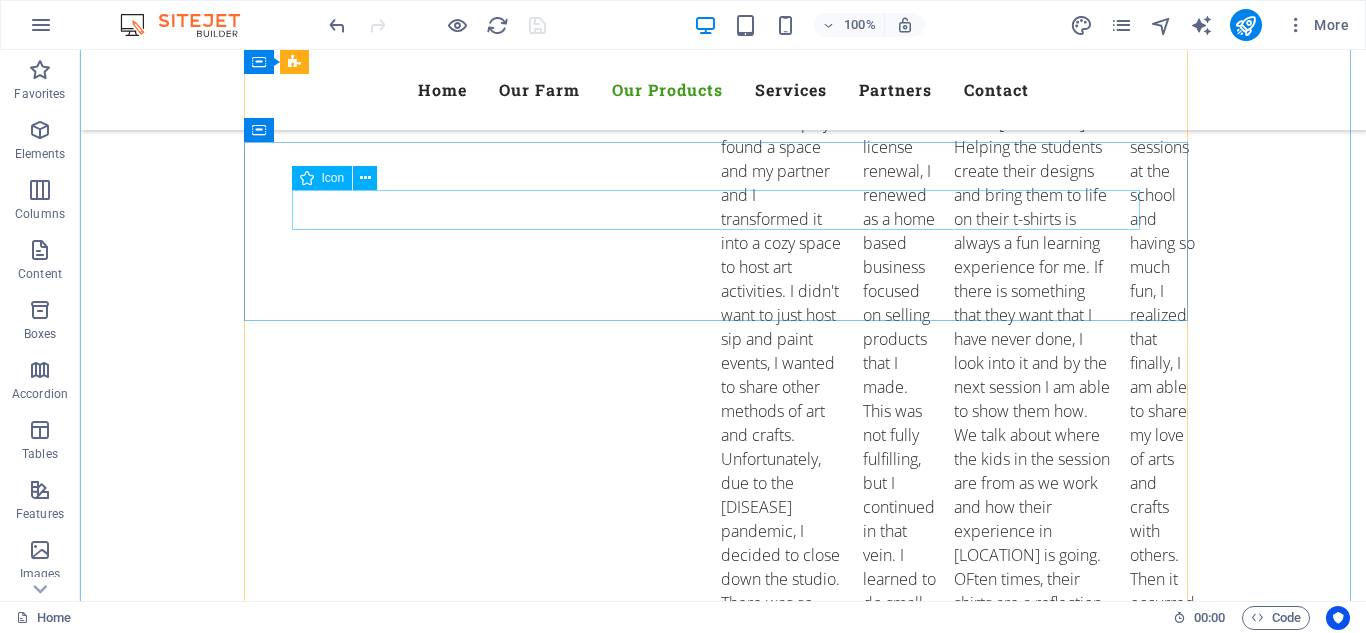 click at bounding box center (723, 2870) 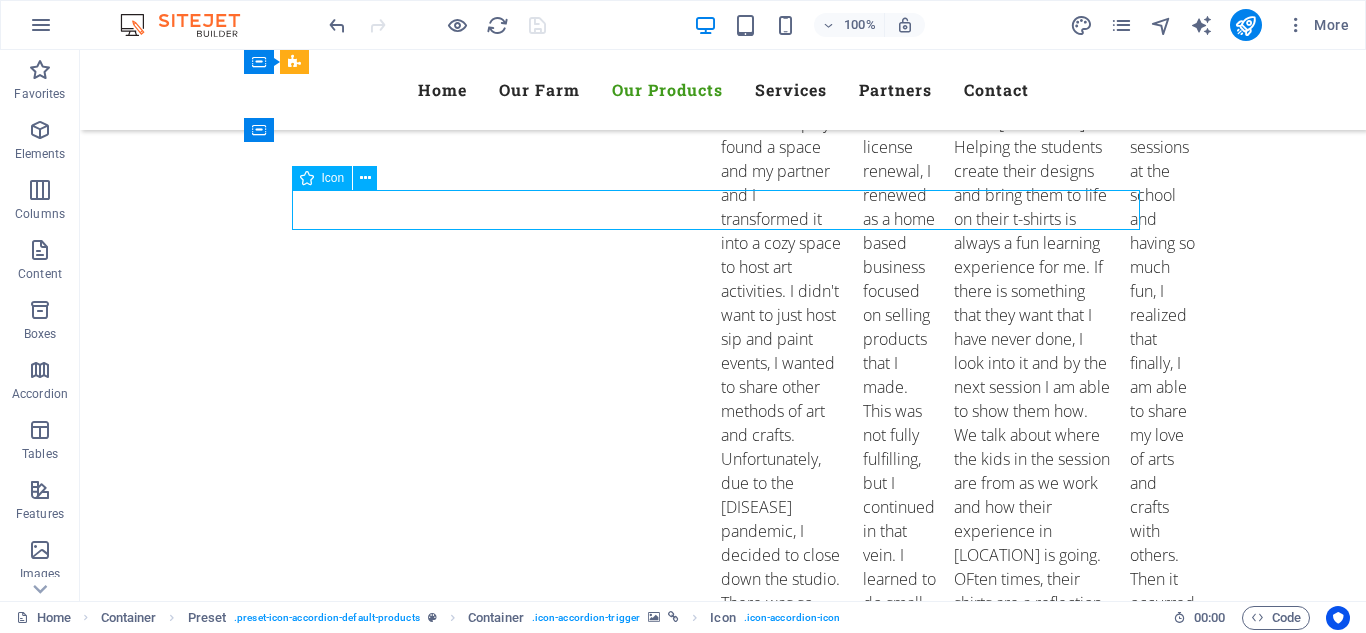 click at bounding box center [723, 2870] 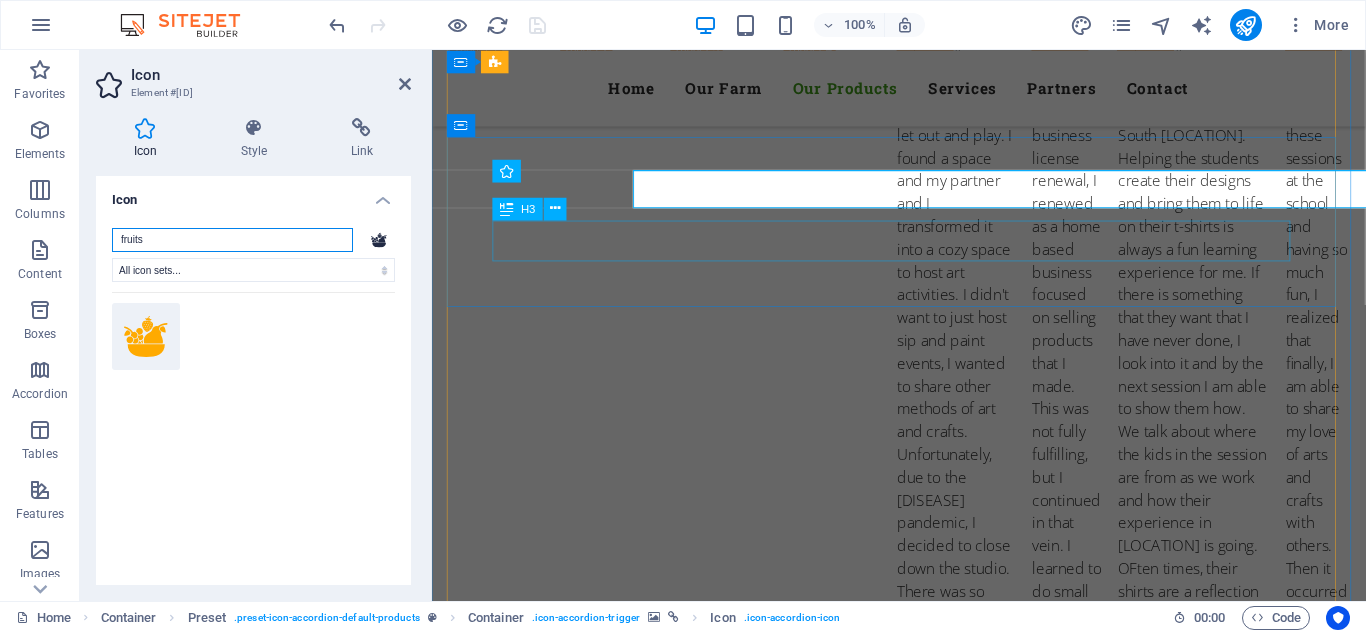 scroll, scrollTop: 3542, scrollLeft: 0, axis: vertical 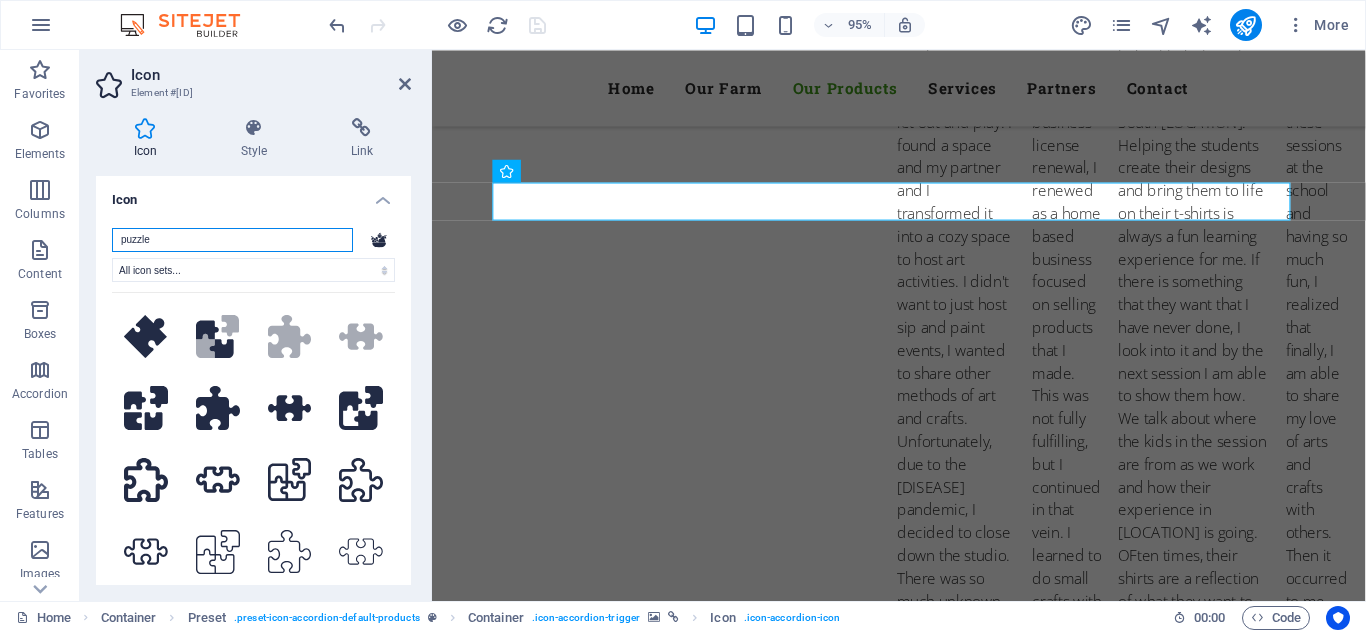 type on "puzzle" 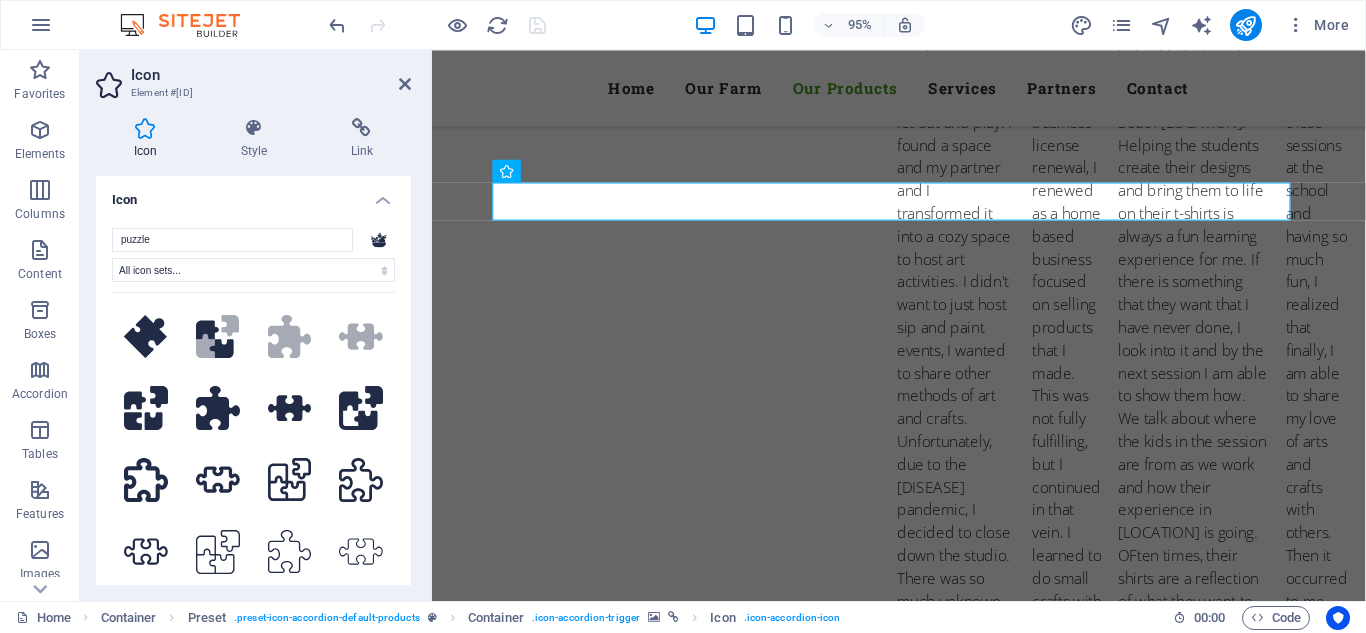 drag, startPoint x: 406, startPoint y: 260, endPoint x: 406, endPoint y: 329, distance: 69 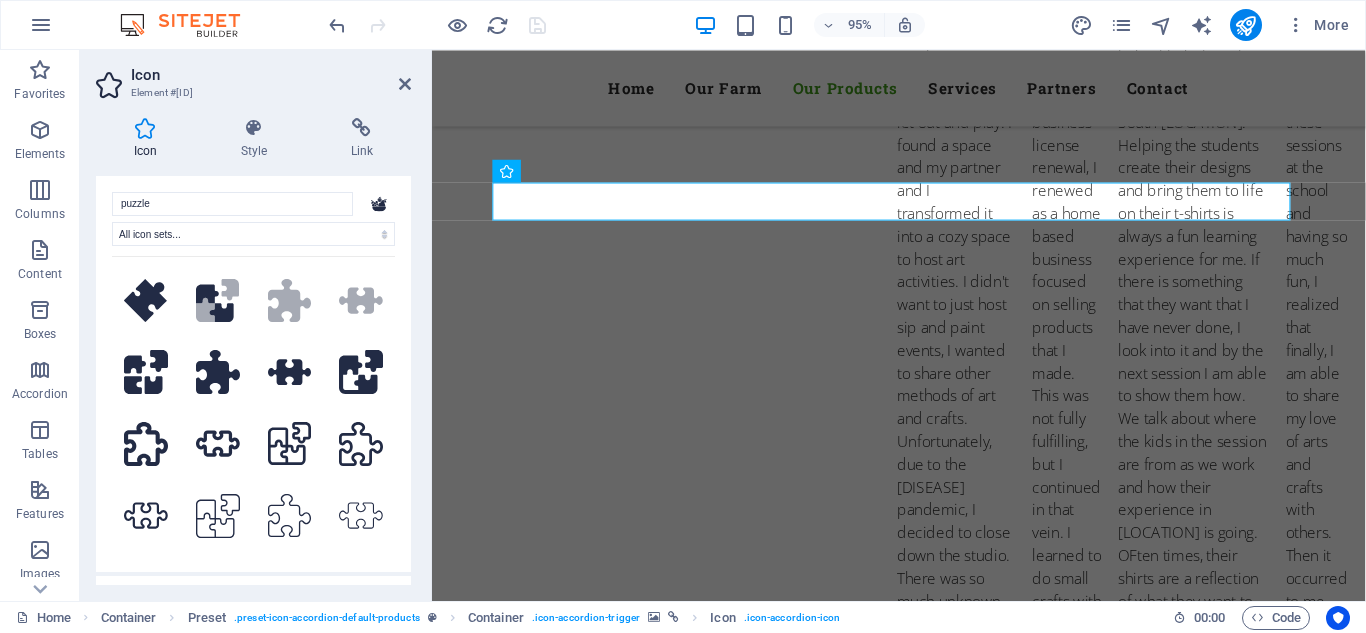 scroll, scrollTop: 33, scrollLeft: 0, axis: vertical 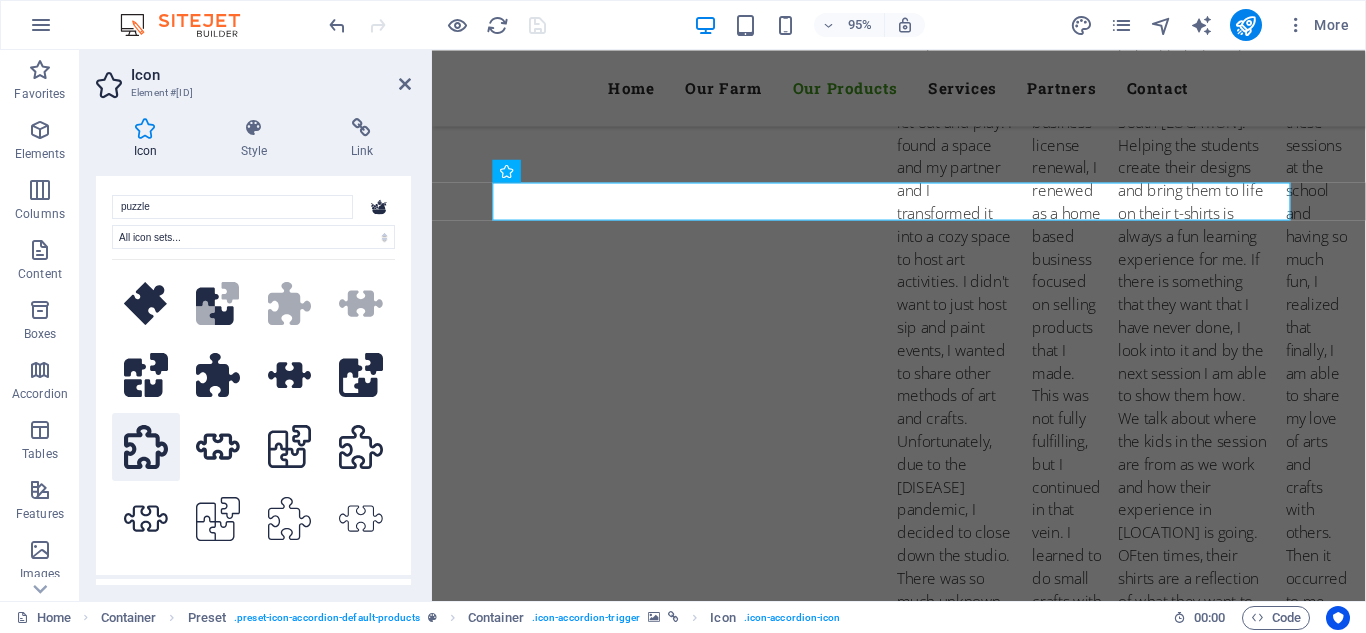 click 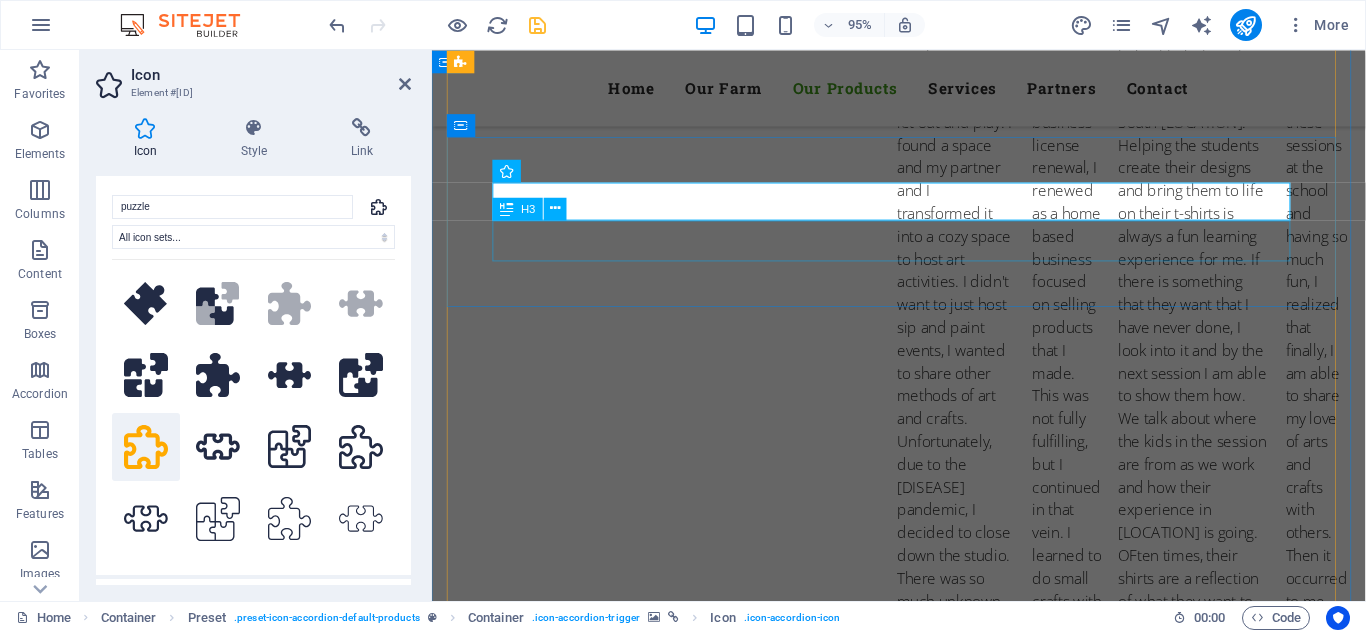 click on "Fruits" at bounding box center [924, 2917] 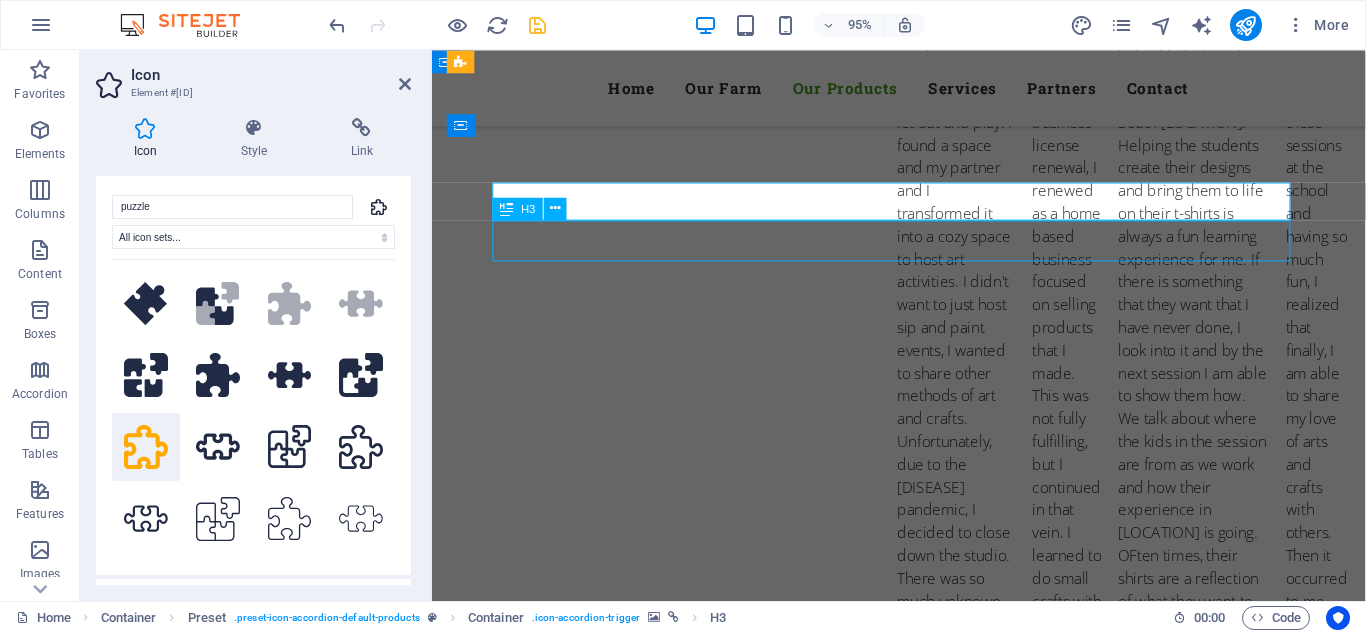 click on "Fruits" at bounding box center [924, 2917] 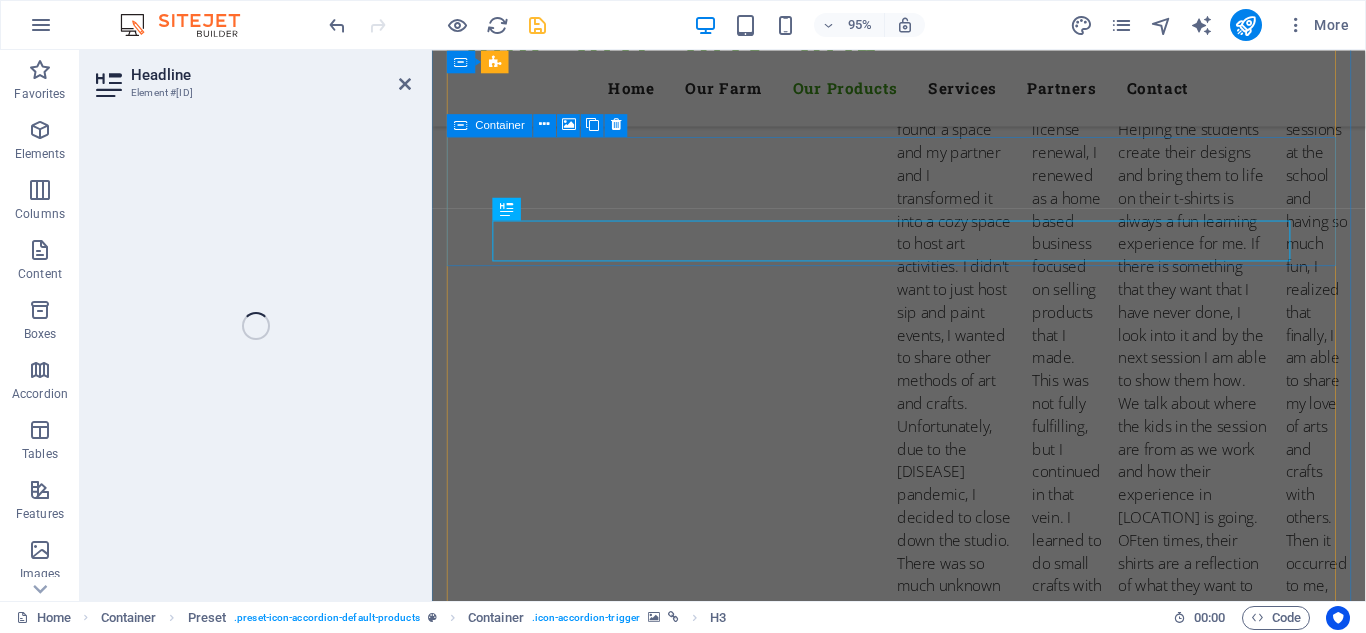 click at bounding box center (924, 2856) 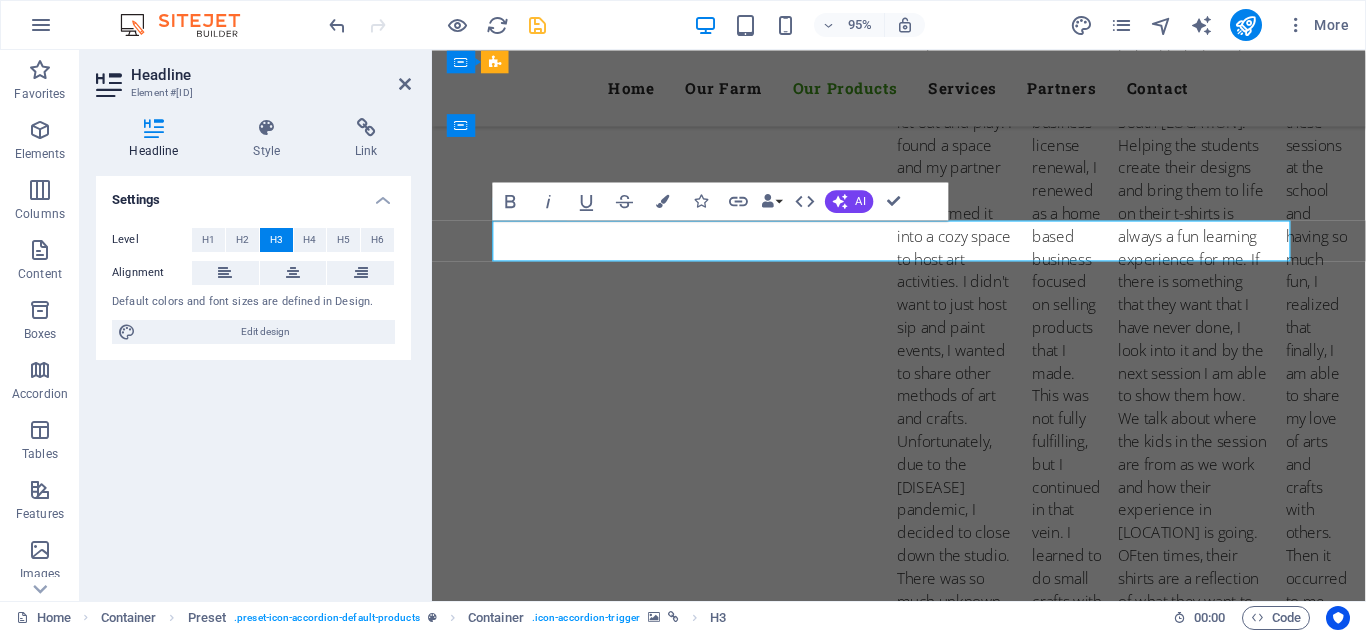 type 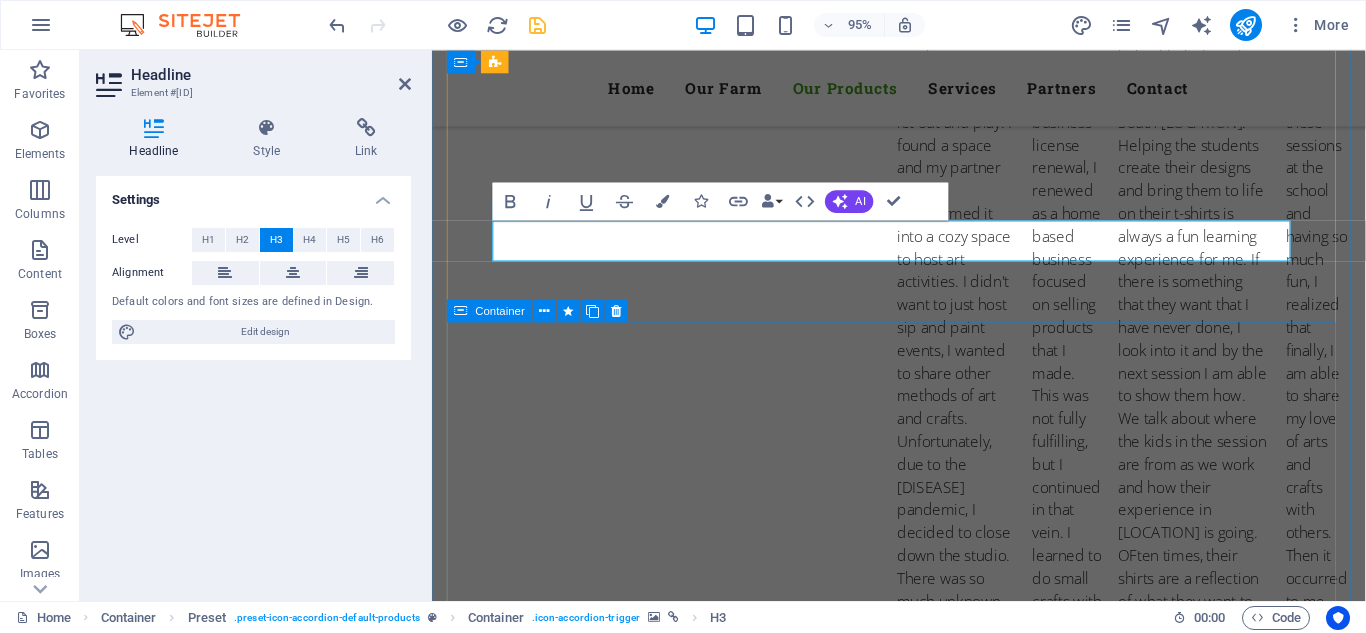click on "Sticker & Puzzle Printing Lorem ipsum dolor sit amet, consectetur adipisicing elit. Natus, dolores, at, nisi eligendi repellat voluptatem minima officia veritatis quasi animi porro laudantium dicta dolor voluptate non maiores ipsum reprehenderit odio fugiat reiciendis consectetur fuga pariatur libero accusantium quod minus odit debitis cumque quo adipisci vel vitae aliquid corrupti perferendis voluptates." at bounding box center [924, 3154] 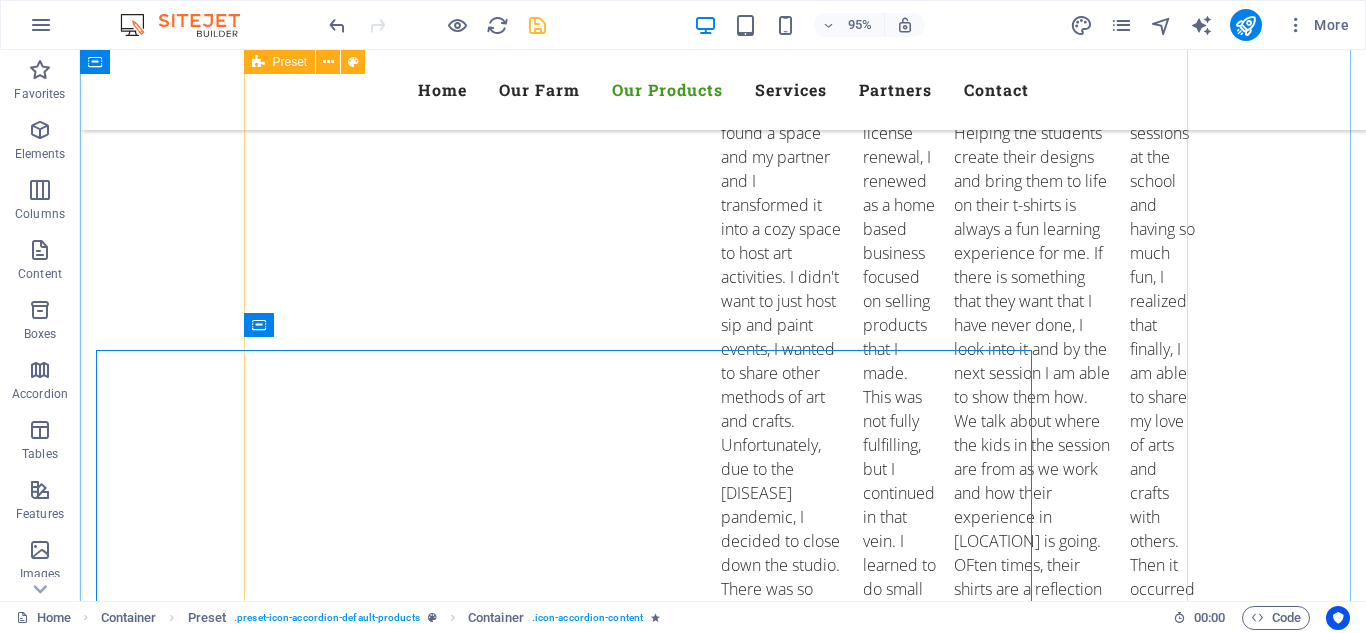 scroll, scrollTop: 3528, scrollLeft: 0, axis: vertical 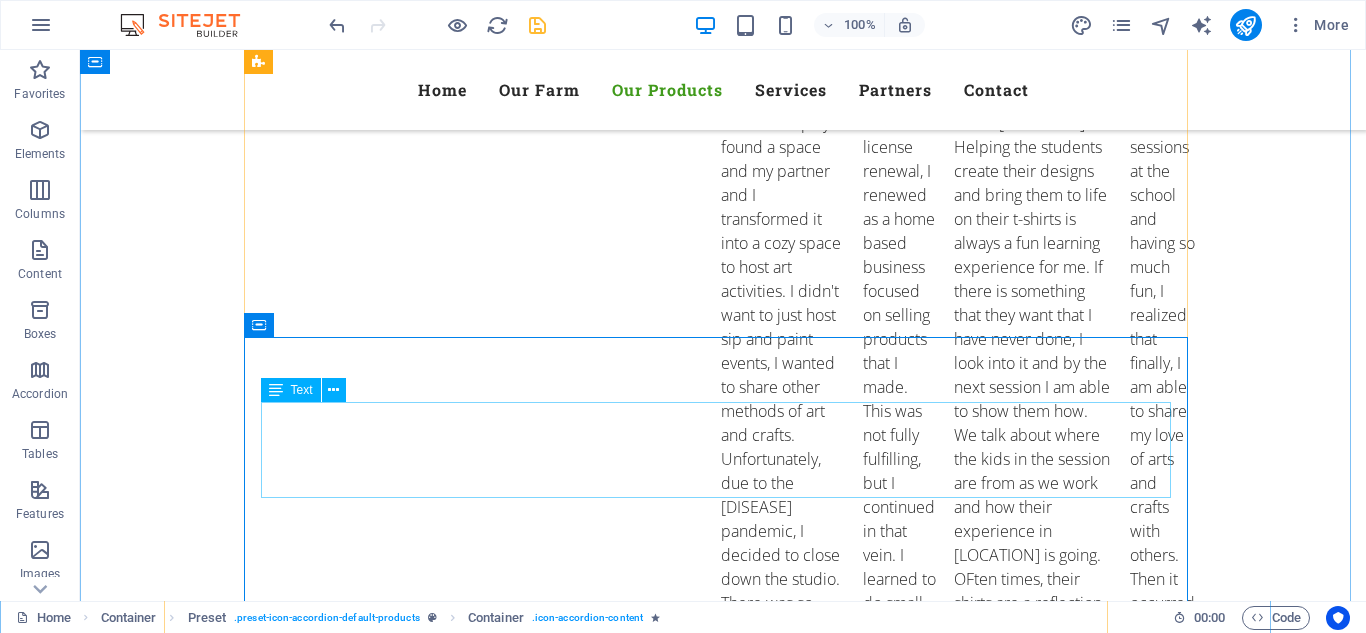 click on "Lorem ipsum dolor sit amet, consectetur adipisicing elit. Natus, dolores, at, nisi eligendi repellat voluptatem minima officia veritatis quasi animi porro laudantium dicta dolor voluptate non maiores ipsum reprehenderit odio fugiat reiciendis consectetur fuga pariatur libero accusantium quod minus odit debitis cumque quo adipisci vel vitae aliquid corrupti perferendis voluptates." at bounding box center (723, 3066) 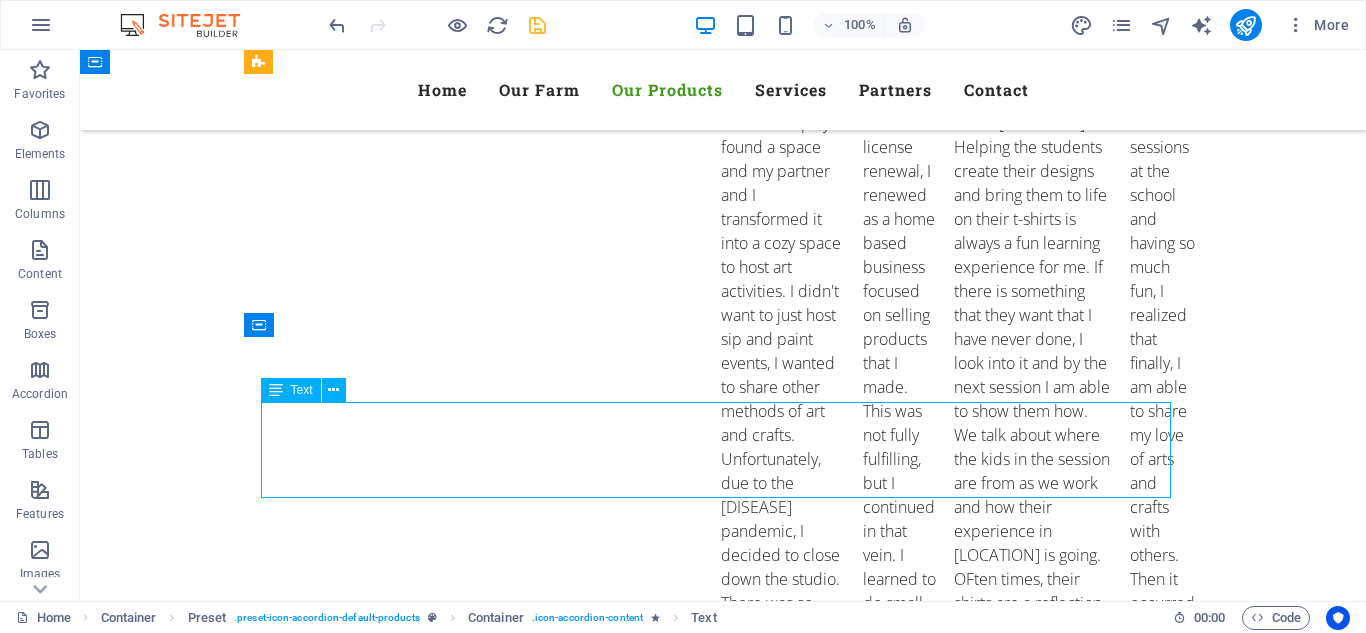click on "Lorem ipsum dolor sit amet, consectetur adipisicing elit. Natus, dolores, at, nisi eligendi repellat voluptatem minima officia veritatis quasi animi porro laudantium dicta dolor voluptate non maiores ipsum reprehenderit odio fugiat reiciendis consectetur fuga pariatur libero accusantium quod minus odit debitis cumque quo adipisci vel vitae aliquid corrupti perferendis voluptates." at bounding box center (723, 3066) 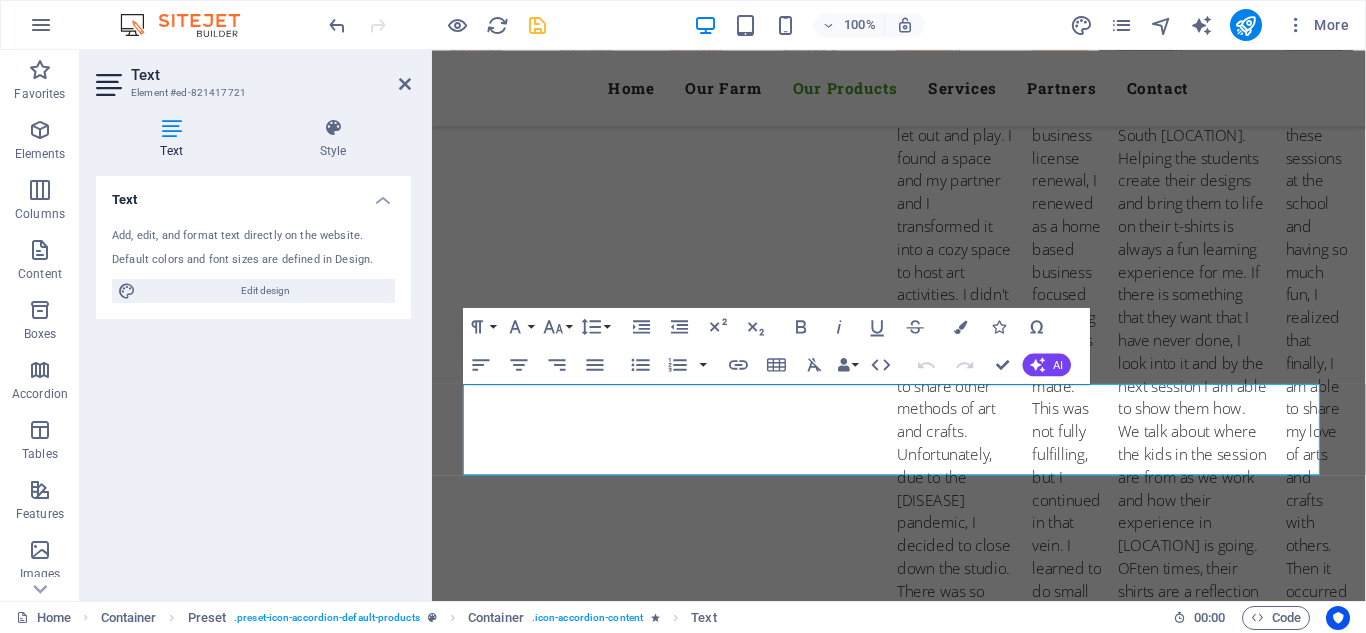 scroll, scrollTop: 3542, scrollLeft: 0, axis: vertical 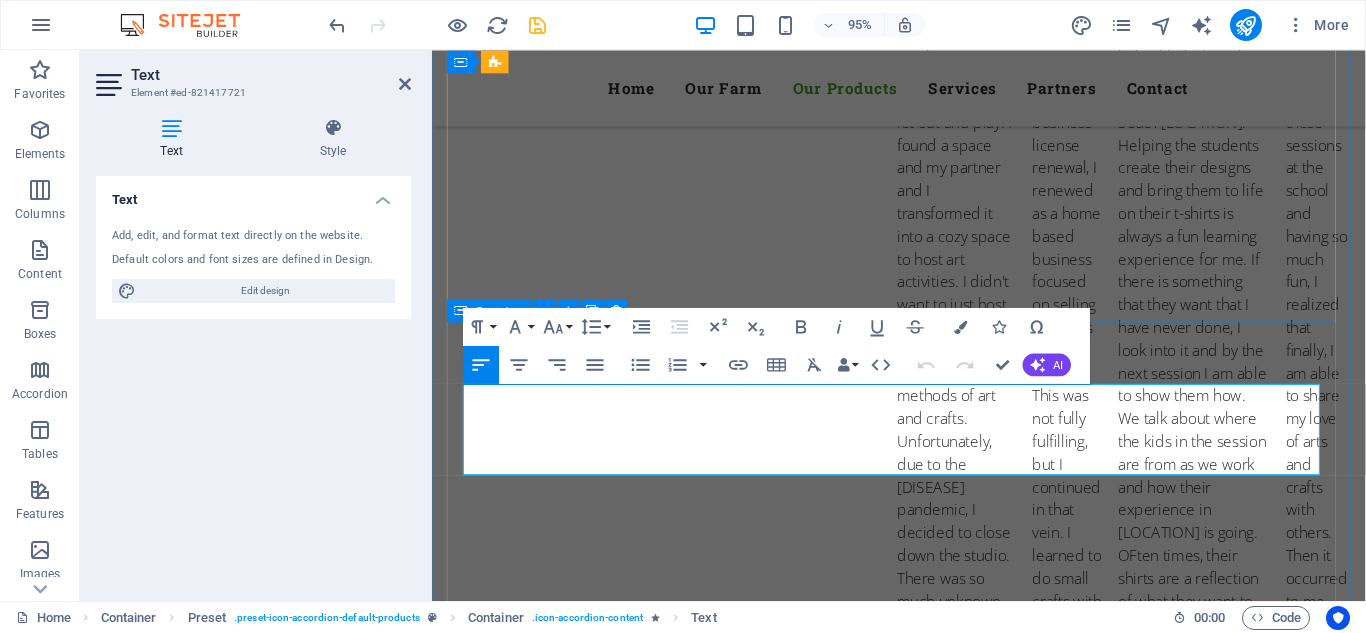 drag, startPoint x: 654, startPoint y: 491, endPoint x: 457, endPoint y: 399, distance: 217.42355 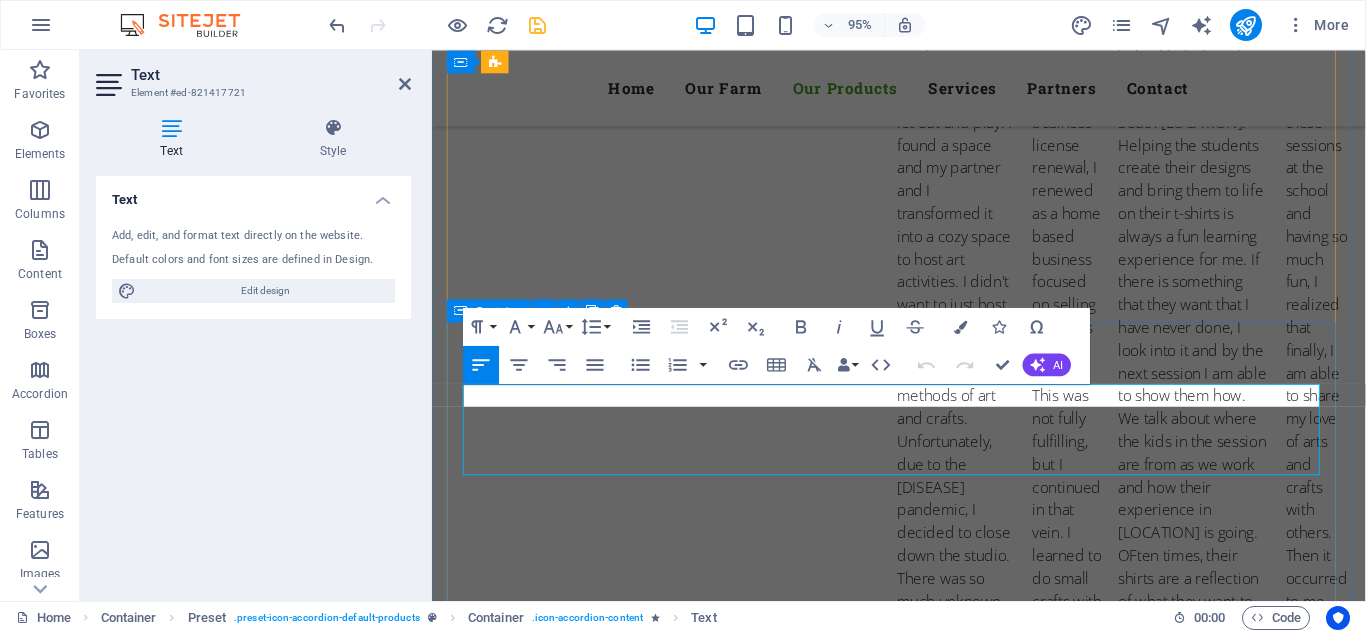 type 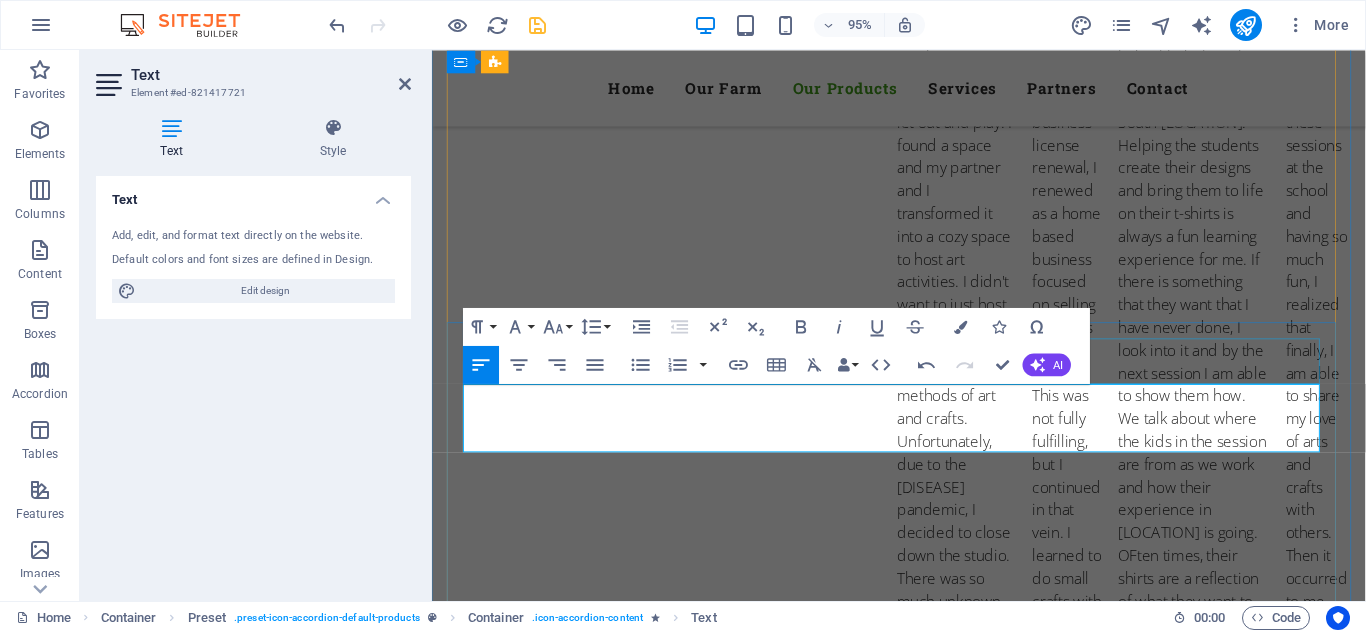 click on "Sticker & Puzzle Printing" at bounding box center [924, 3008] 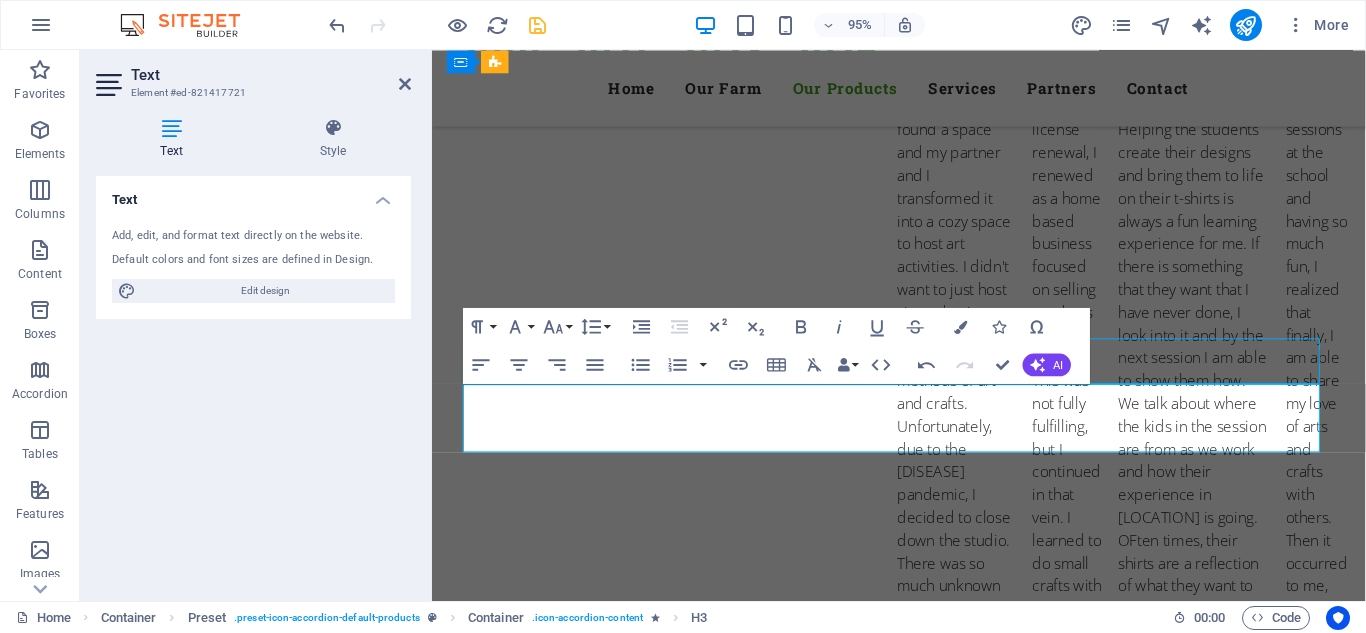 scroll, scrollTop: 3528, scrollLeft: 0, axis: vertical 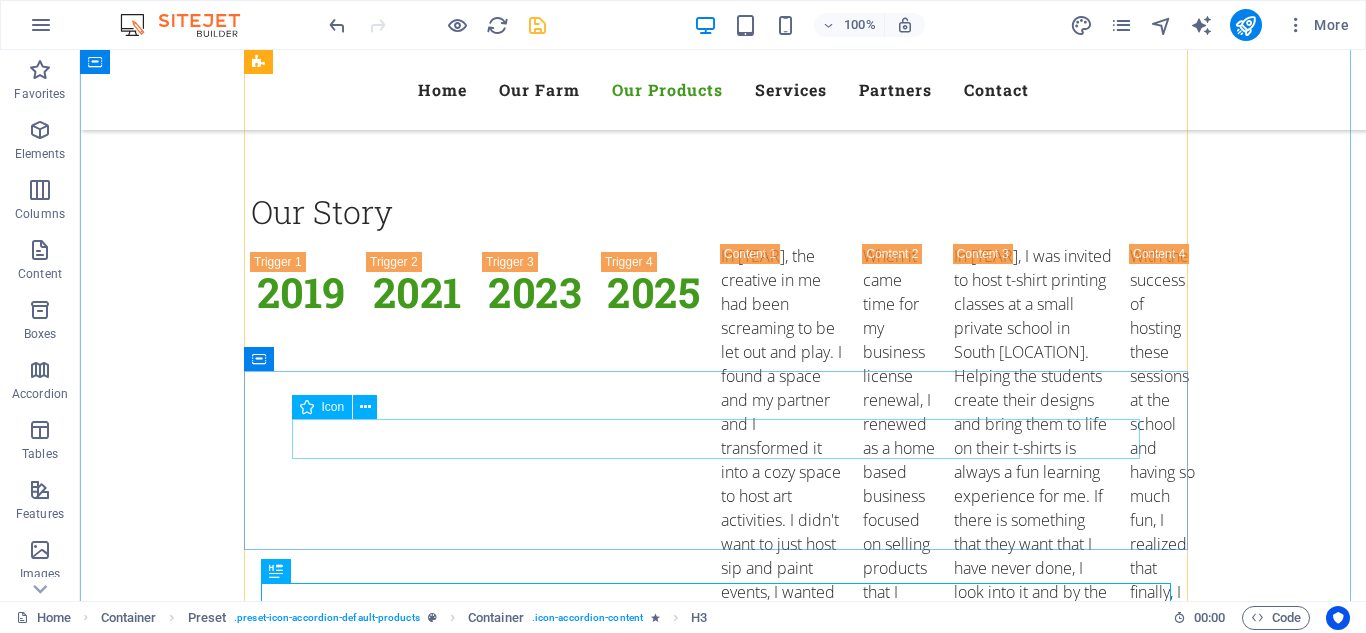 click at bounding box center [723, 3099] 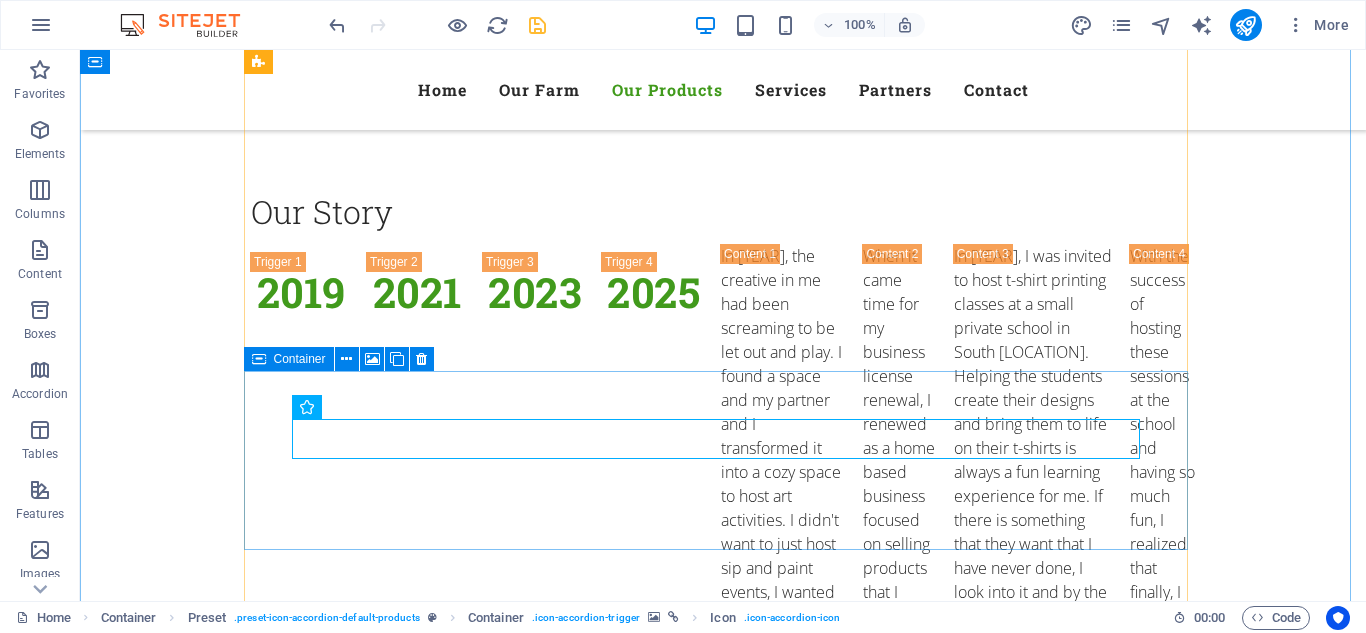 click on "Sticker & Puzzle Printing" at bounding box center (723, 3120) 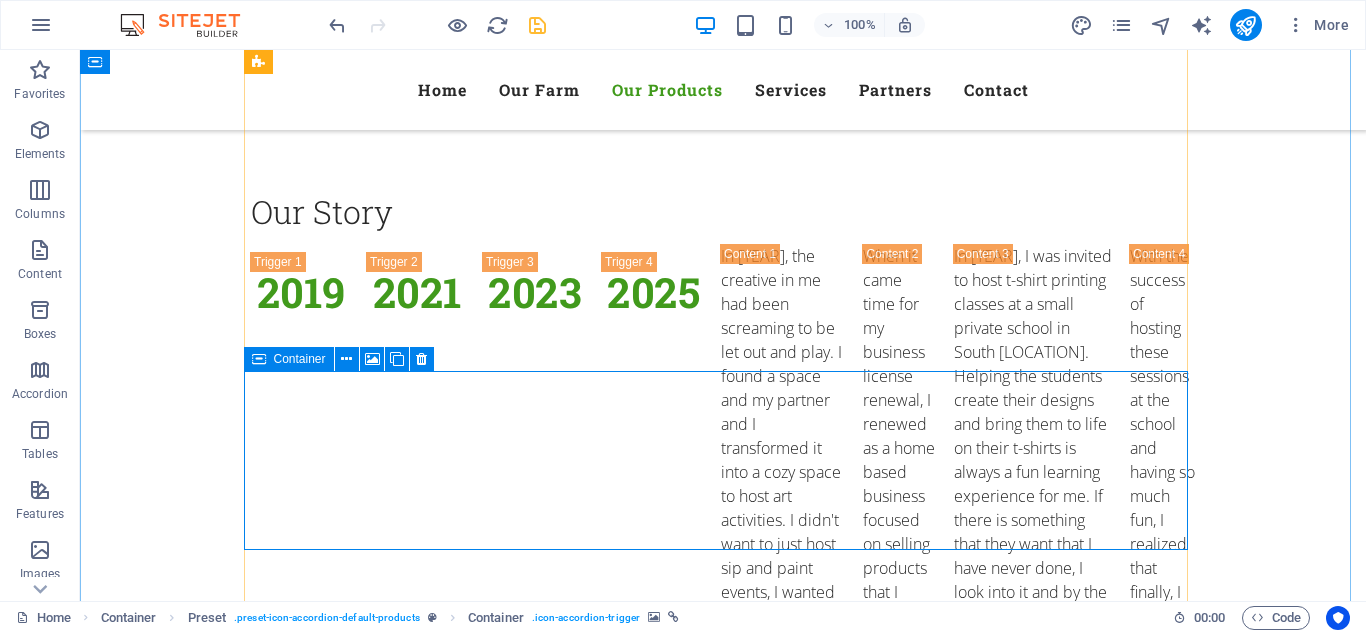 click on "Sticker & Puzzle Printing" at bounding box center (723, 3120) 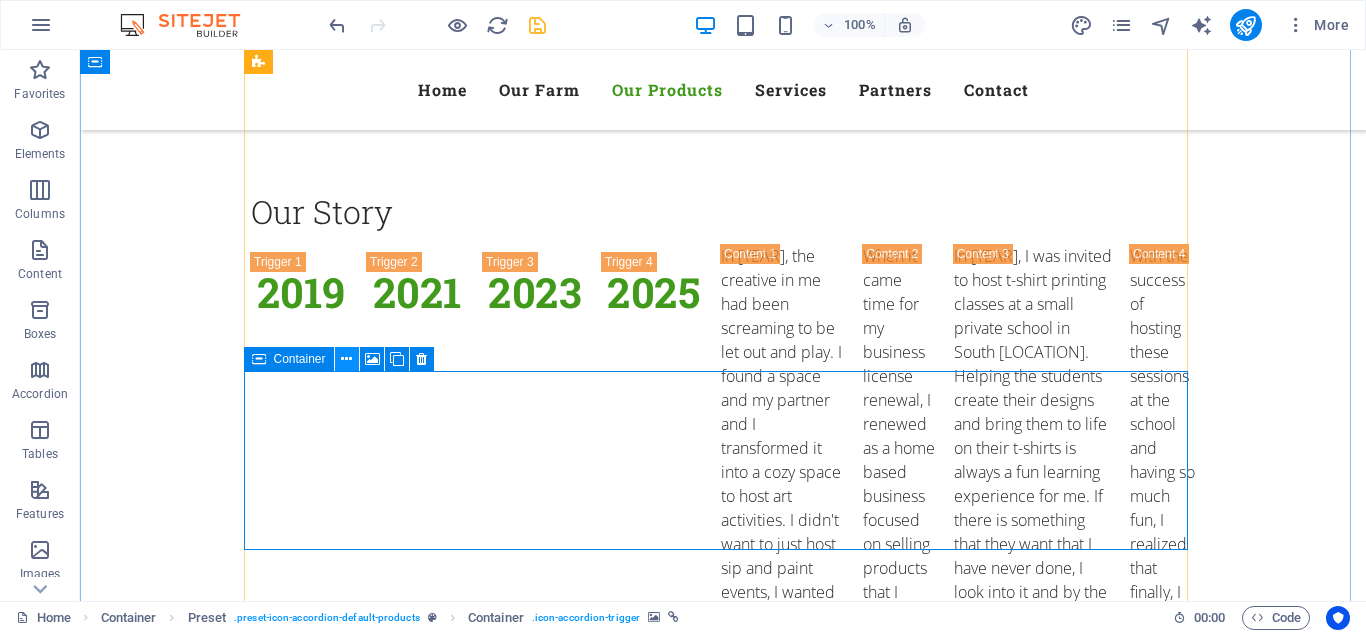 click at bounding box center (346, 359) 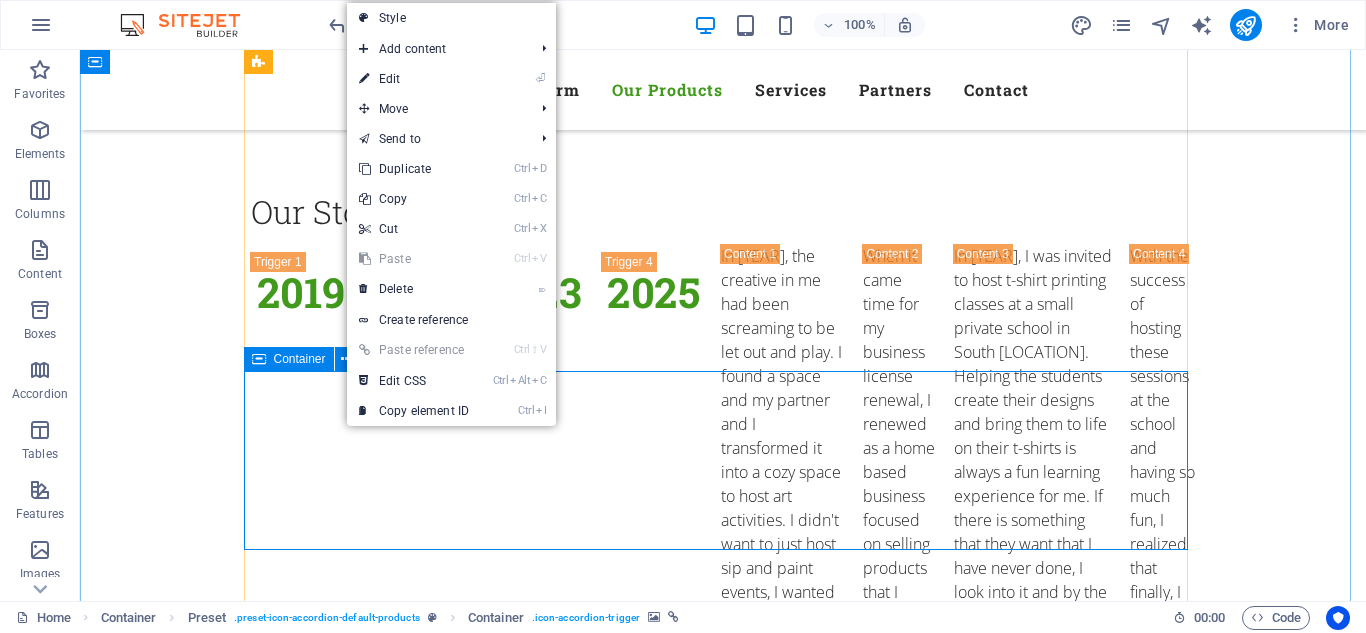 click on "Container" at bounding box center (300, 359) 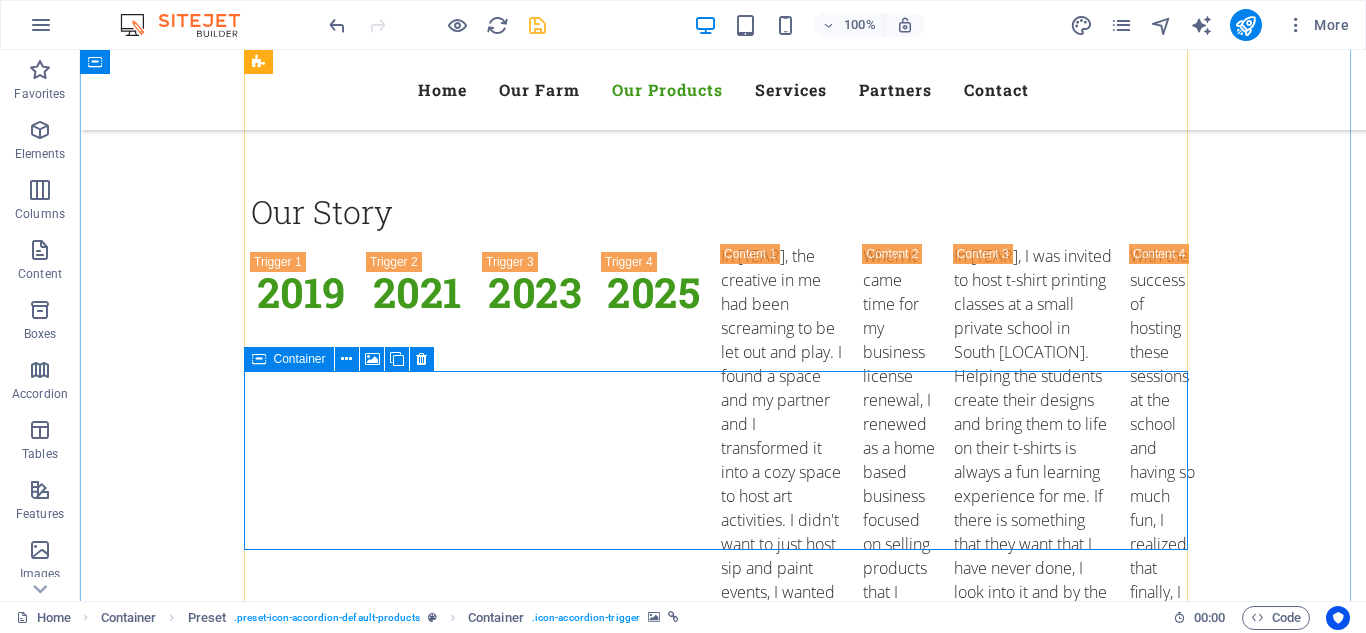 click at bounding box center (259, 359) 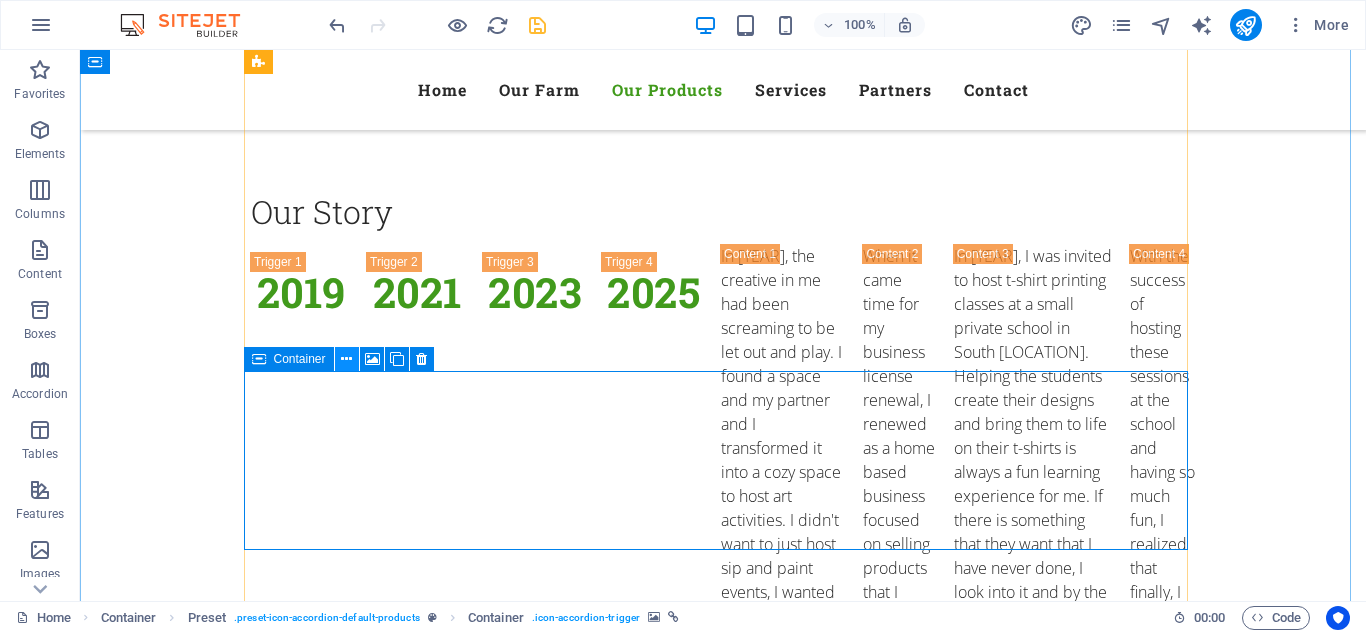 click at bounding box center [346, 359] 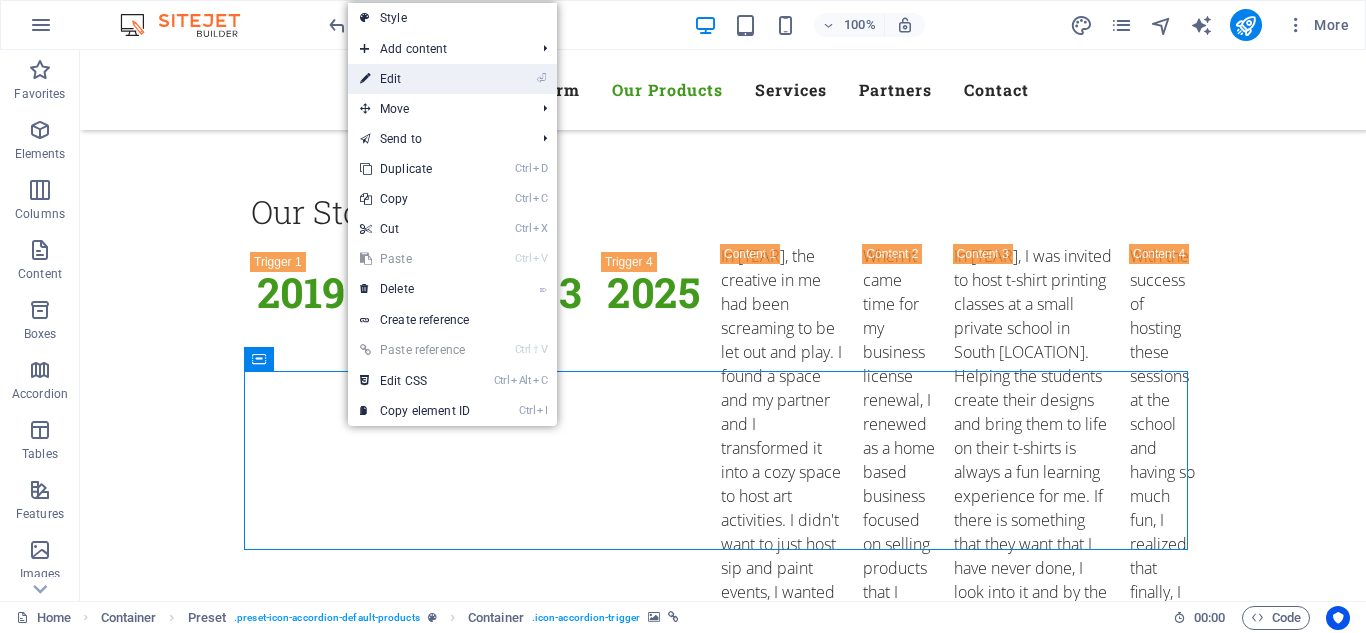 click on "⏎  Edit" at bounding box center [415, 79] 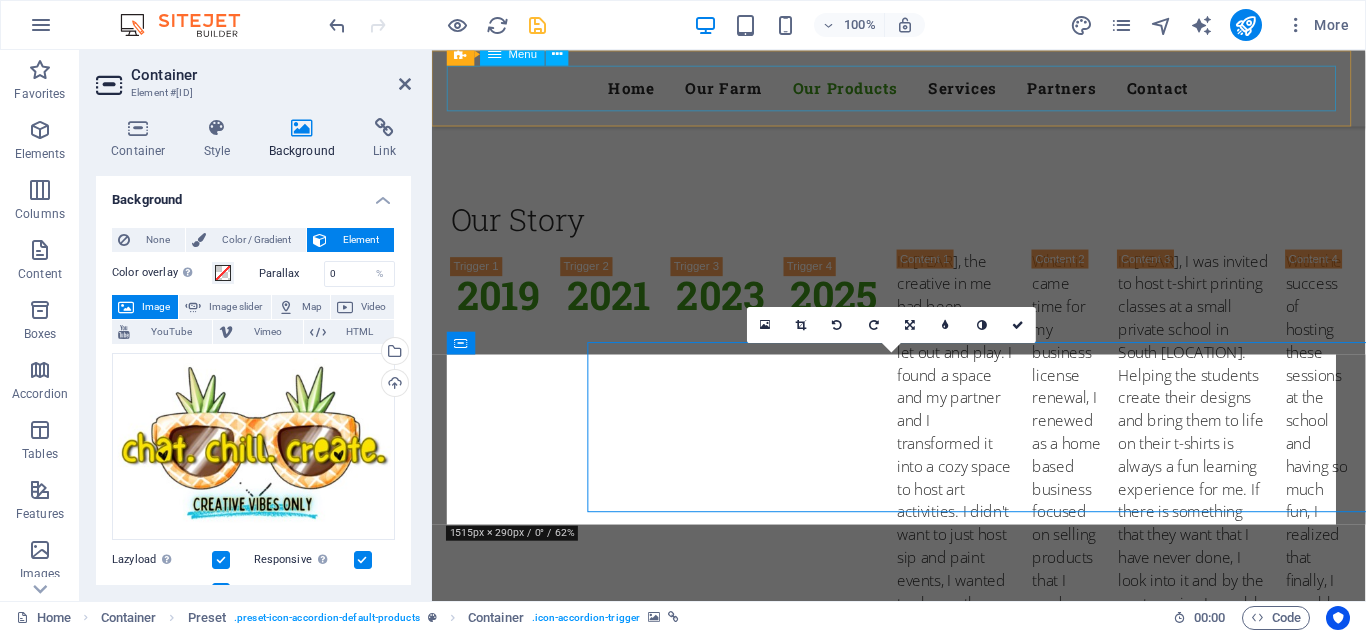 scroll, scrollTop: 3313, scrollLeft: 0, axis: vertical 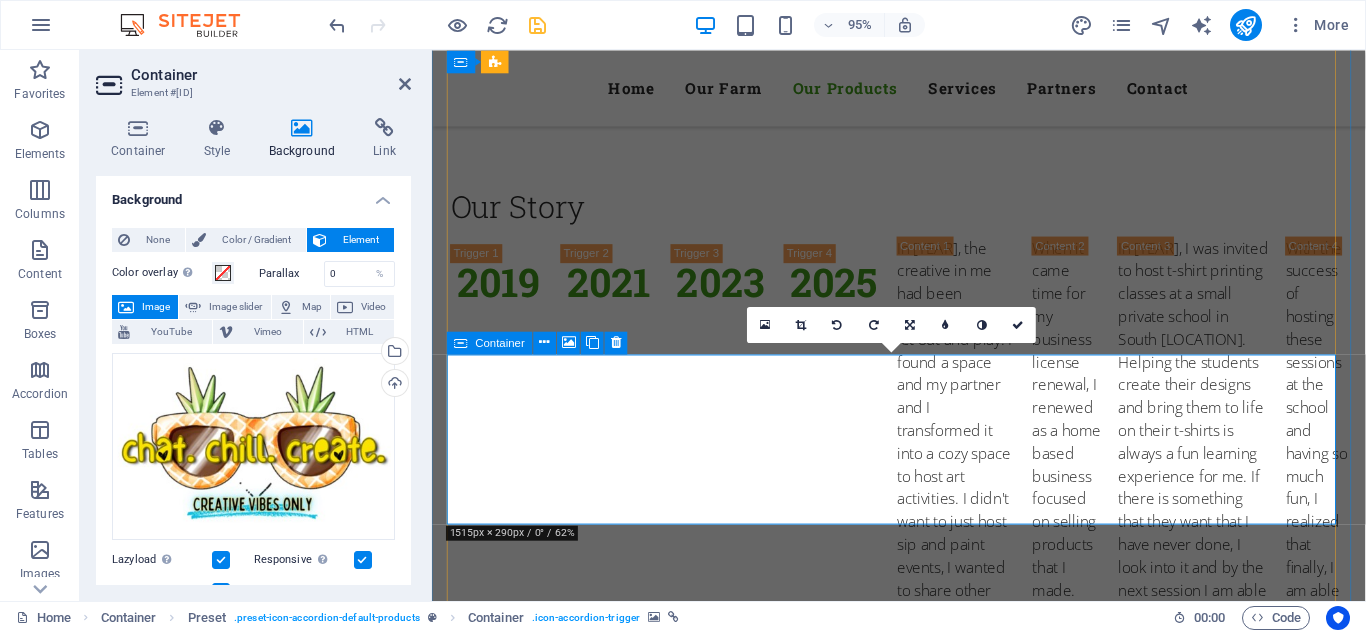 click on "Sticker & Puzzle Printing" at bounding box center [924, 3122] 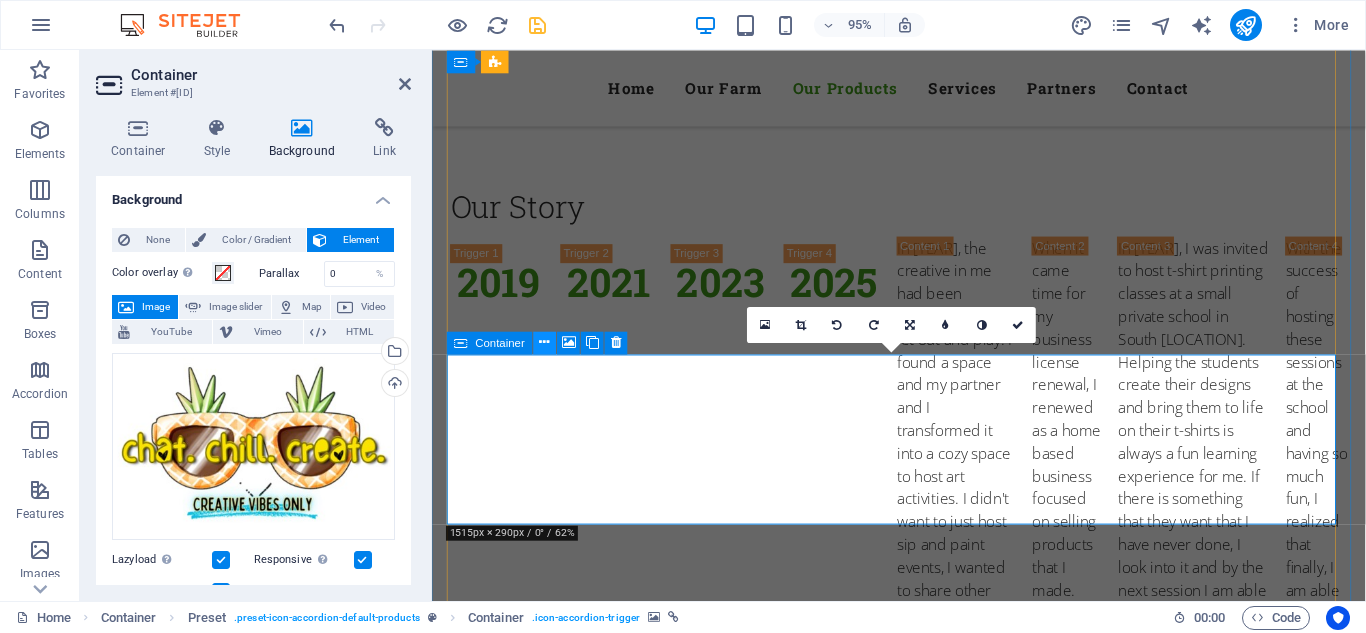 click at bounding box center (545, 343) 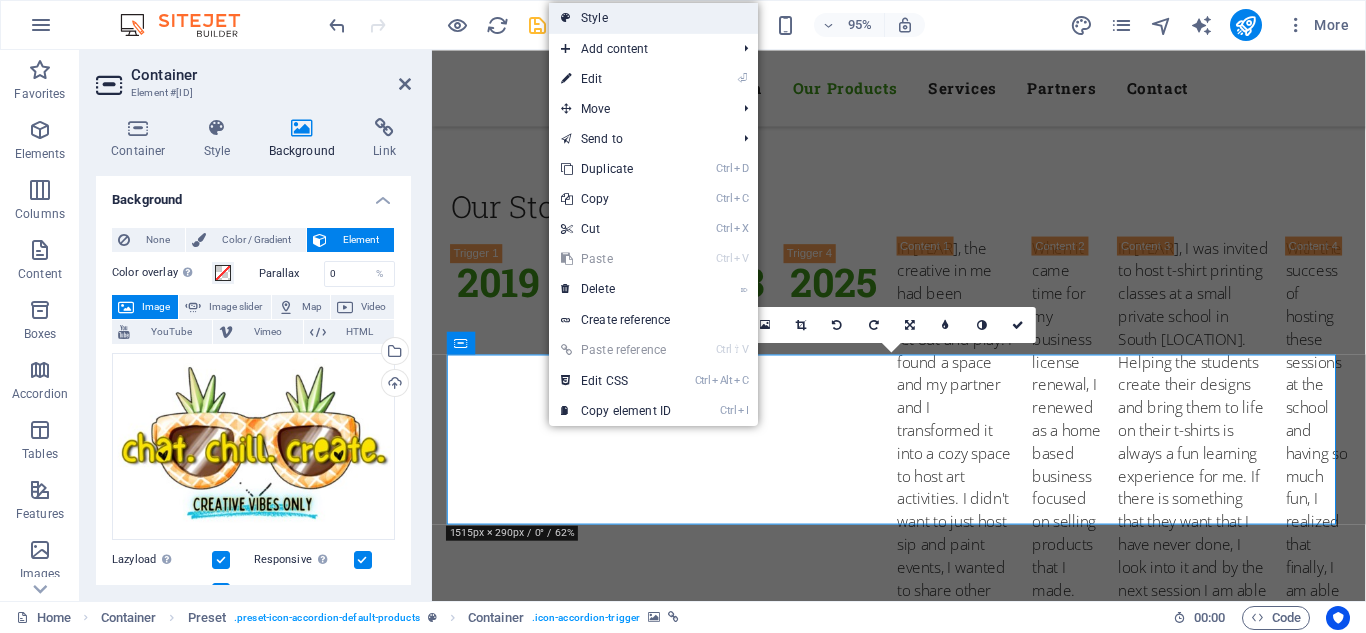 click on "Style" at bounding box center [653, 18] 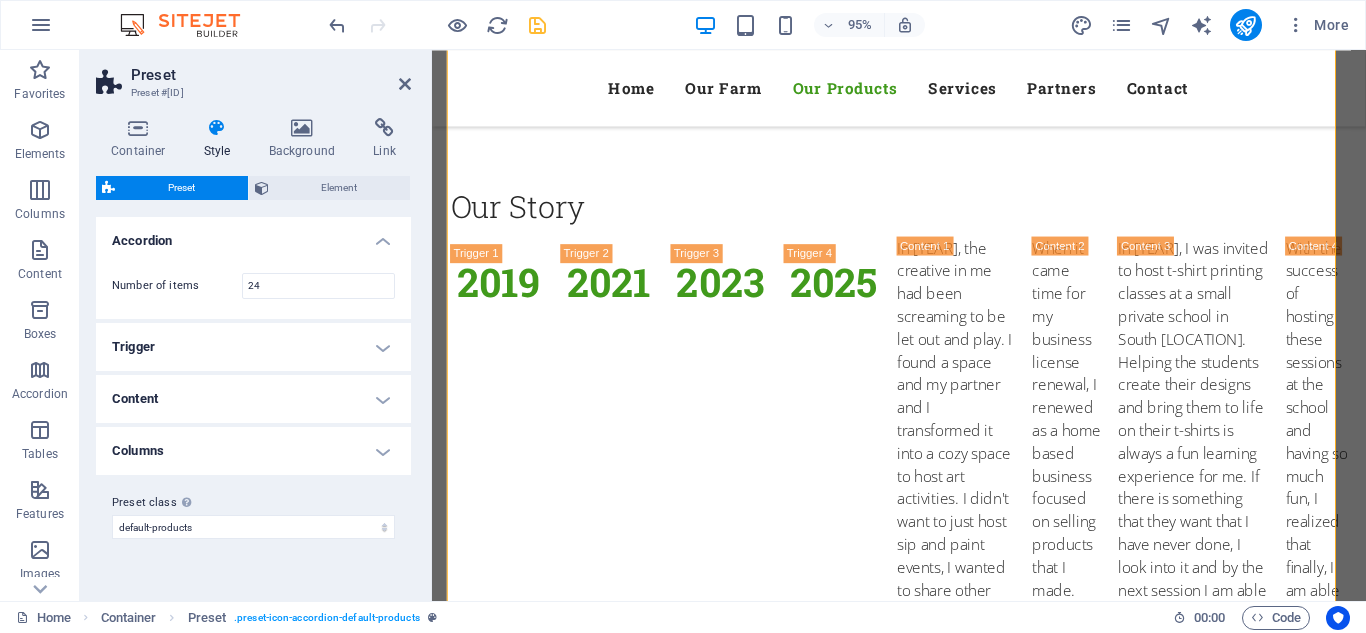 click on "Trigger" at bounding box center [253, 347] 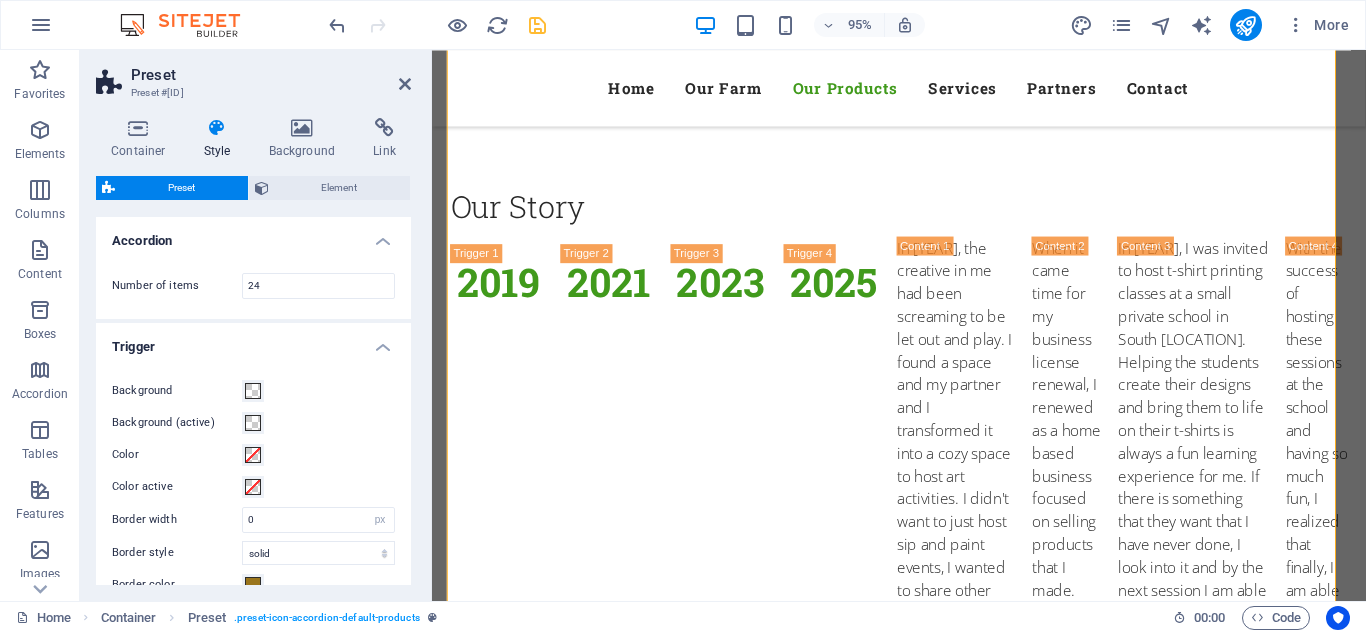 drag, startPoint x: 401, startPoint y: 344, endPoint x: 388, endPoint y: 499, distance: 155.5442 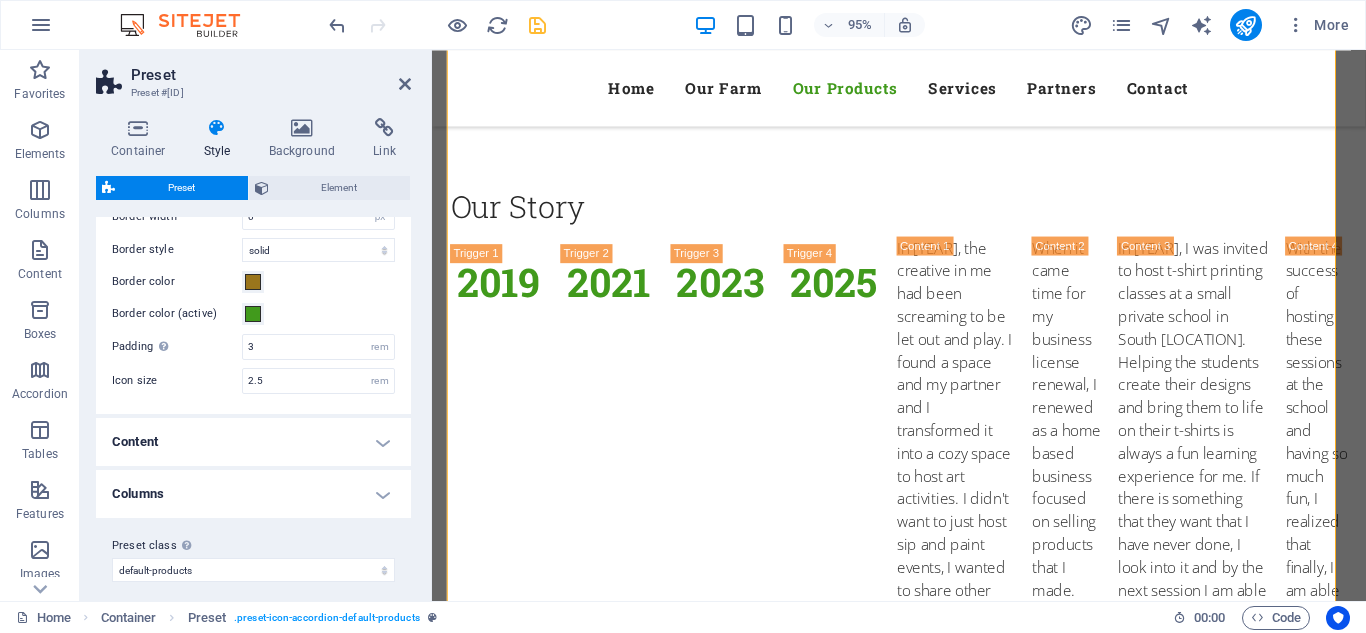 scroll, scrollTop: 316, scrollLeft: 0, axis: vertical 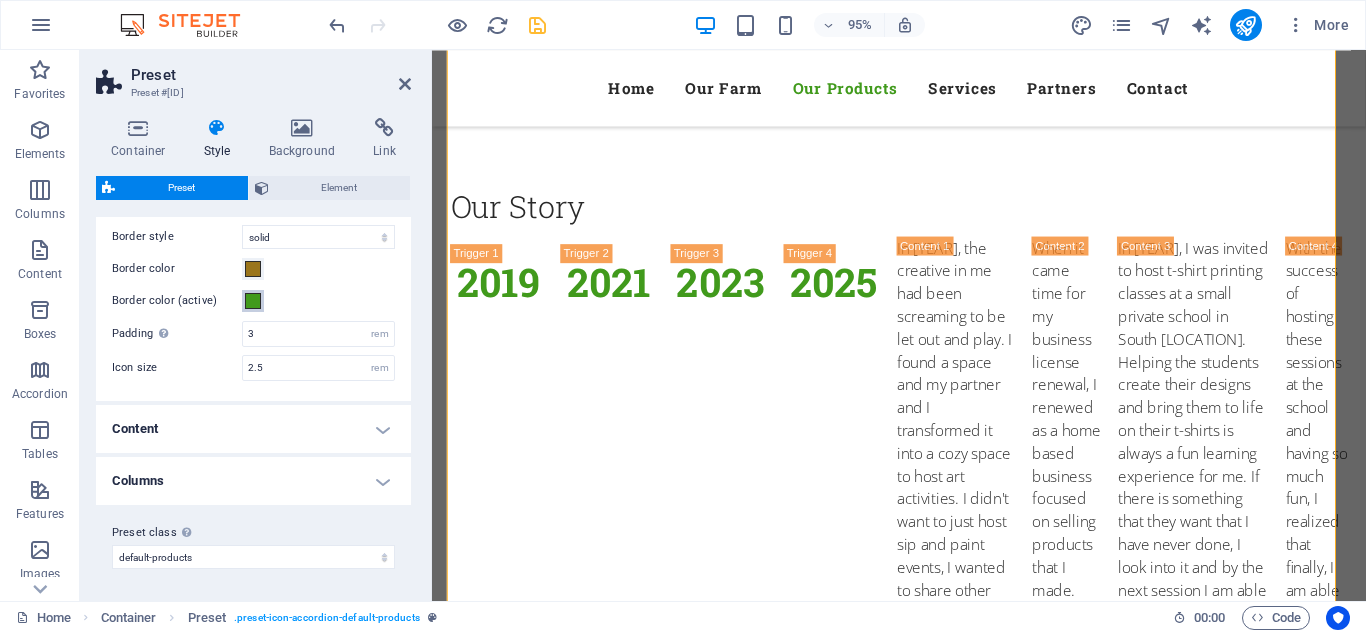 click at bounding box center (253, 301) 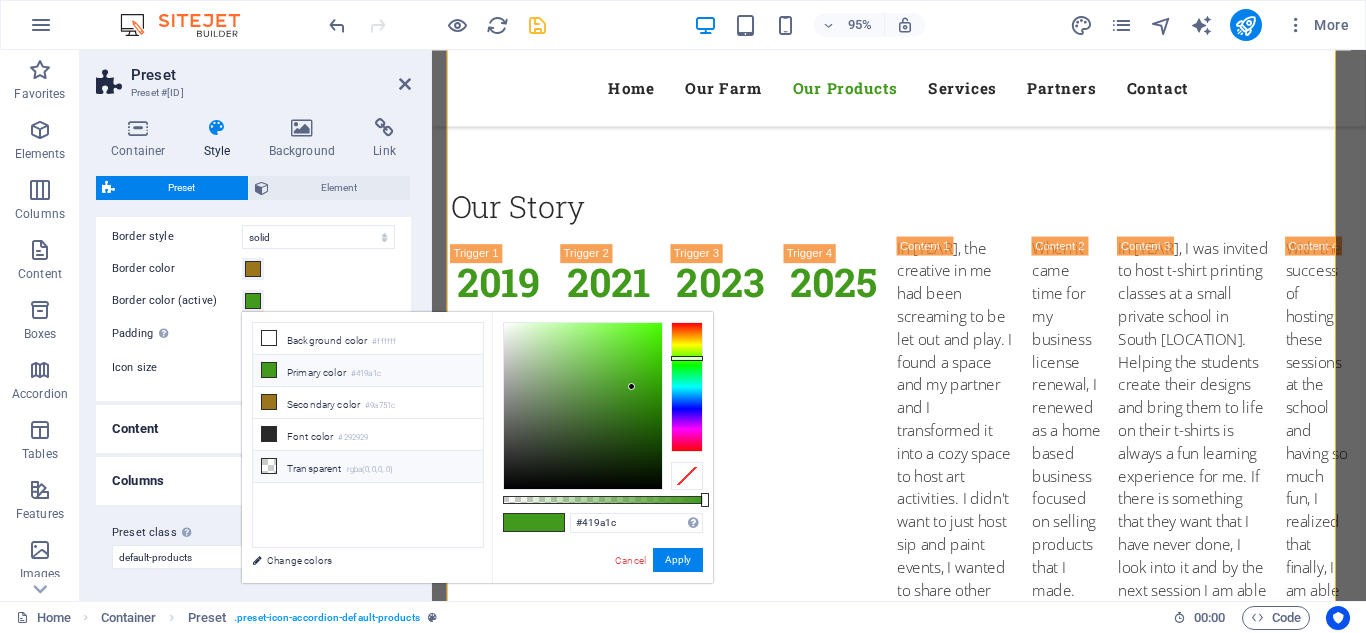 click at bounding box center (269, 466) 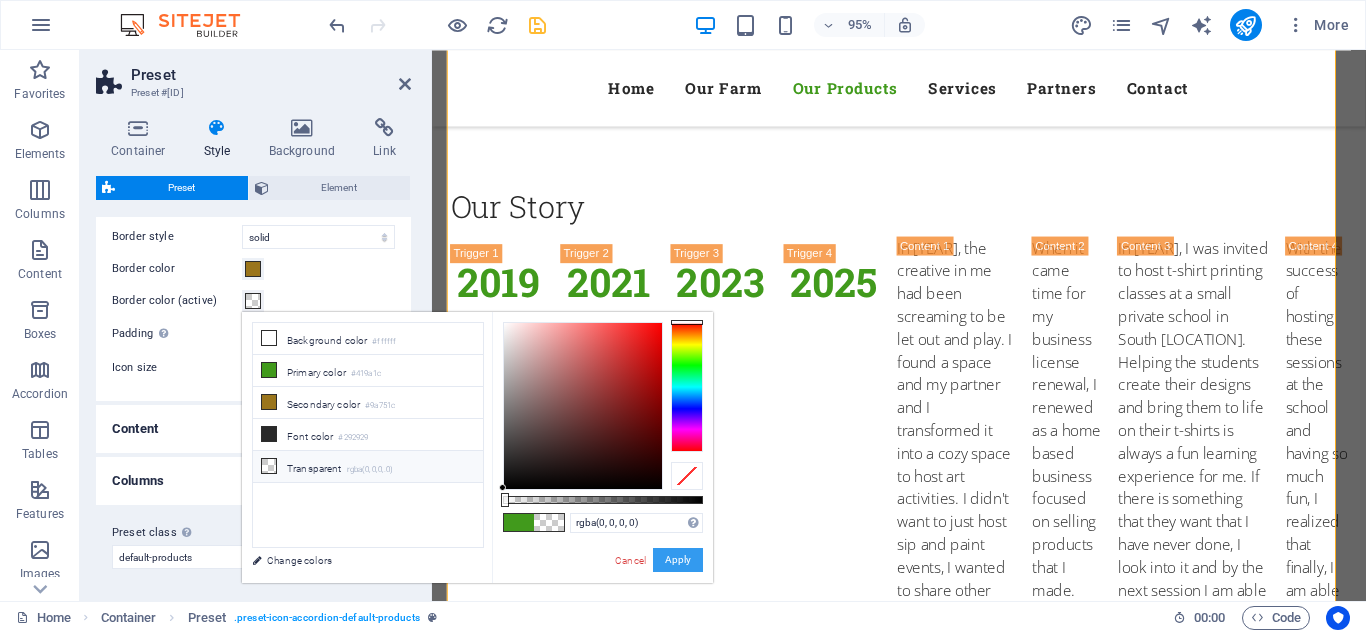 click on "Apply" at bounding box center [678, 560] 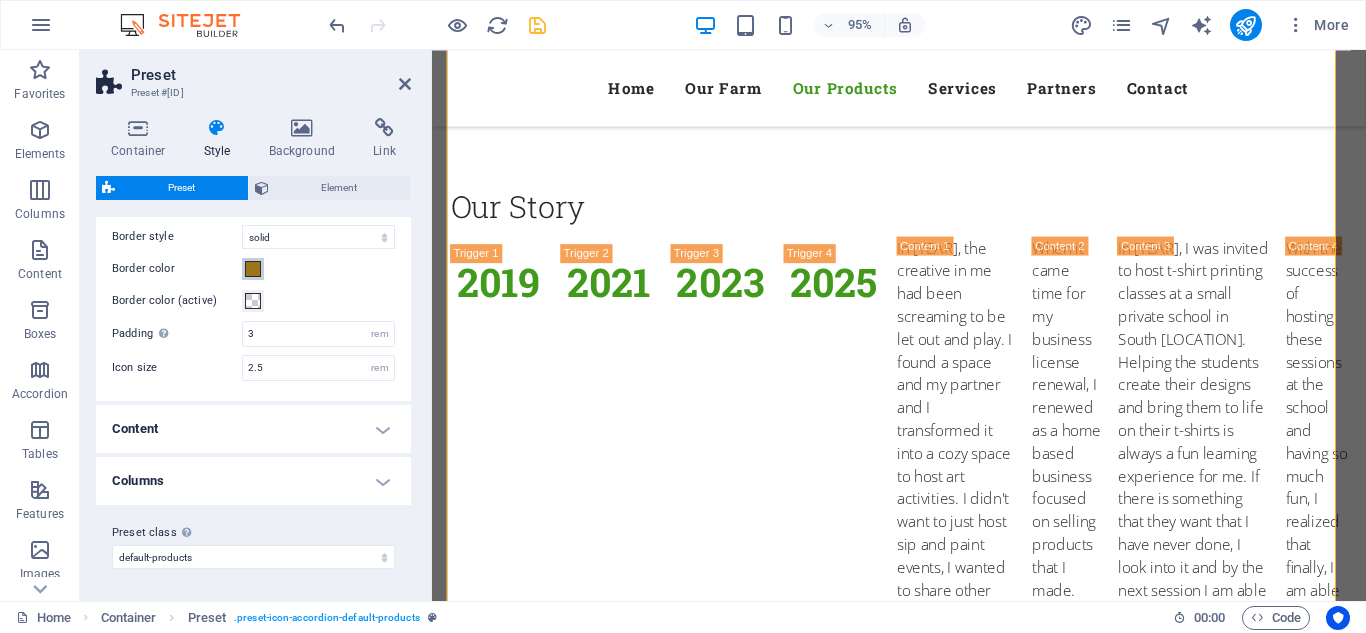 click at bounding box center [253, 269] 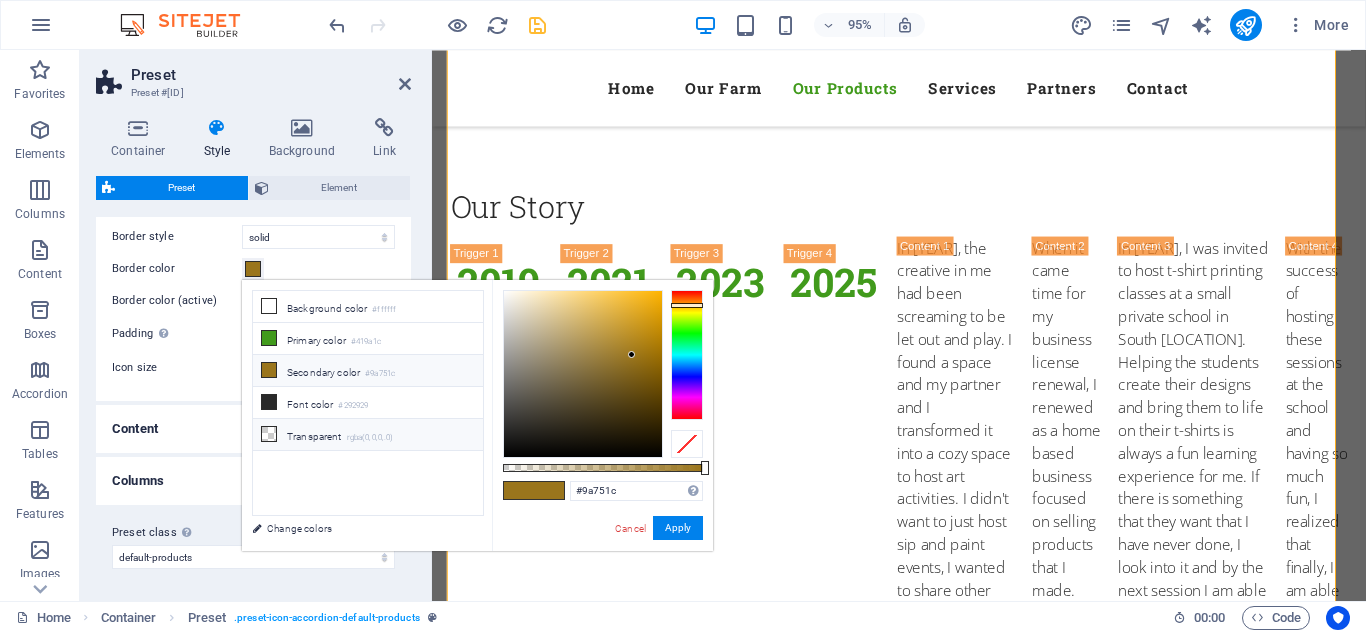 click on "Transparent
rgba(0,0,0,.0)" at bounding box center [368, 435] 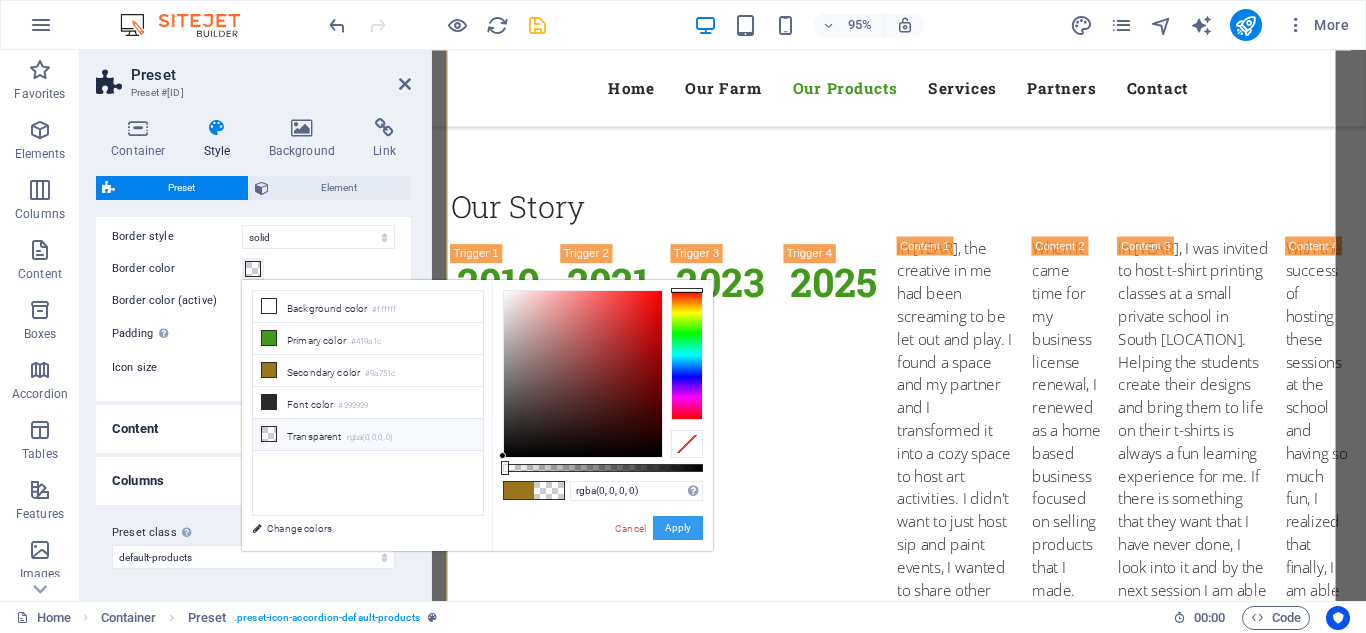 click on "Apply" at bounding box center [678, 528] 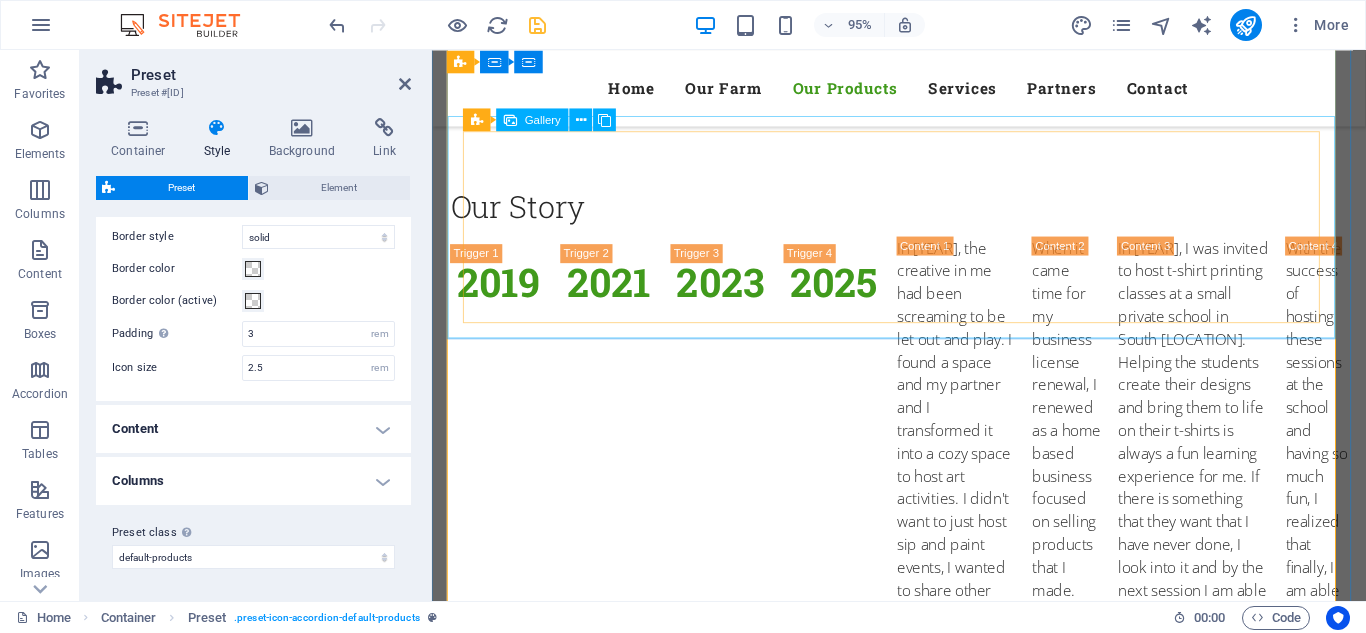 click at bounding box center (924, 2751) 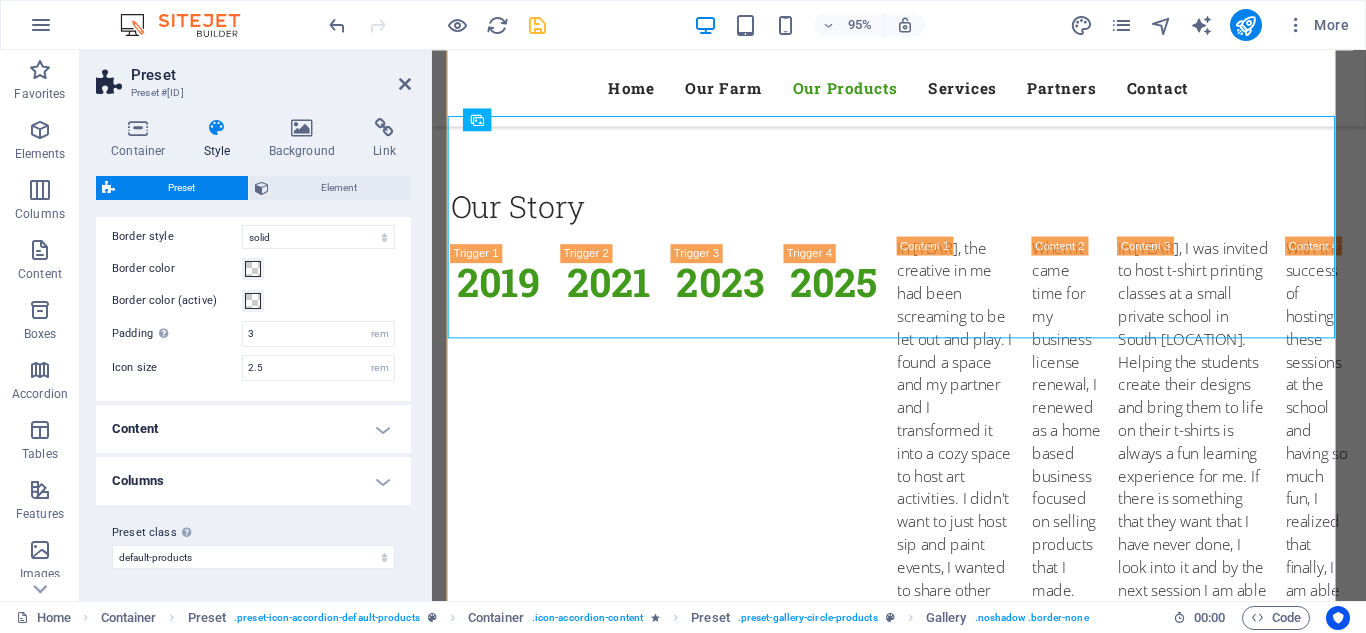 drag, startPoint x: 406, startPoint y: 454, endPoint x: 417, endPoint y: 303, distance: 151.40013 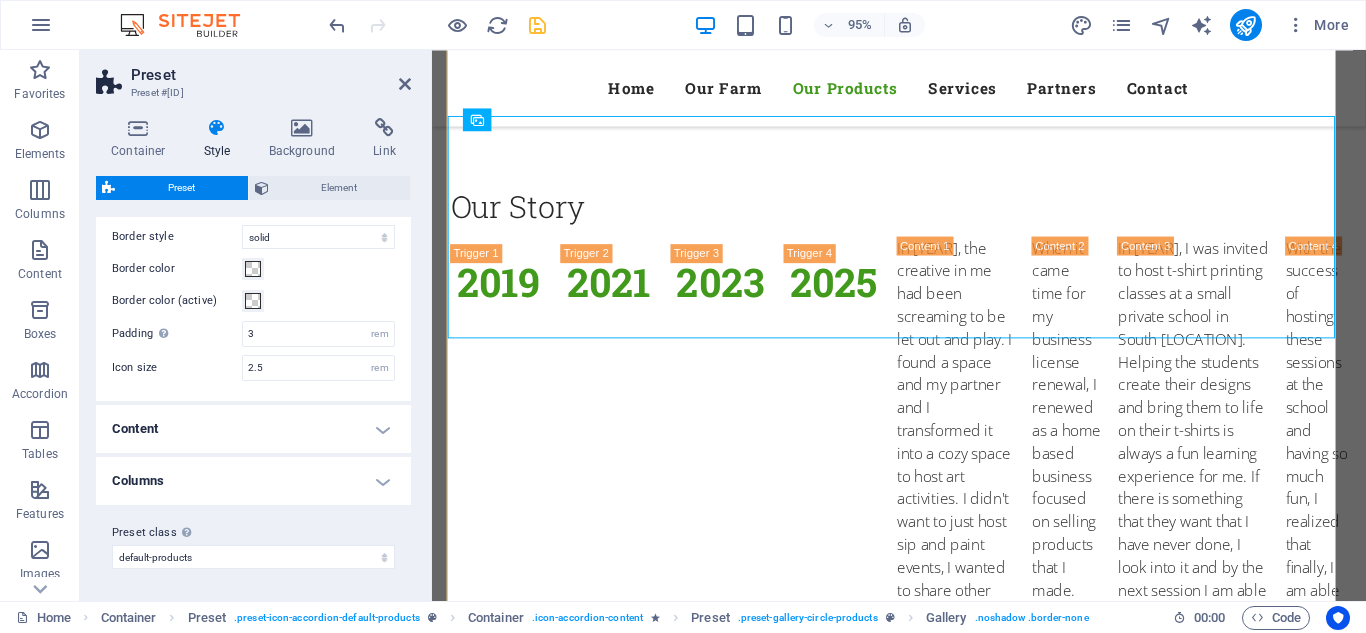 click on "Background Background (active) Color Color active Border width 0 rem px Border style solid dashed dotted double Border color Border color (active) Padding Only when "In box" is activated 3 rem Icon size 2.5 rem" at bounding box center [253, 222] 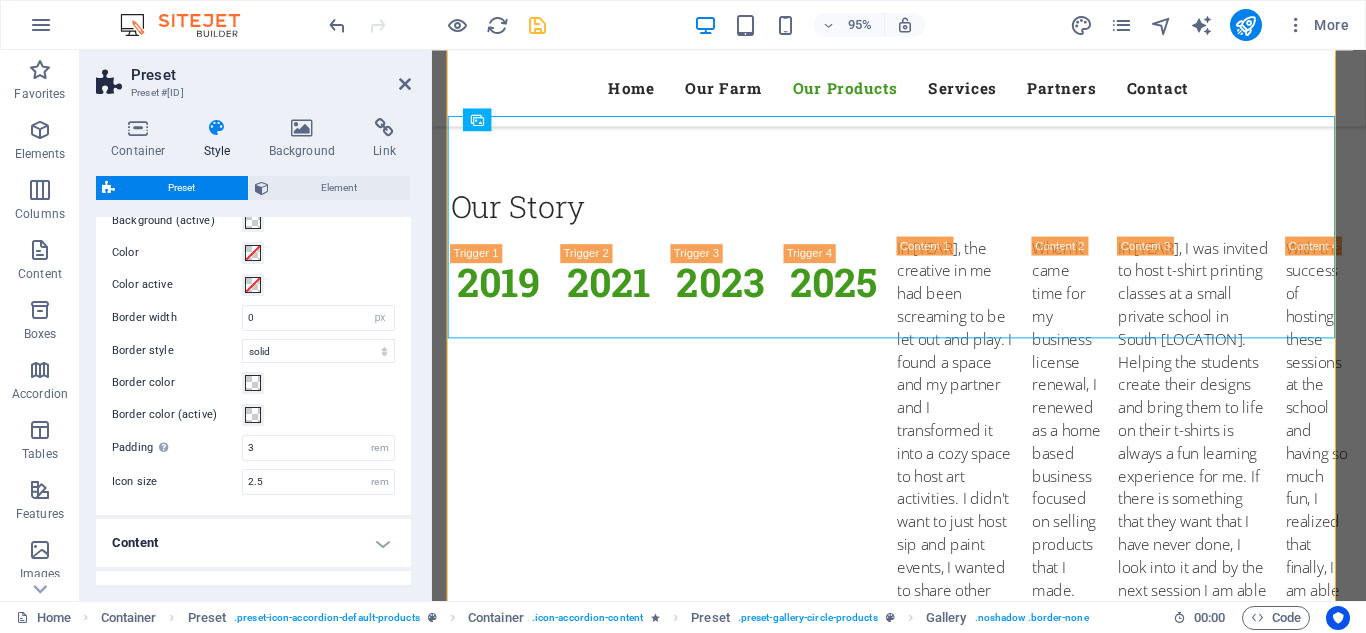 scroll, scrollTop: 145, scrollLeft: 0, axis: vertical 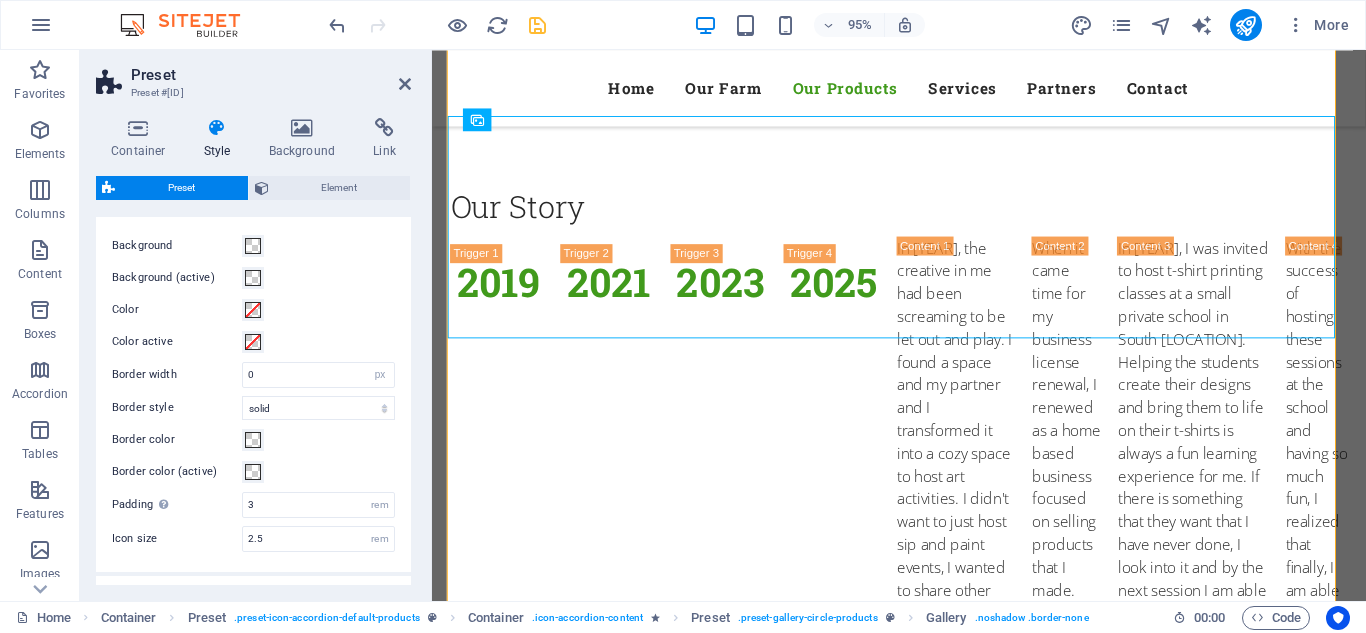 drag, startPoint x: 413, startPoint y: 319, endPoint x: 405, endPoint y: 257, distance: 62.514 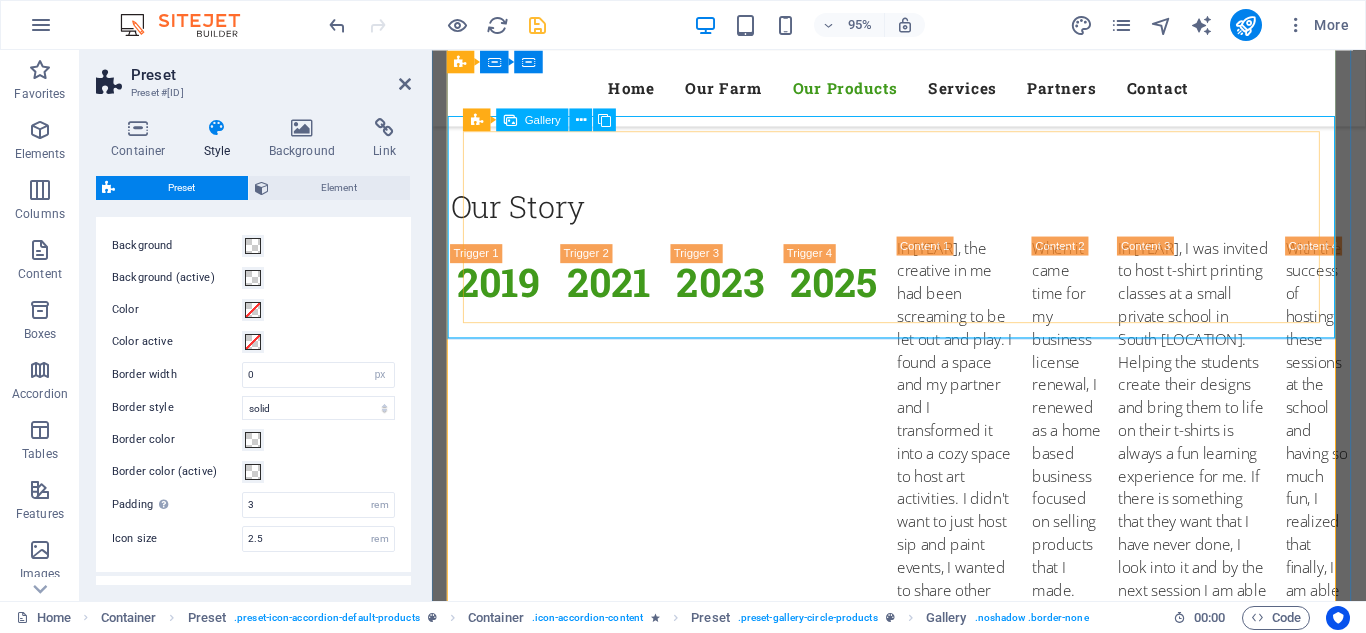 click at bounding box center (924, 2751) 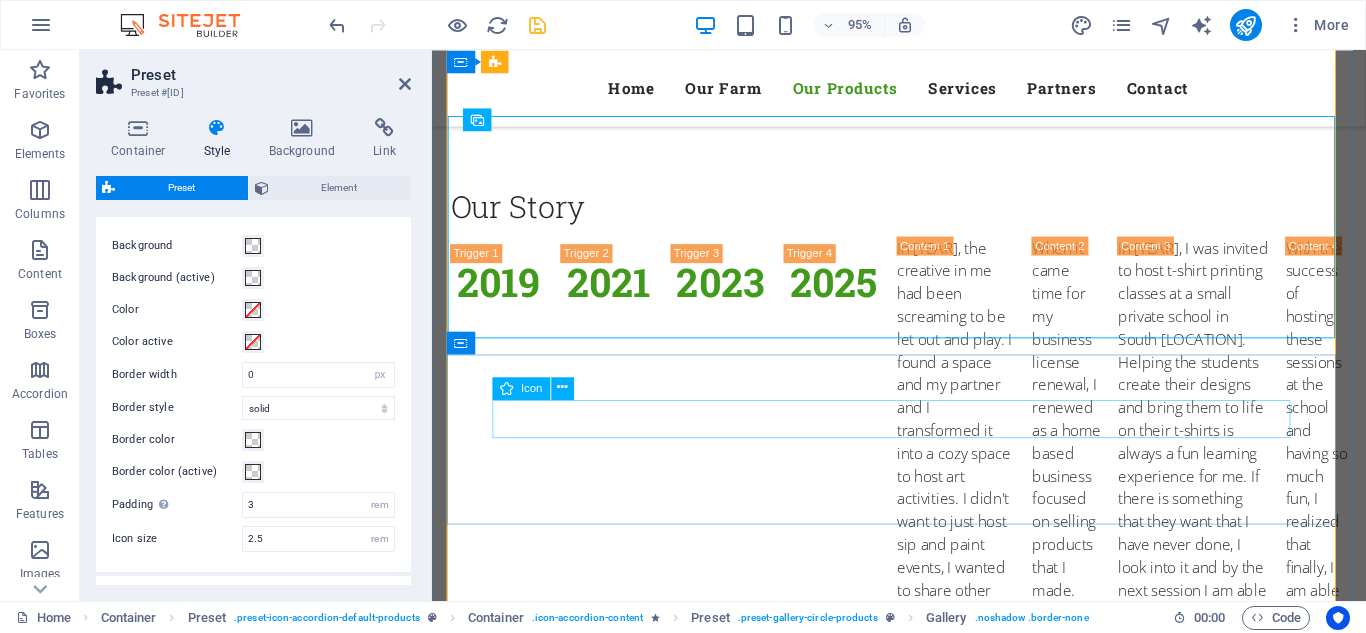 click at bounding box center [924, 3101] 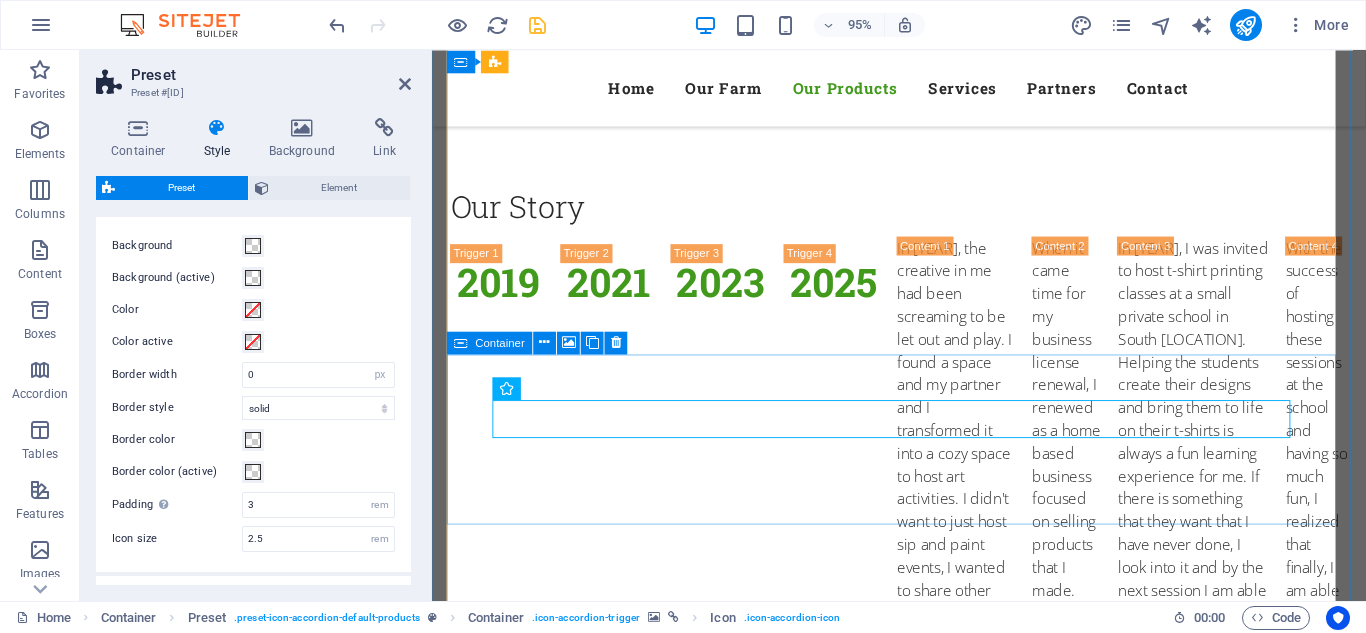 click on "Sticker & Puzzle Printing" at bounding box center [924, 3122] 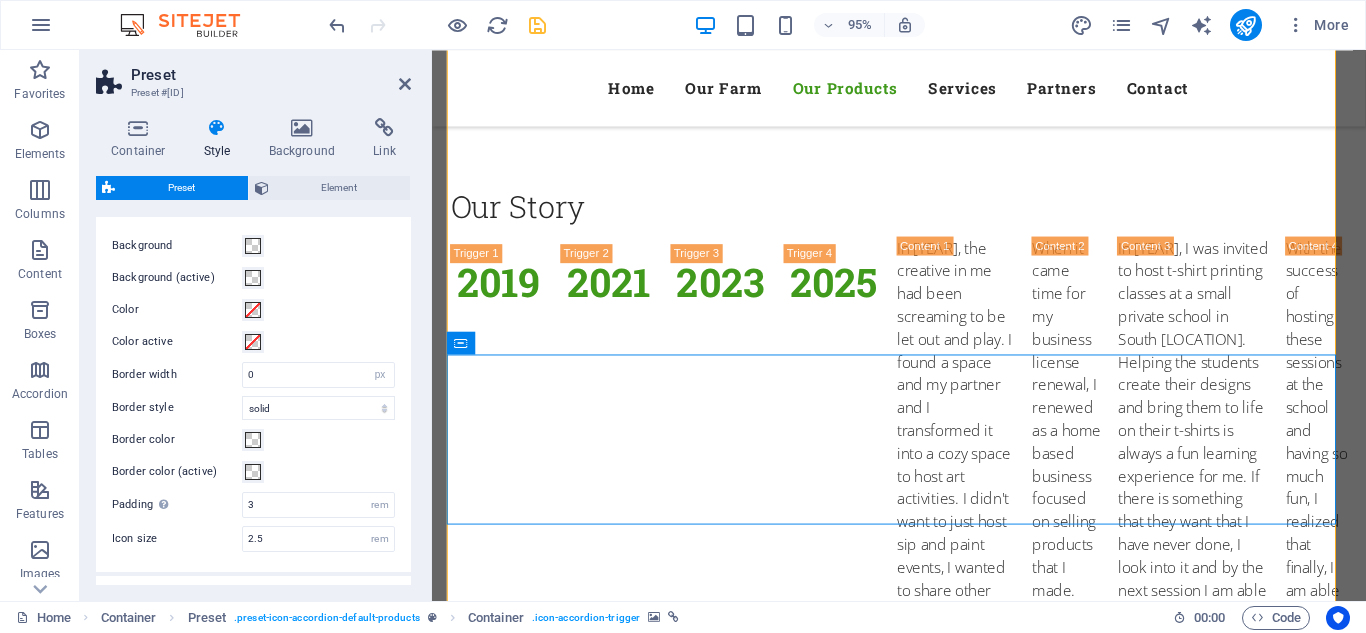 drag, startPoint x: 405, startPoint y: 399, endPoint x: 411, endPoint y: 302, distance: 97.18539 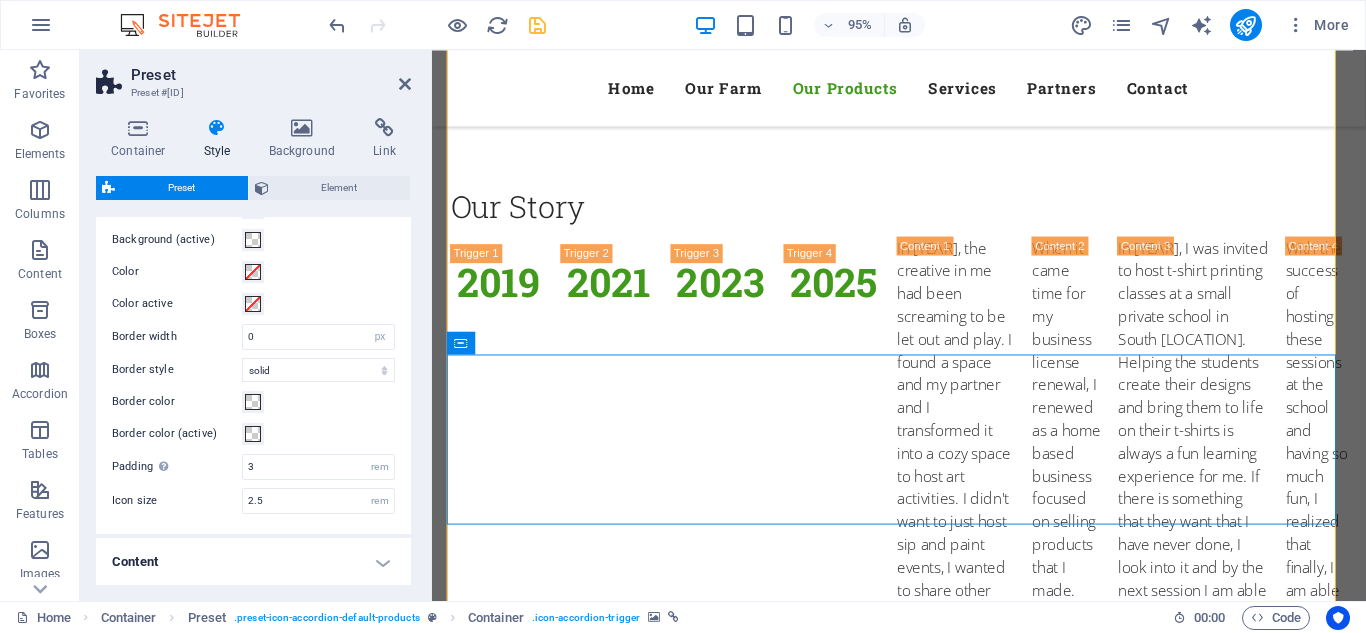 scroll, scrollTop: 185, scrollLeft: 0, axis: vertical 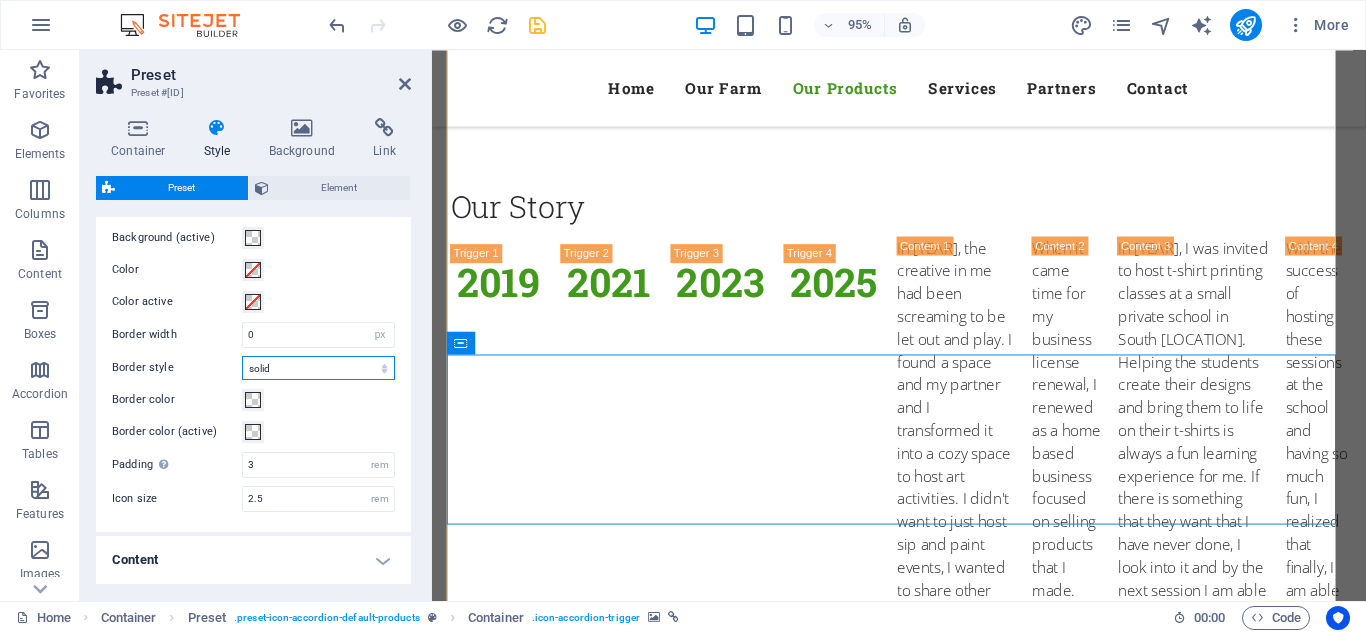 click on "solid dashed dotted double" at bounding box center (318, 368) 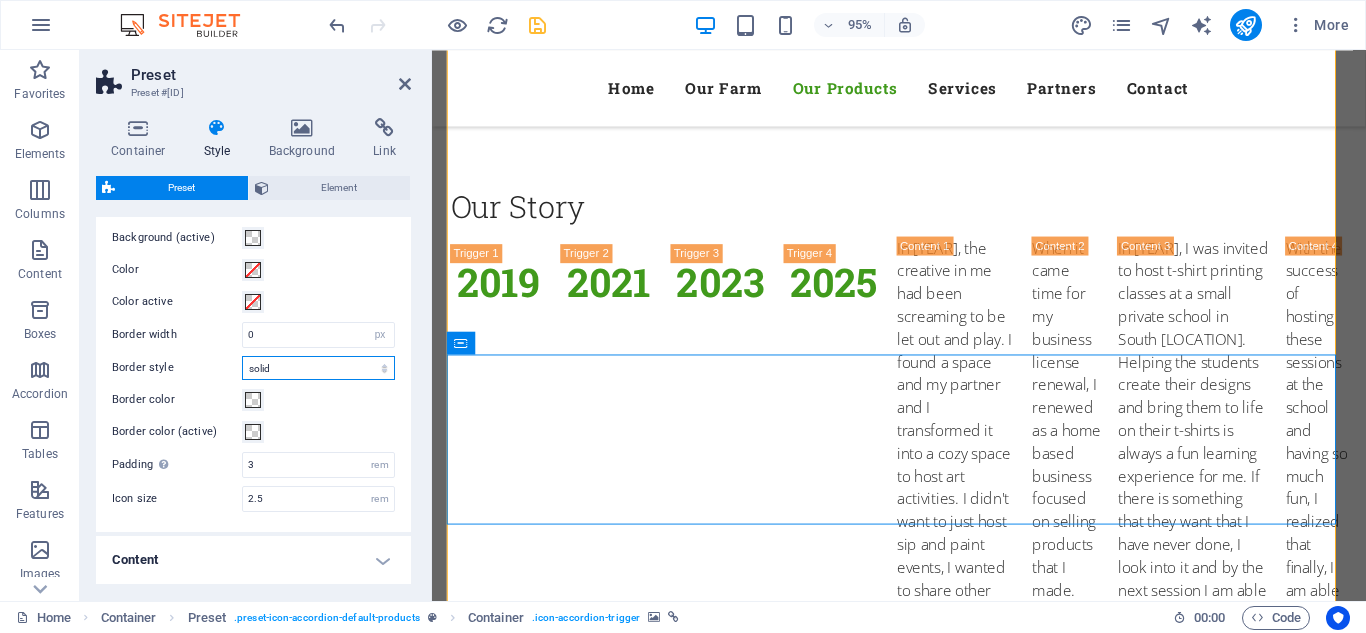 click on "solid dashed dotted double" at bounding box center [318, 368] 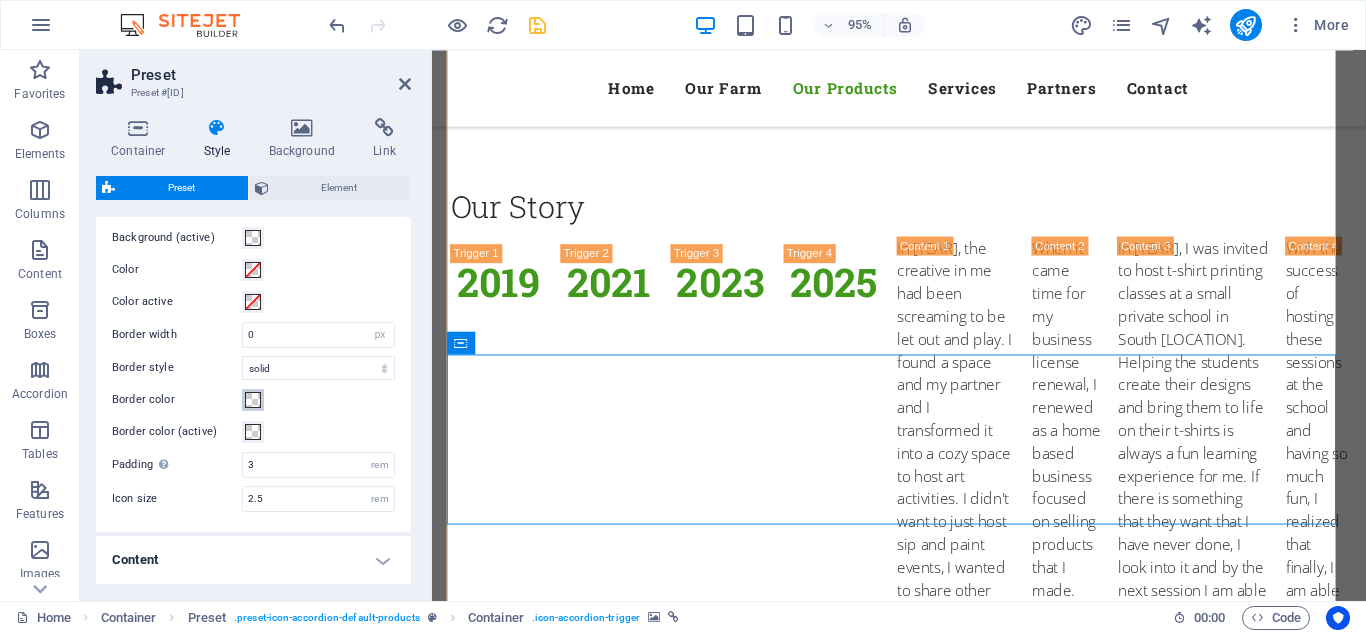 click at bounding box center [253, 400] 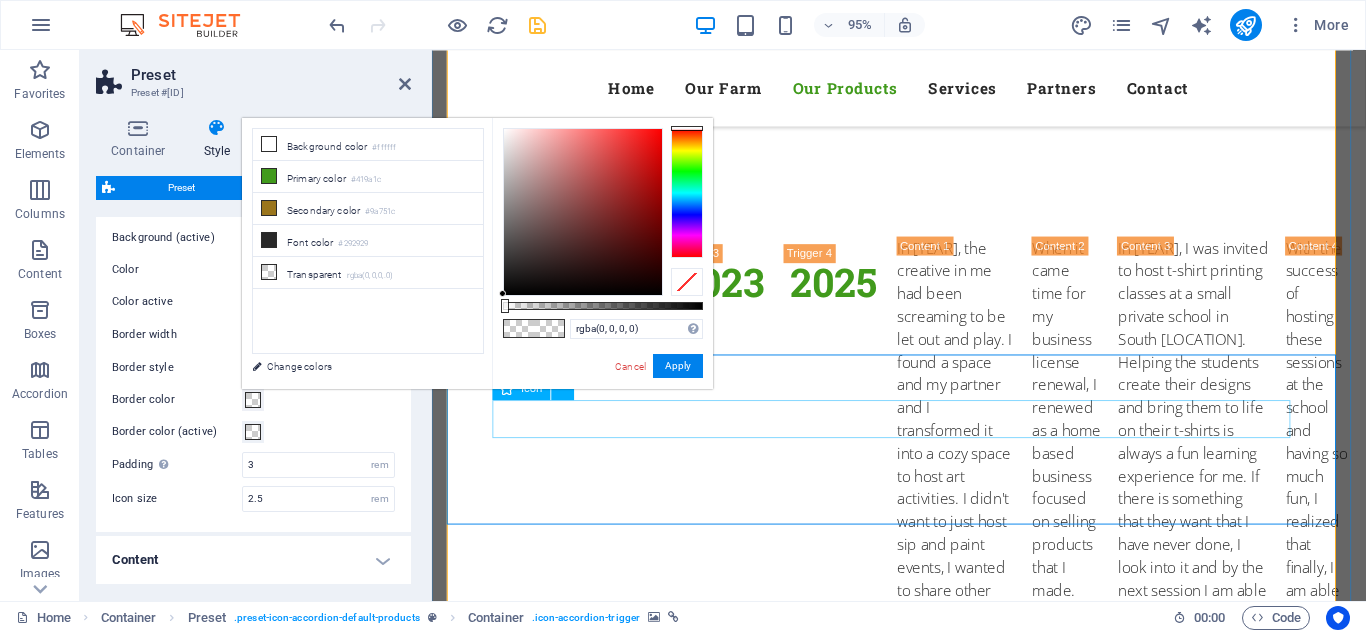 click at bounding box center [924, 3101] 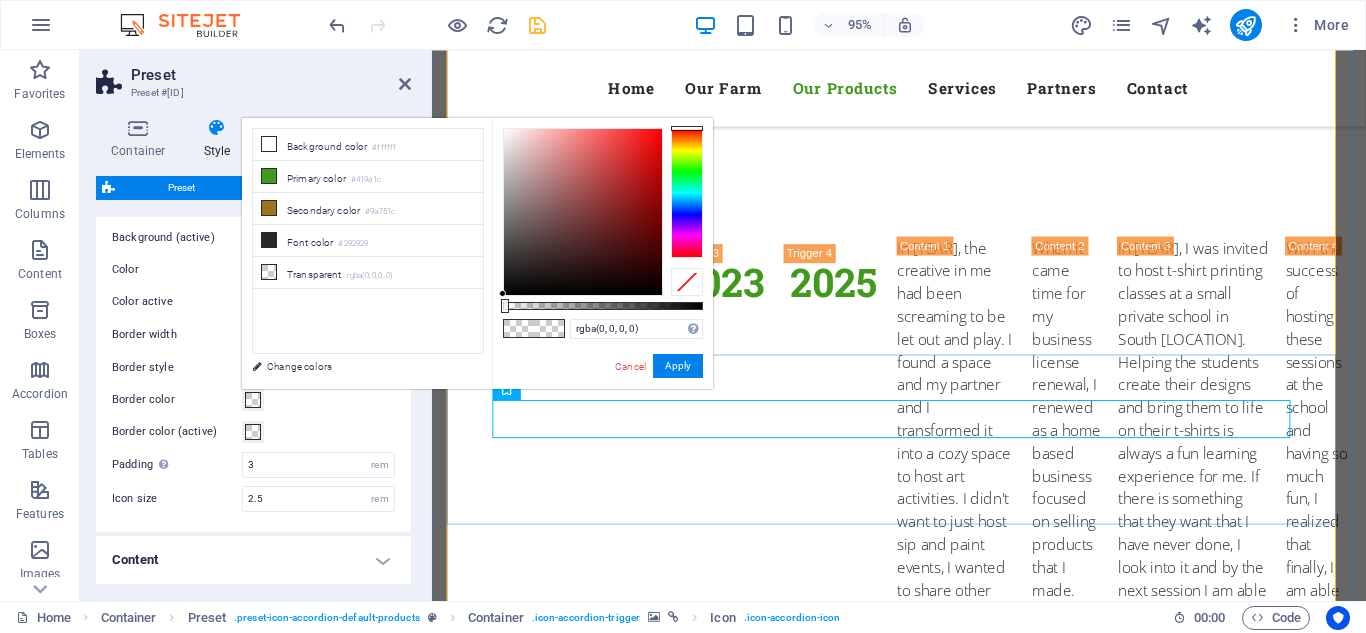 click on "Sticker & Puzzle Printing" at bounding box center (924, 3122) 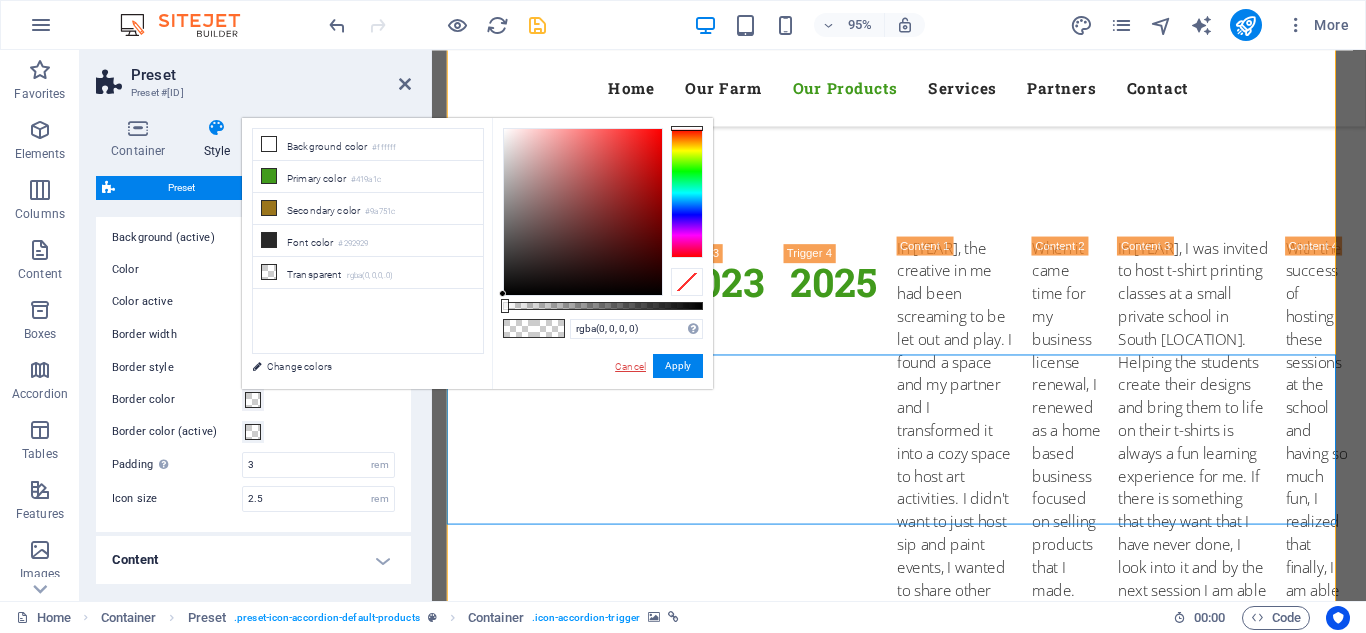 click on "Cancel" at bounding box center [630, 366] 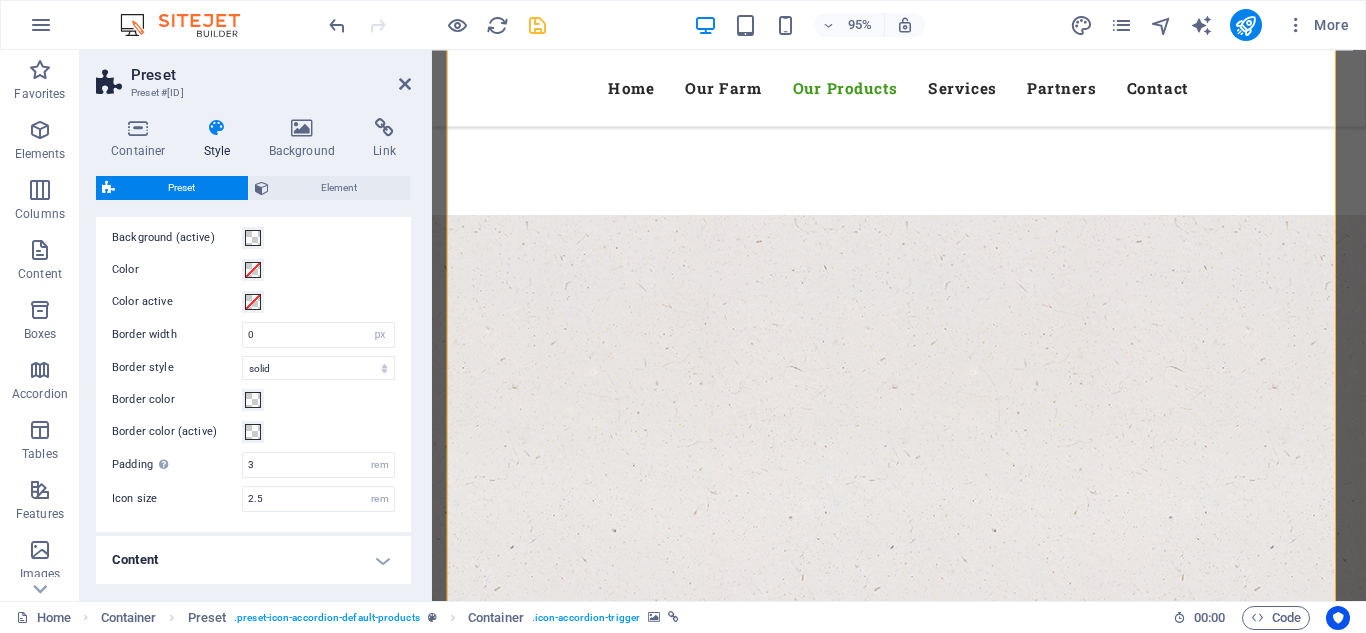 scroll, scrollTop: 2430, scrollLeft: 0, axis: vertical 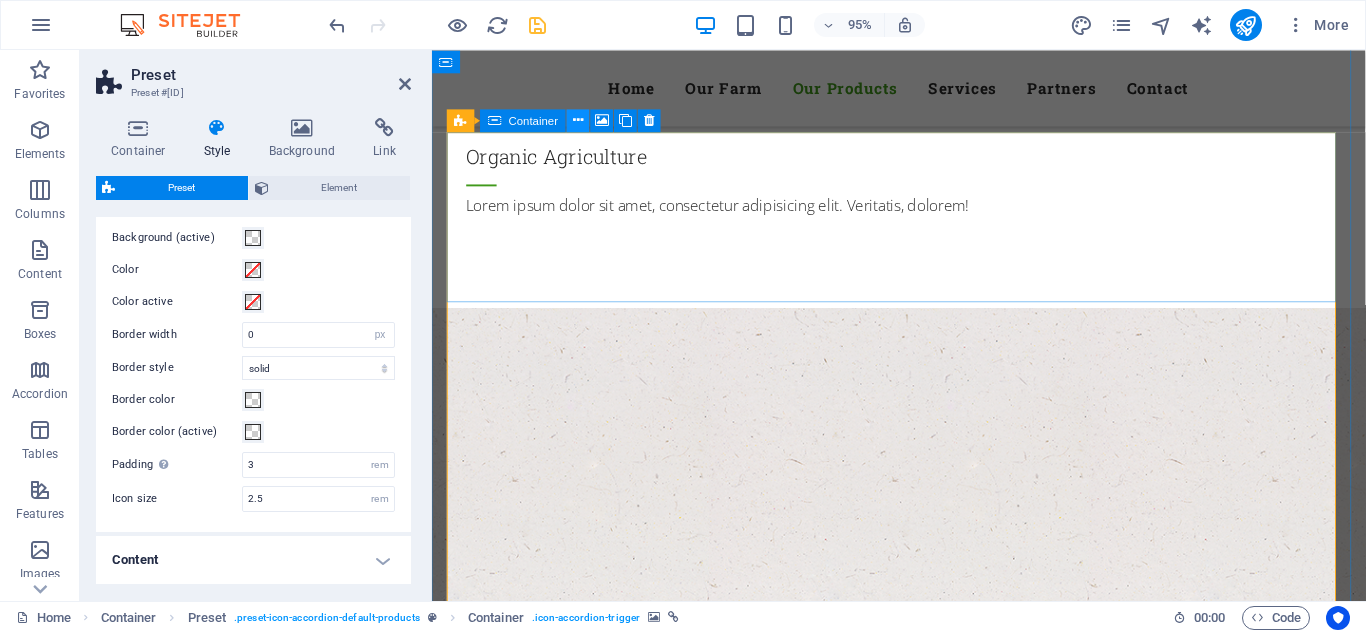 click at bounding box center [578, 120] 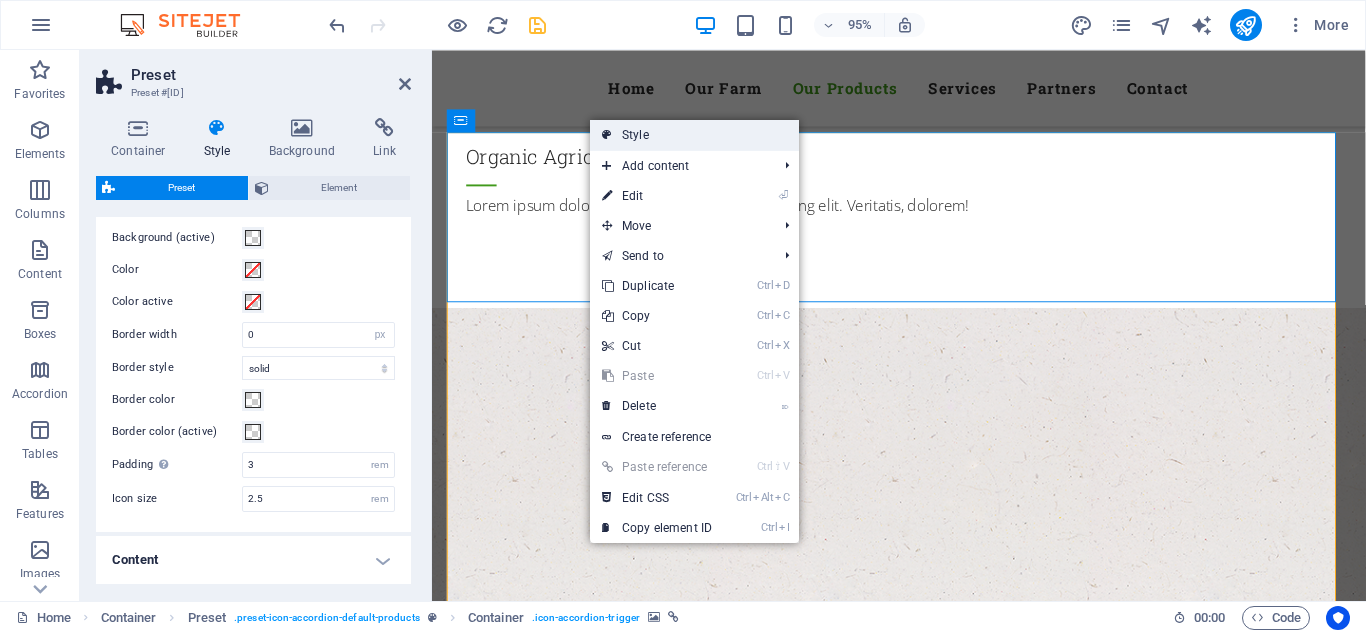 click on "Style" at bounding box center (694, 135) 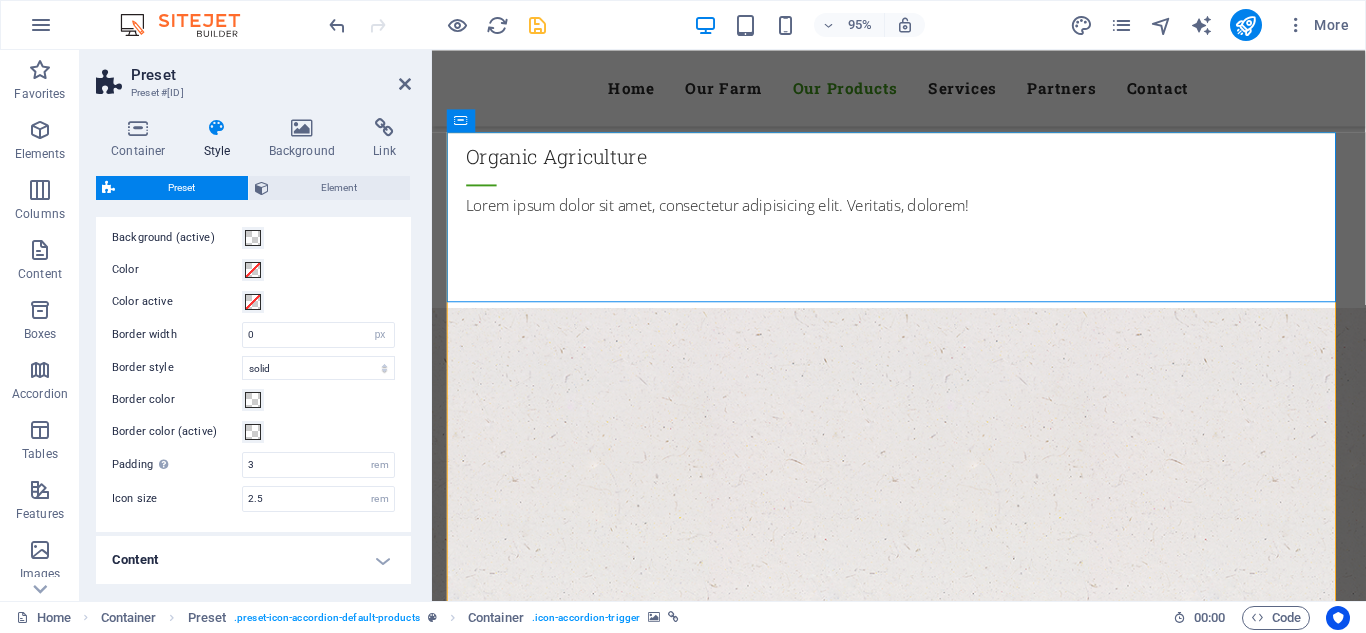 drag, startPoint x: 403, startPoint y: 334, endPoint x: 410, endPoint y: 239, distance: 95.257545 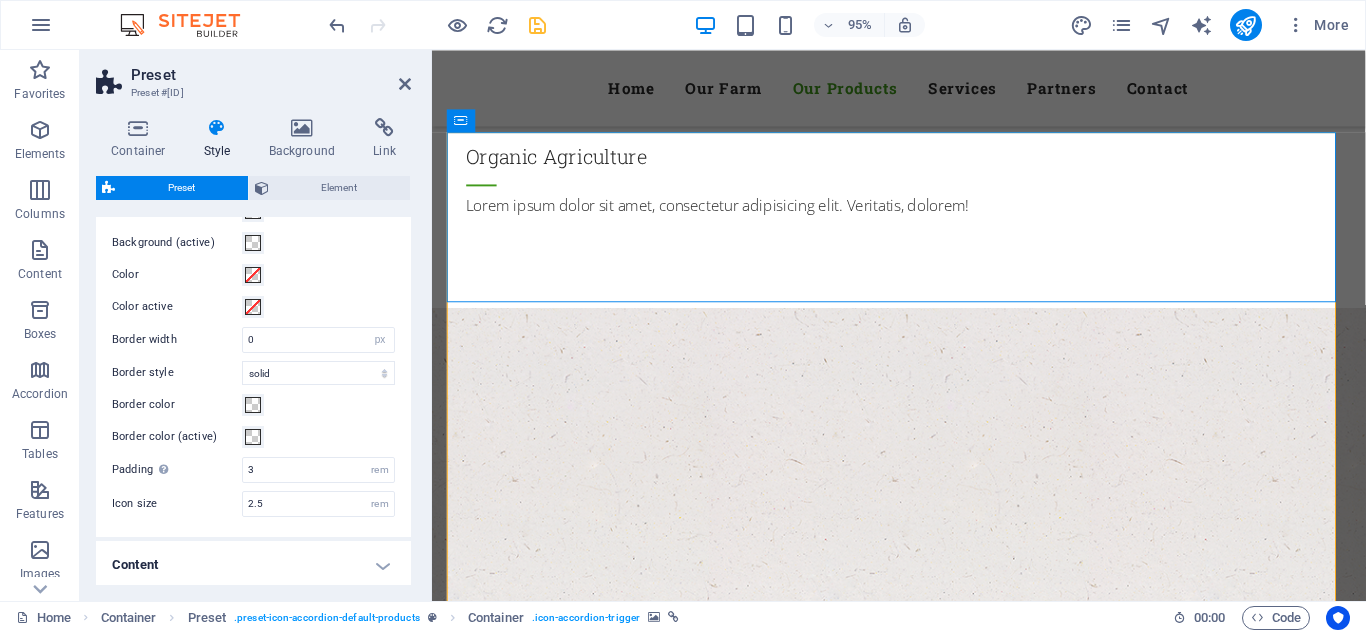 scroll, scrollTop: 316, scrollLeft: 0, axis: vertical 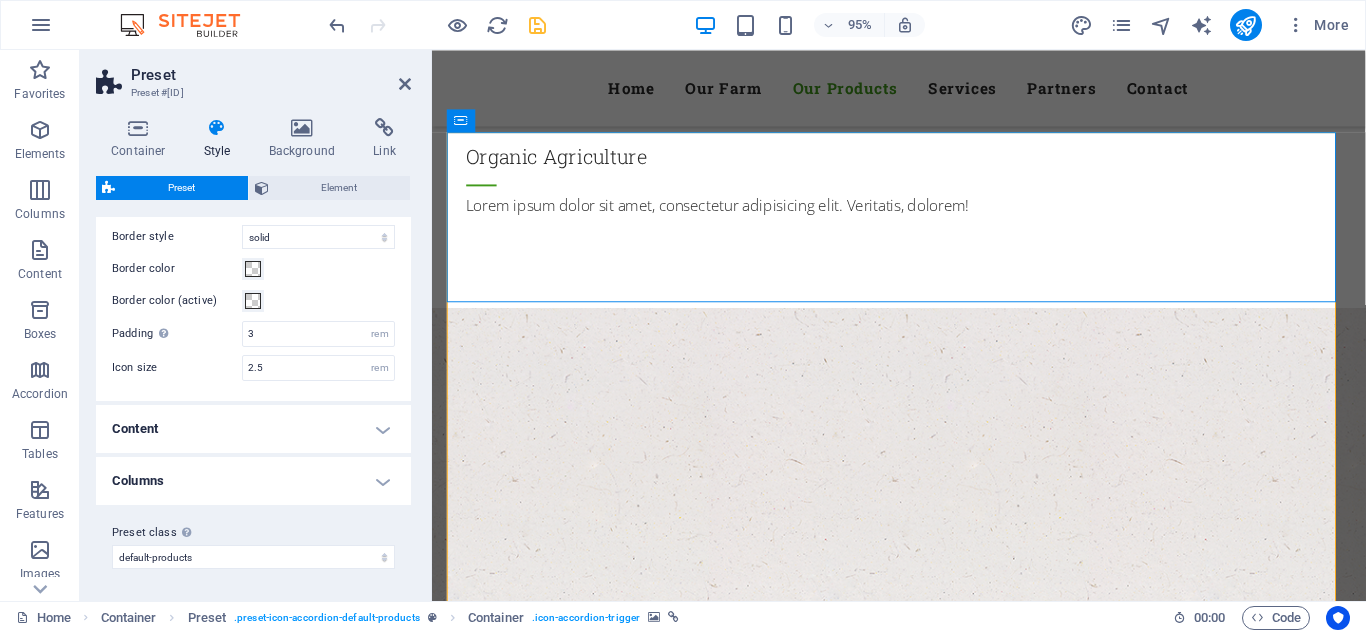 click on "Content" at bounding box center (253, 429) 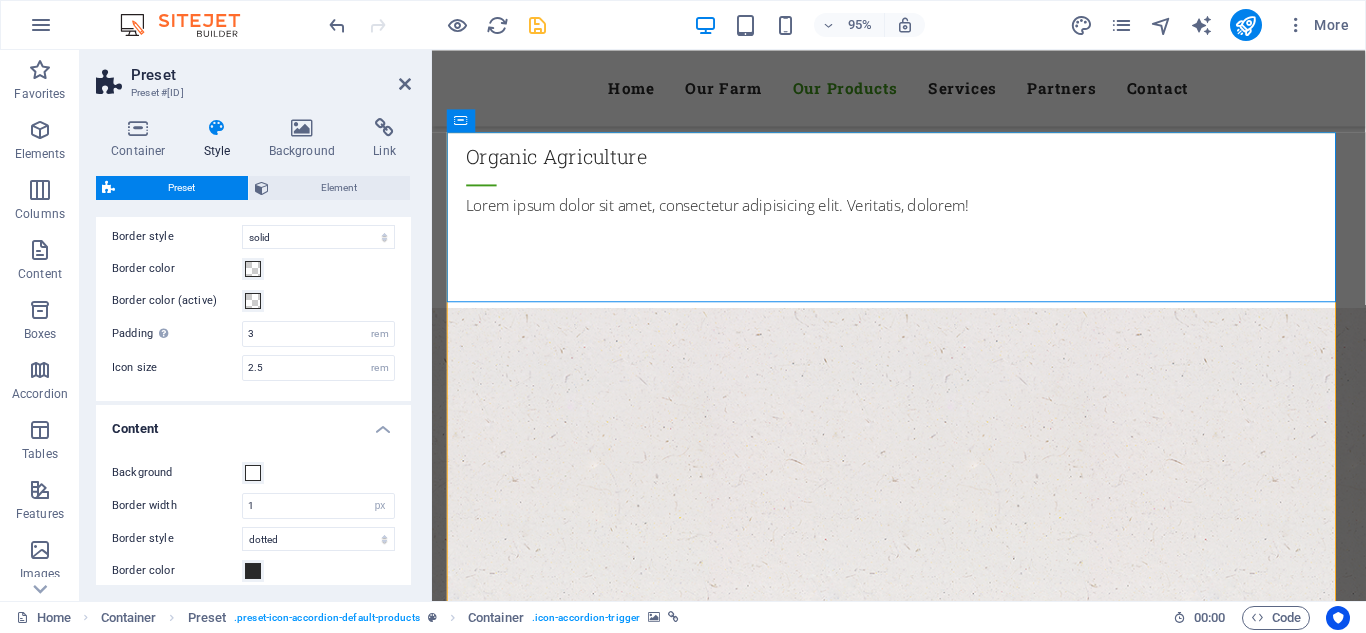 drag, startPoint x: 405, startPoint y: 394, endPoint x: 406, endPoint y: 444, distance: 50.01 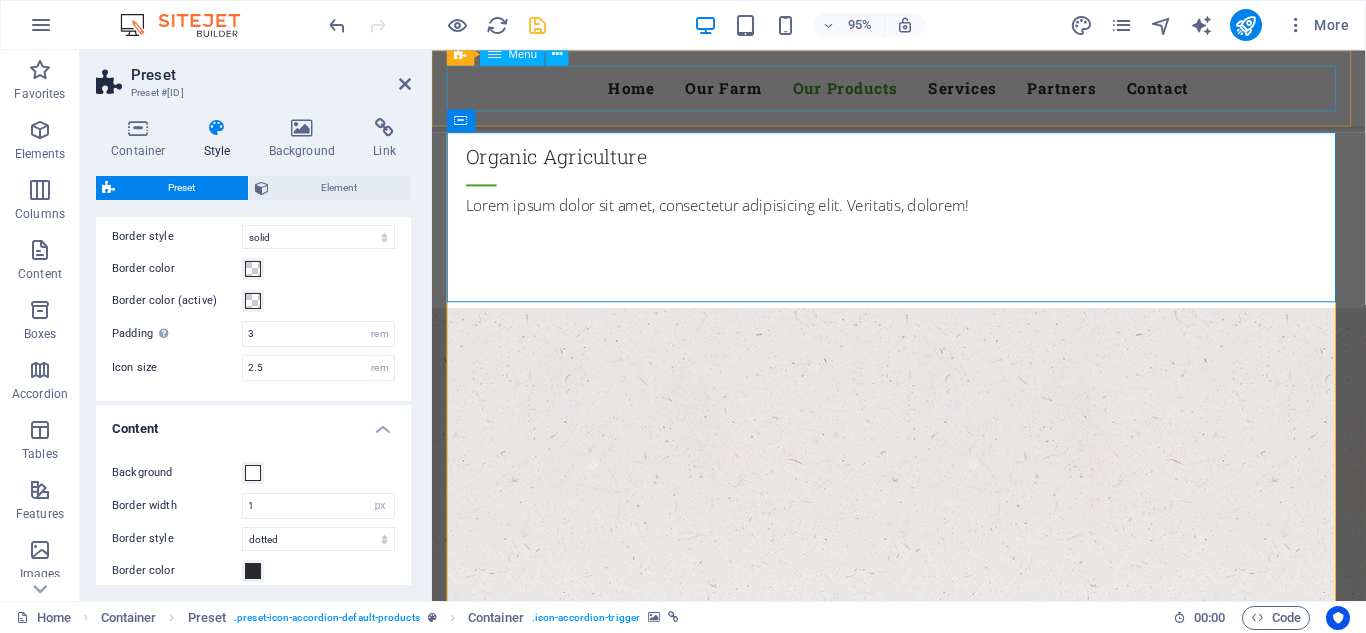 click on "Home Our Farm Our Products Services Partners Contact" at bounding box center (924, 90) 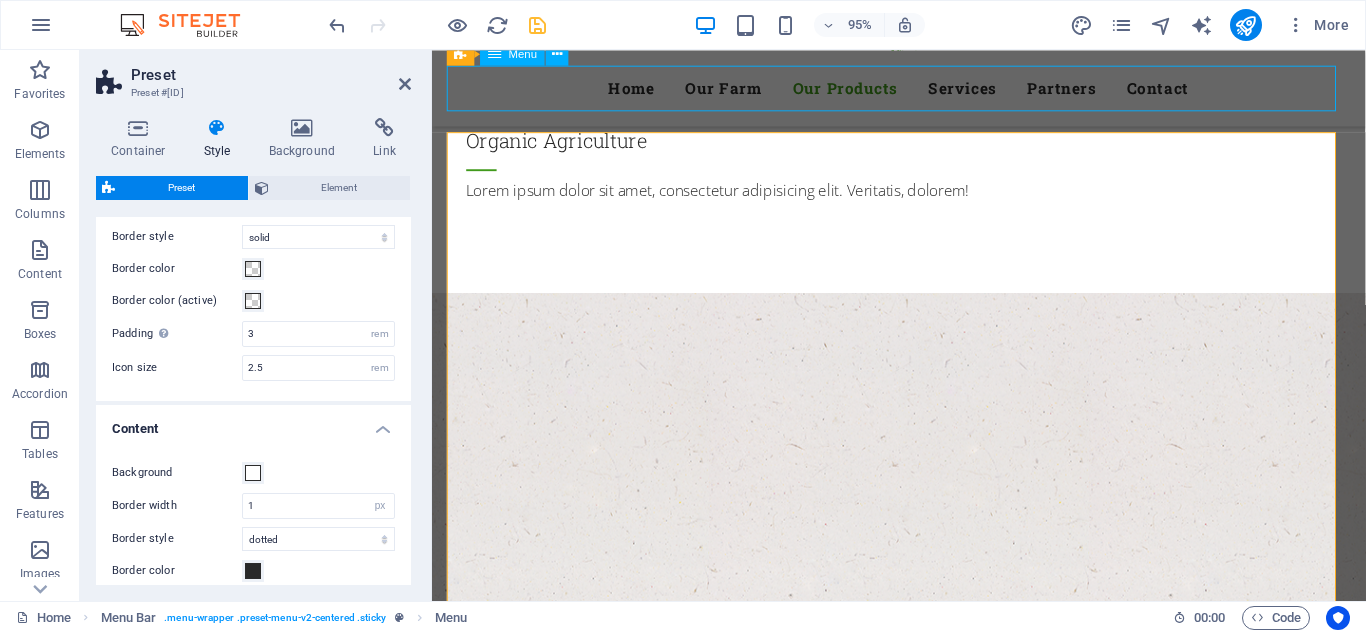 scroll, scrollTop: 2413, scrollLeft: 0, axis: vertical 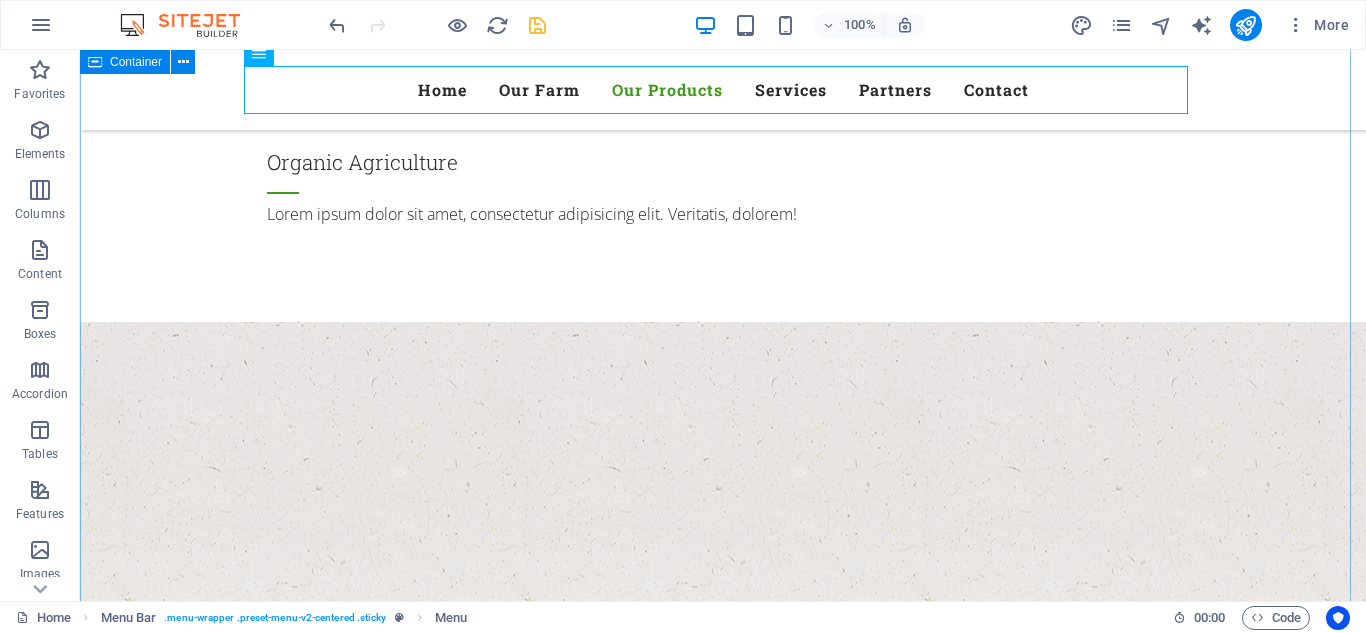 click on "Our ACTIVITIEs Let's Have Fun! A mobile DIY studio bringing hands-on crafts, good vibes, and custom keepsakes—perfect for parties, family gatherings, girls’ nights, or just because. T-Shirt Printing T-Shirt Printing Want to commemorate your time in [LOCATION] with a shirt designed and printed by you? Book a DIY T-Shirt Printing event and let us show you how! Have fun tapping into the creative side you didn't know you had! It's easier than you think. Tumbler Printing Tumbler Printing Tumbler printing is another fun way to have a visual reminder of your time here on beautiful [LOCATION]. Select from your own photos that you have taken and learn how to print and apply to the tumbler of your choice! Easy as select, print, press! Sticker & Puzzle Printing Sticker & Puzzle Printing Berries Marble Painting & Glass Etching Veggie Box Veggie Box Wheat Wheat" at bounding box center [723, 4365] 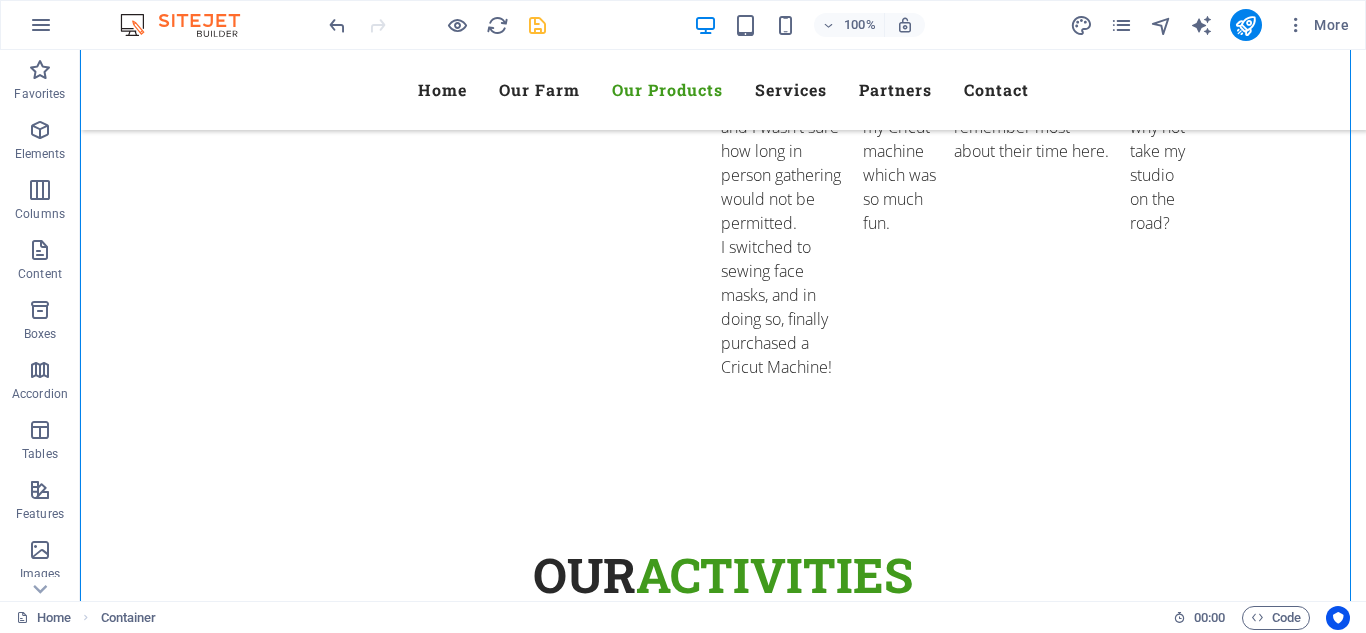 scroll, scrollTop: 4072, scrollLeft: 0, axis: vertical 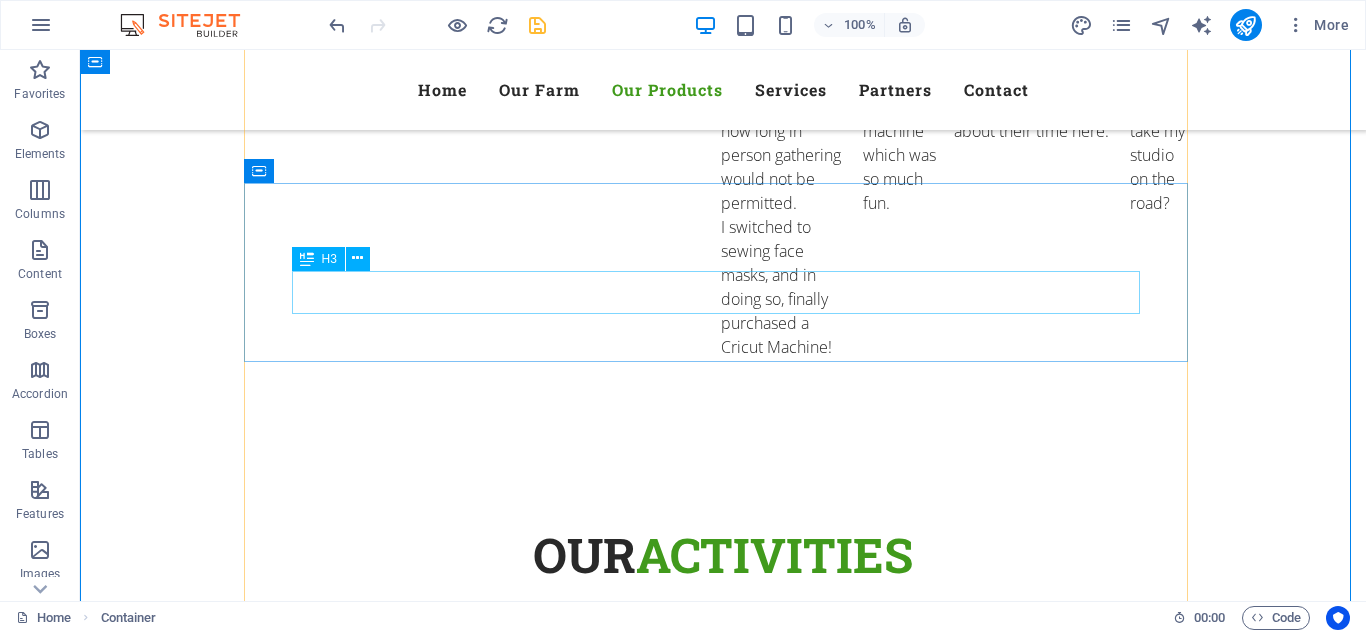 click on "Berries" at bounding box center [723, 3070] 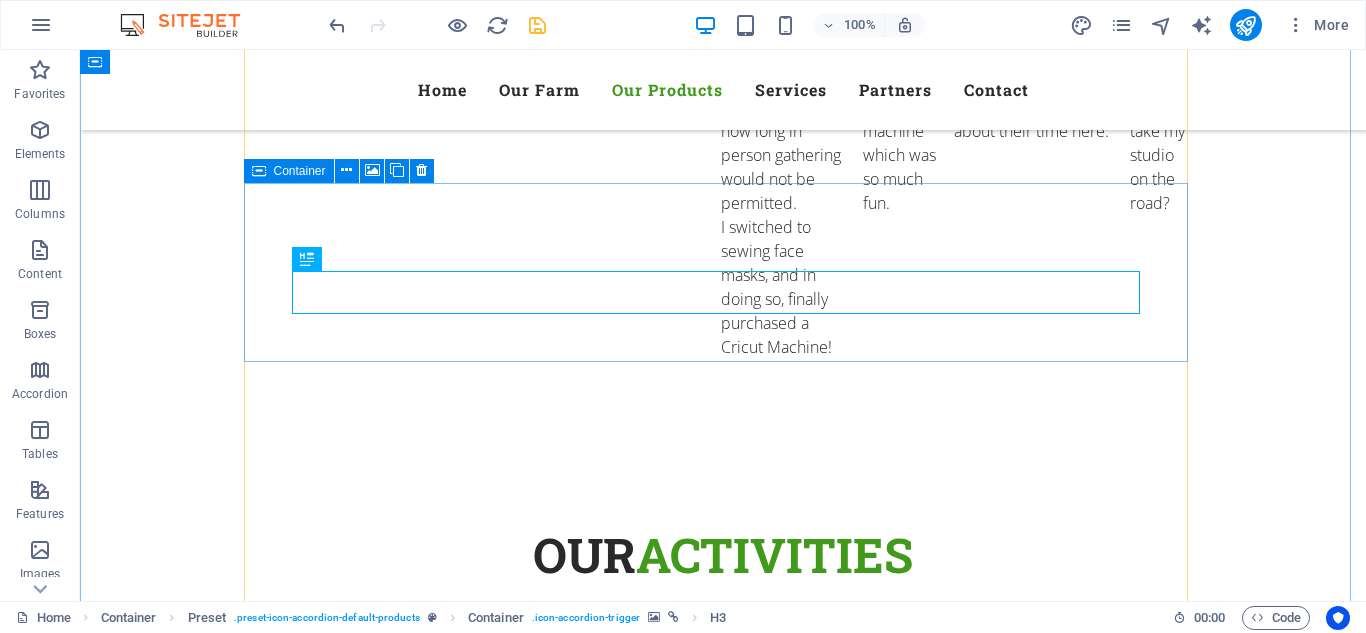 click on "Berries" at bounding box center [723, 3046] 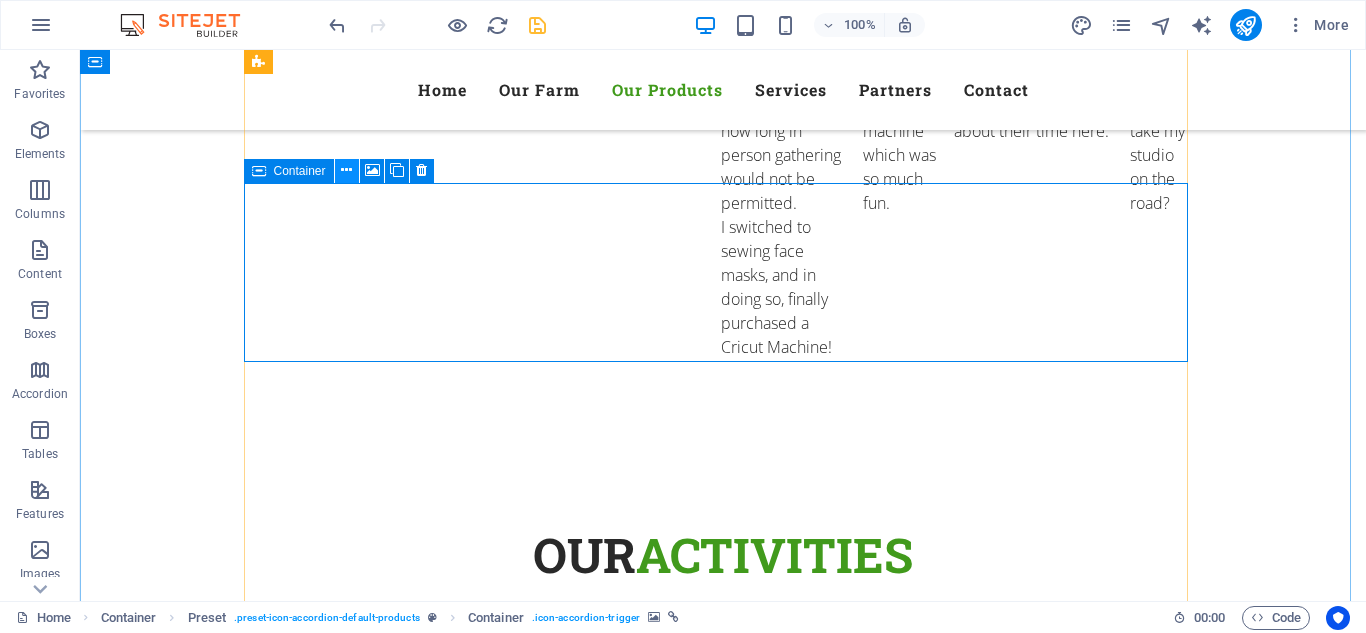 click at bounding box center (346, 170) 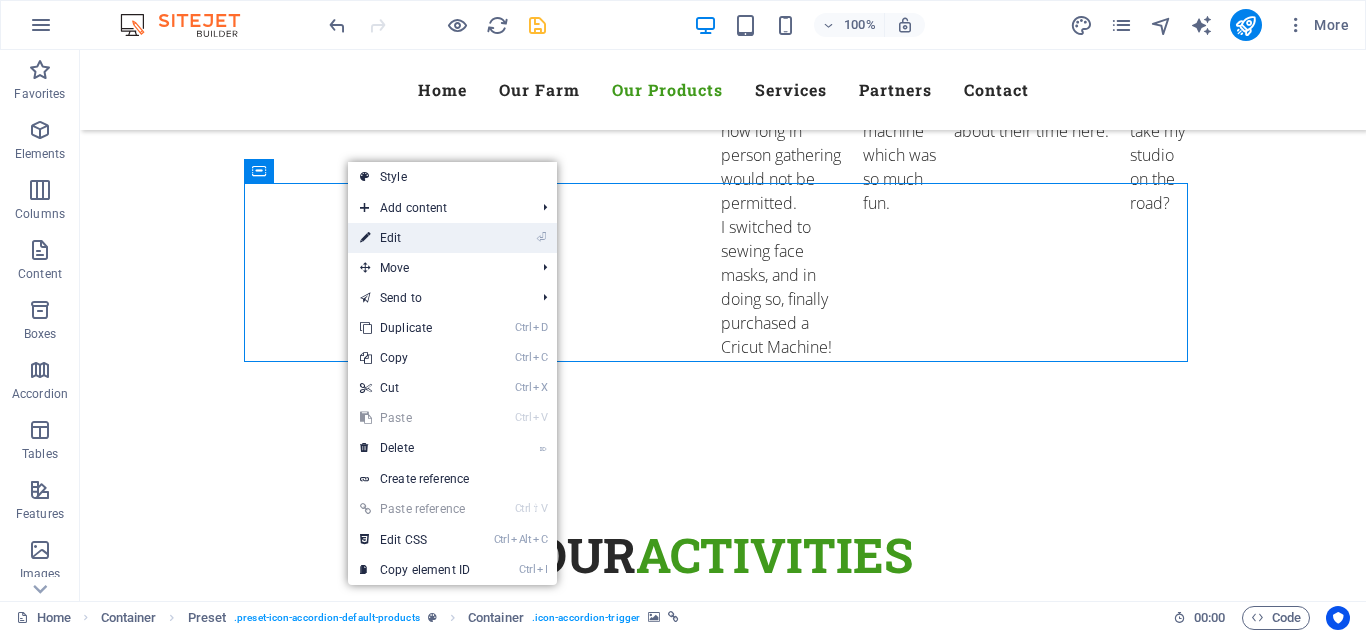 click on "⏎  Edit" at bounding box center [415, 238] 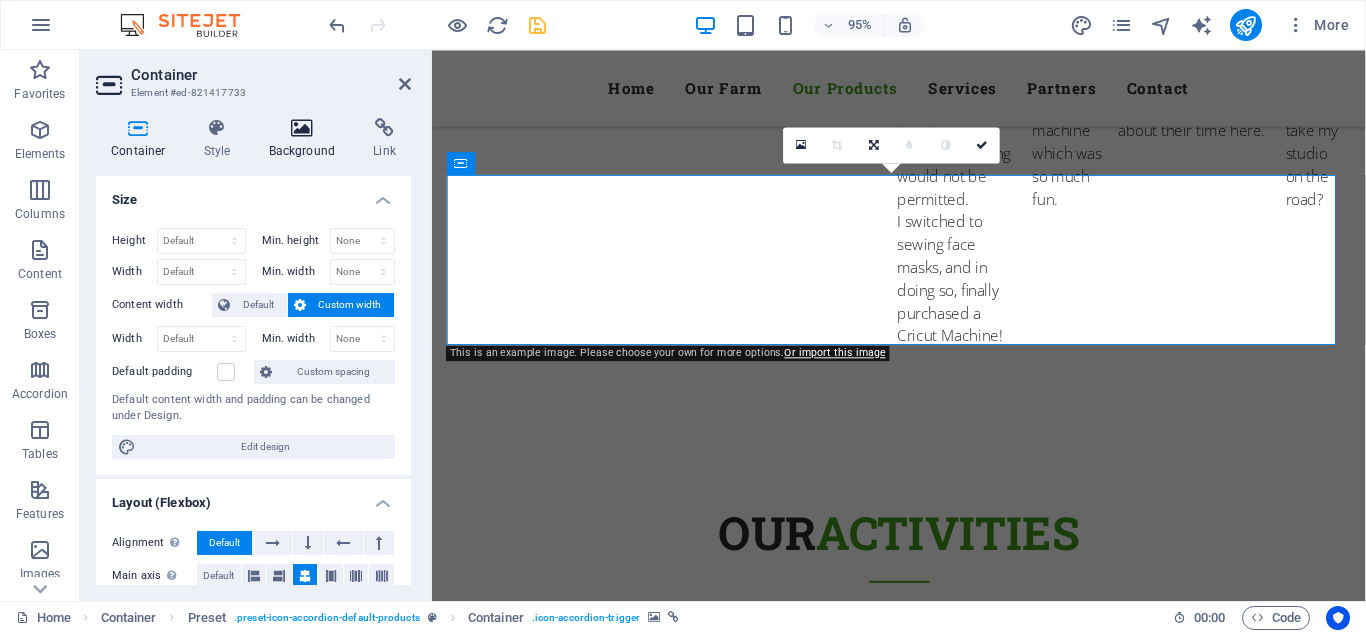 click at bounding box center (302, 128) 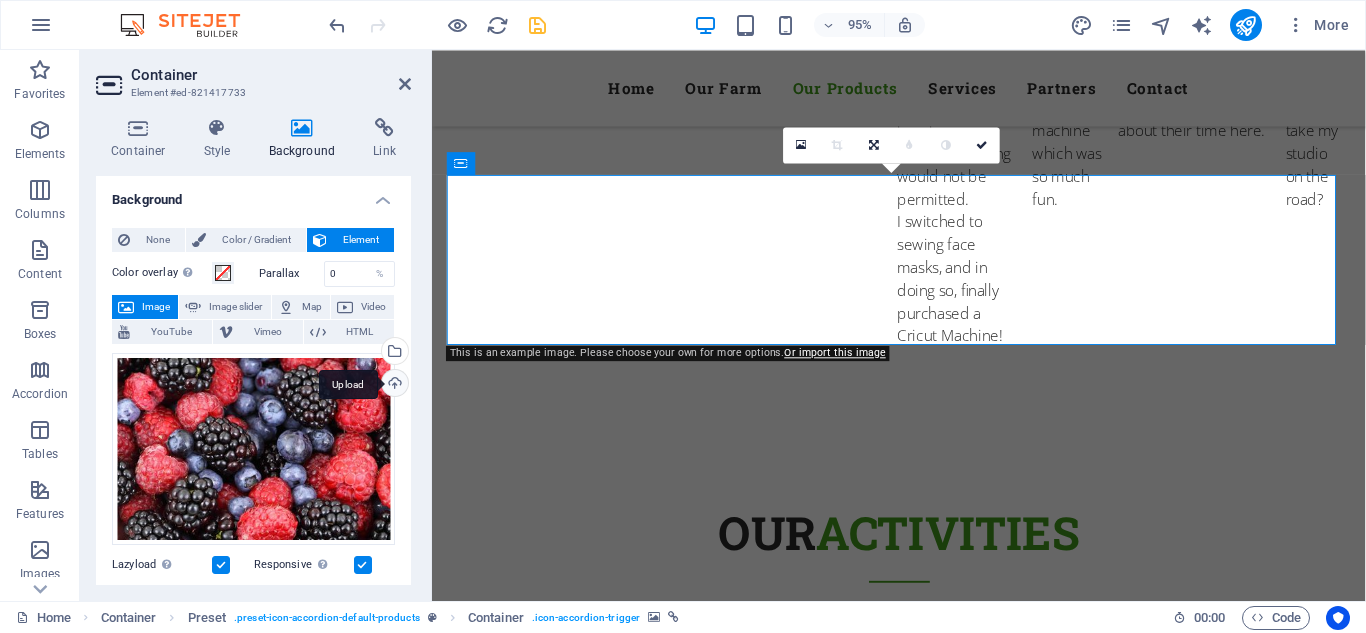 click on "Upload" at bounding box center [393, 385] 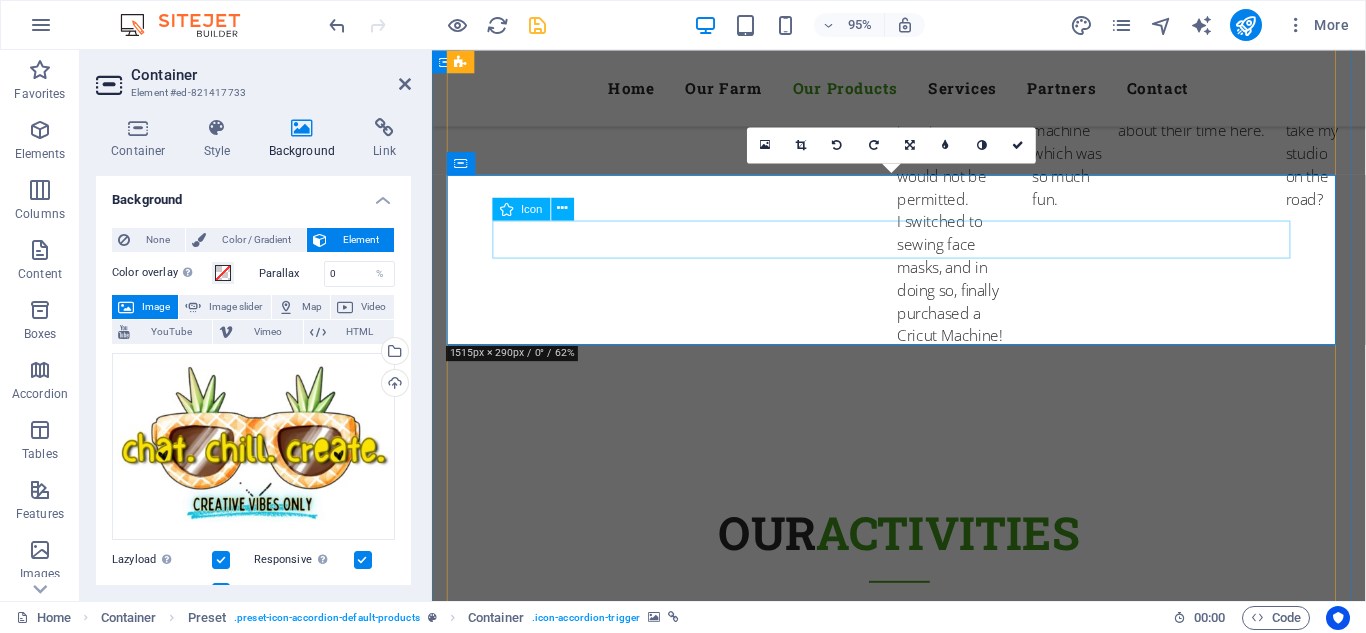 click at bounding box center [924, 3028] 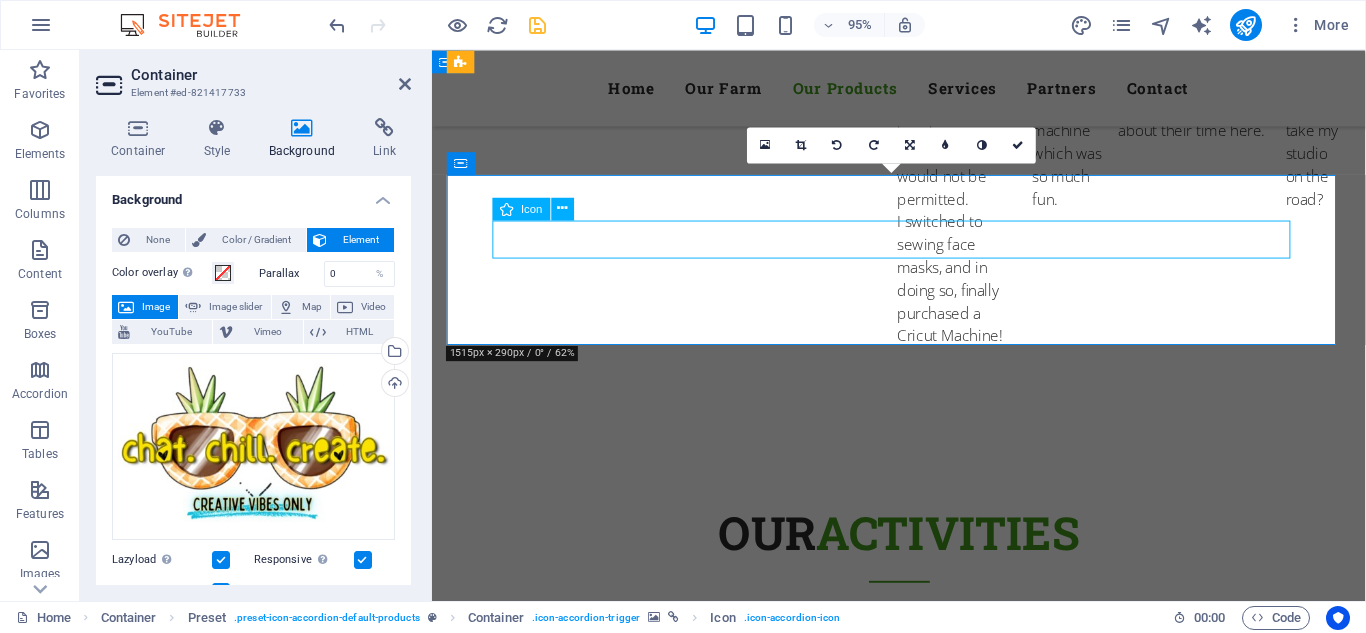 click at bounding box center [924, 3028] 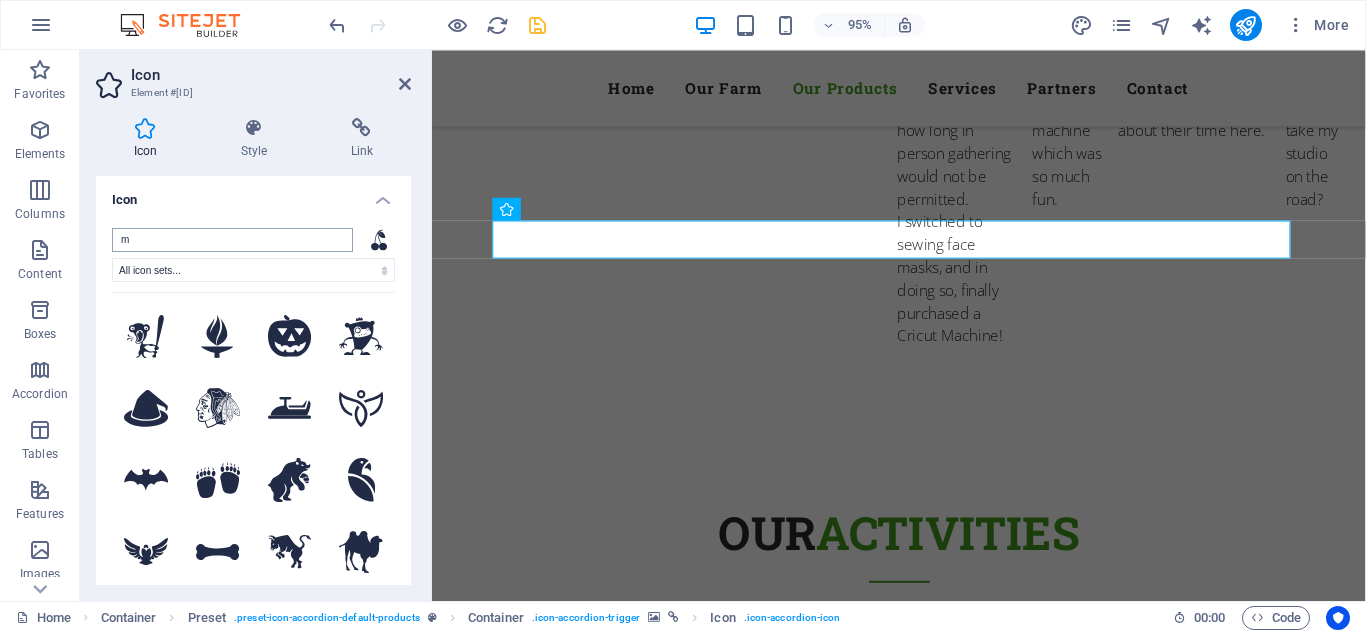 type on "ma" 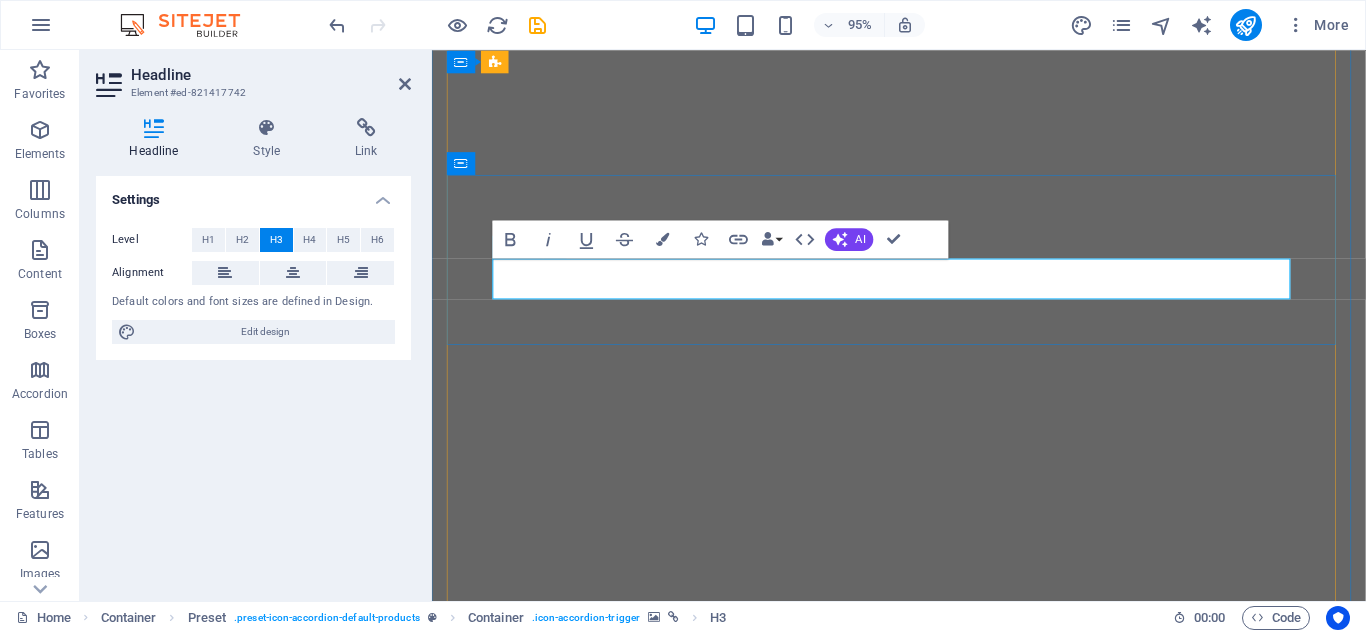 scroll, scrollTop: 0, scrollLeft: 0, axis: both 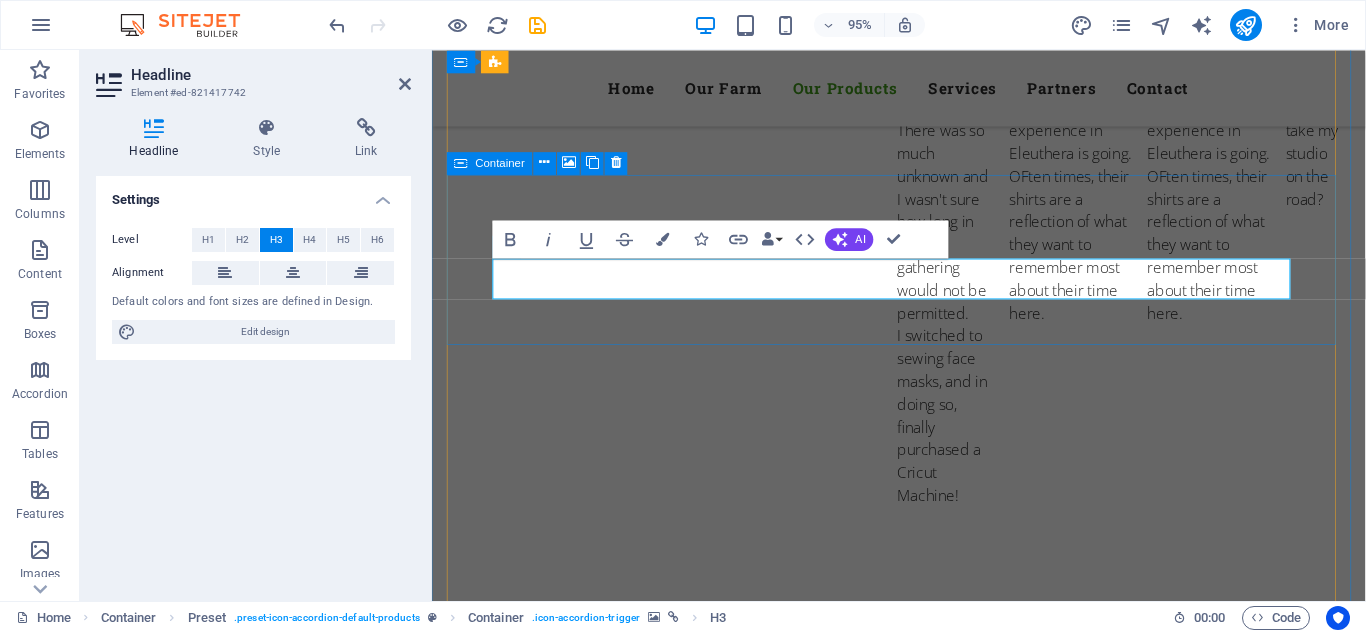 click on "Marble Painting & Glass Etching" at bounding box center [924, 3049] 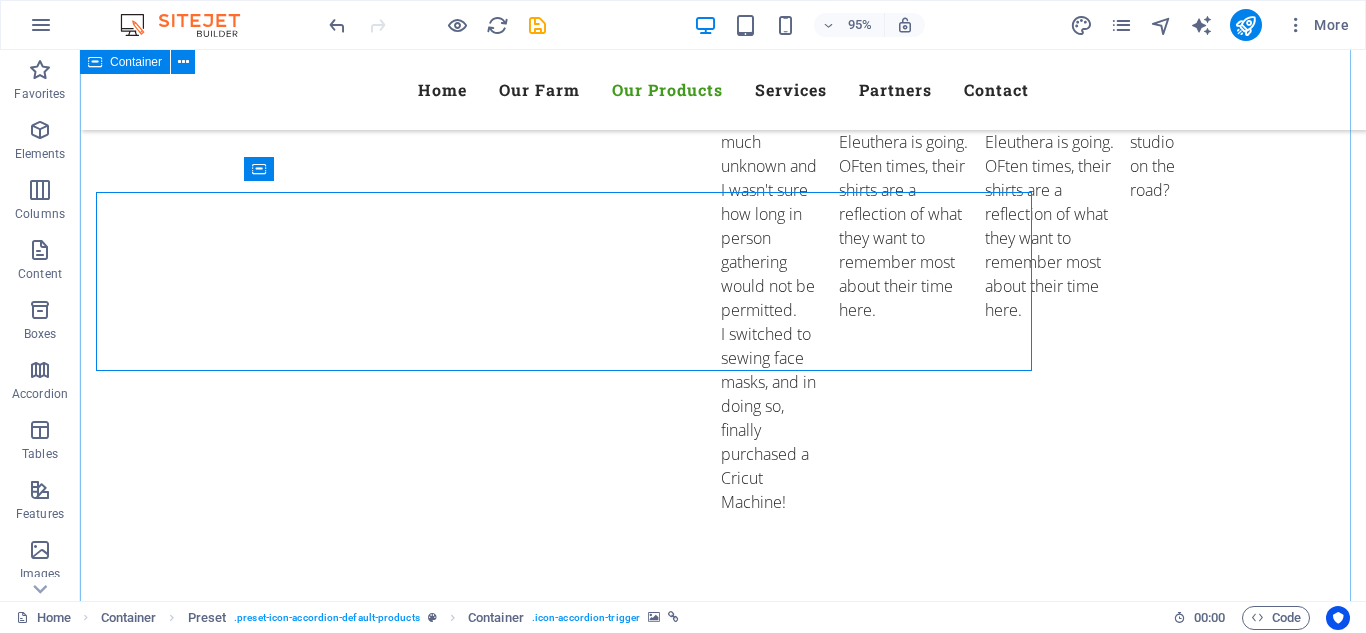scroll, scrollTop: 4074, scrollLeft: 0, axis: vertical 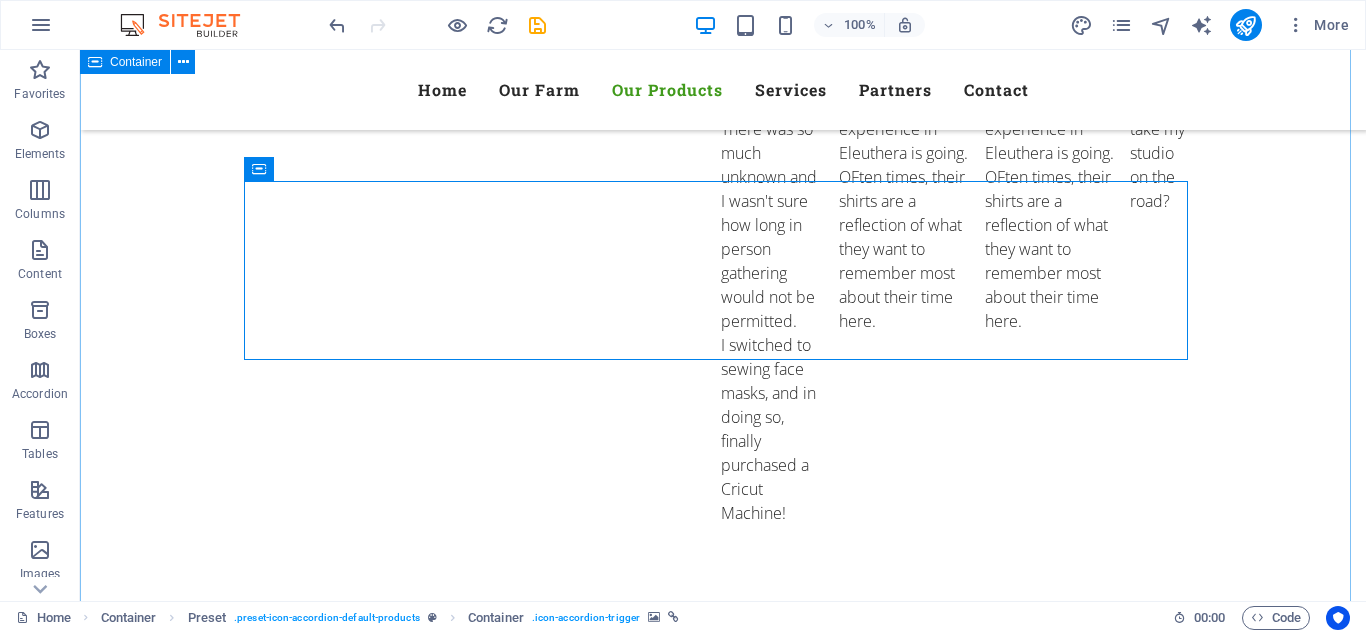 click on "Our  ACTIVITIEs Let's Have Fun! A mobile DIY studio bringing hands-on crafts, good vibes, and custom keepsakes—perfect for parties, family gatherings, girls’ nights, or just because.   T-Shirt Printing T-Shirt Printing Want to commemorate your time in Eleuthera with a shirt designed and printed by you? Book a DIY T-Shirt Printing event and let us show you how! Have fun tapping into the creative side you didn't know you had! It's easier than you think. Tumbler Printing Tumbler Printing Tumbler printing is another fun way to have a visual reminder of your time here on beautiful Eleuthera. Select from your own photos that you have taken and learn how to print and apply to the tumbler of your choice! Easy as select, print, press! Sticker & Puzzle Printing Sticker & Puzzle Printing Marble Painting & Glass Etching Marble Painting & Glass Etching Veggie Box Veggie Box Wheat Wheat" at bounding box center (723, 2776) 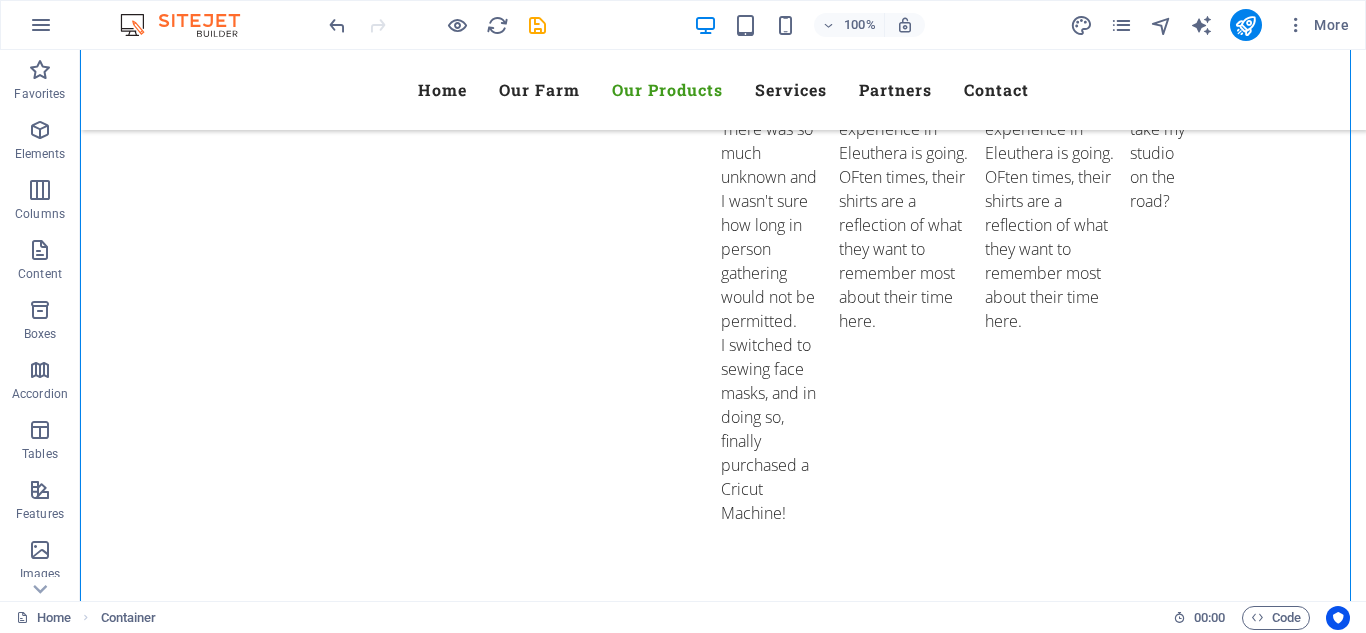 click at bounding box center [437, 25] 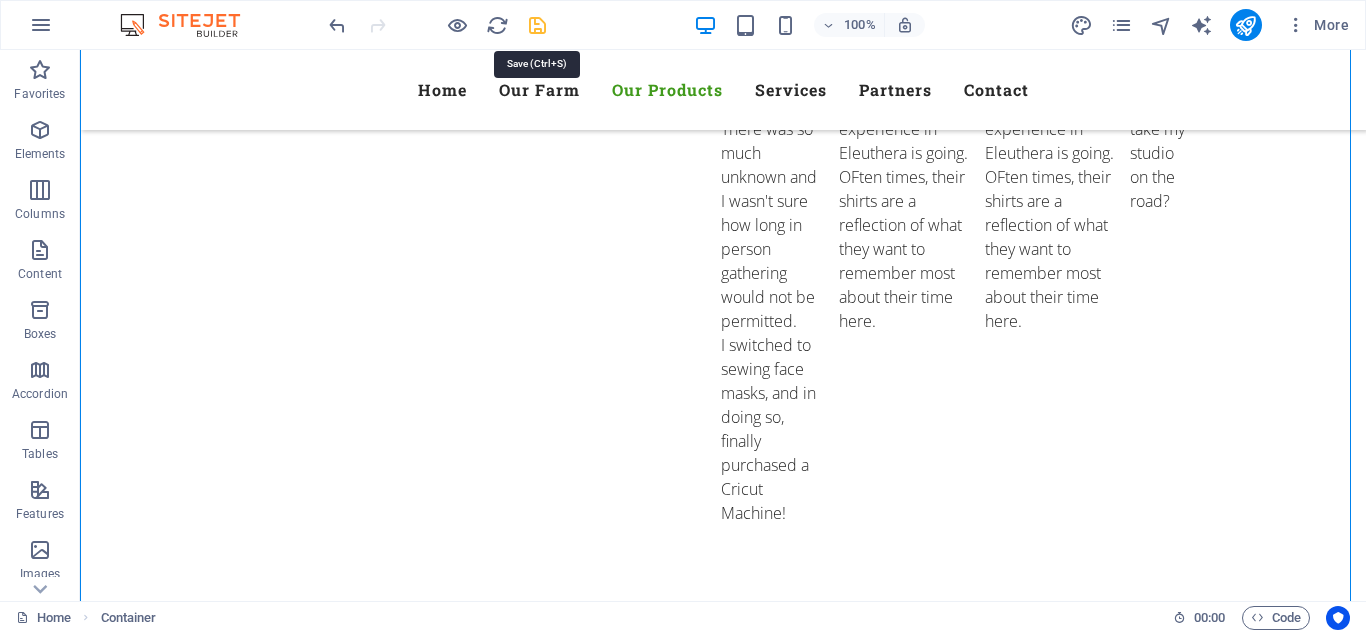click at bounding box center [537, 25] 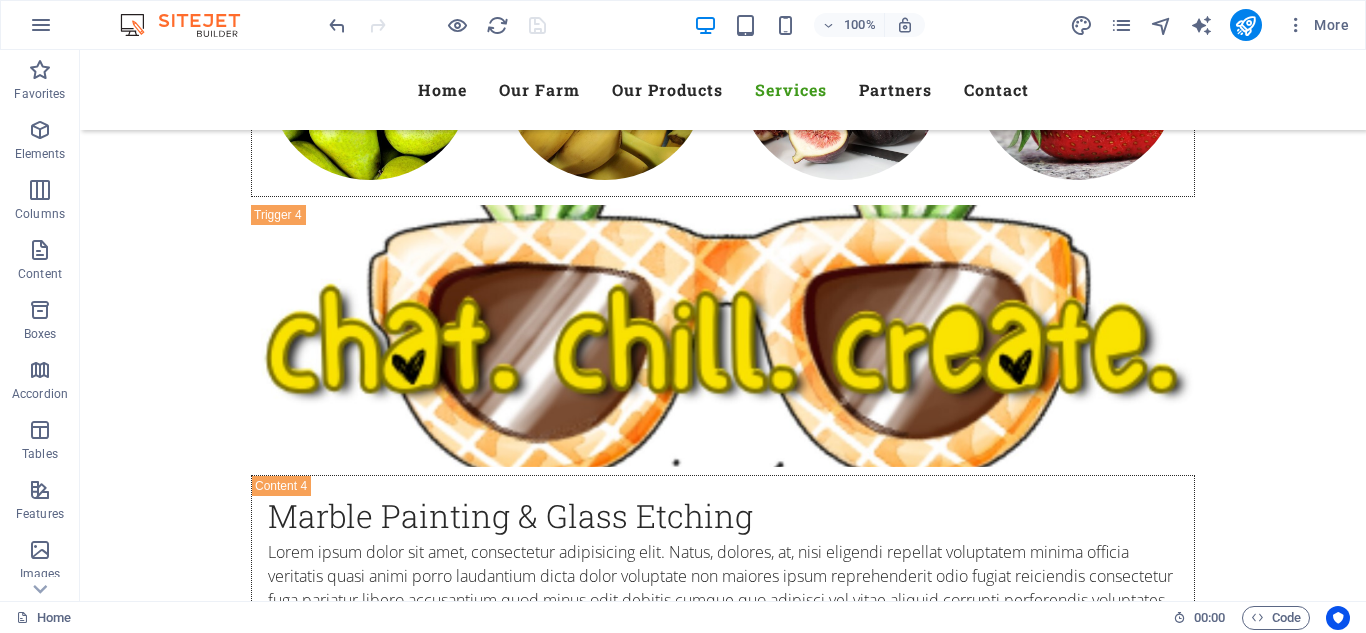 scroll, scrollTop: 6673, scrollLeft: 0, axis: vertical 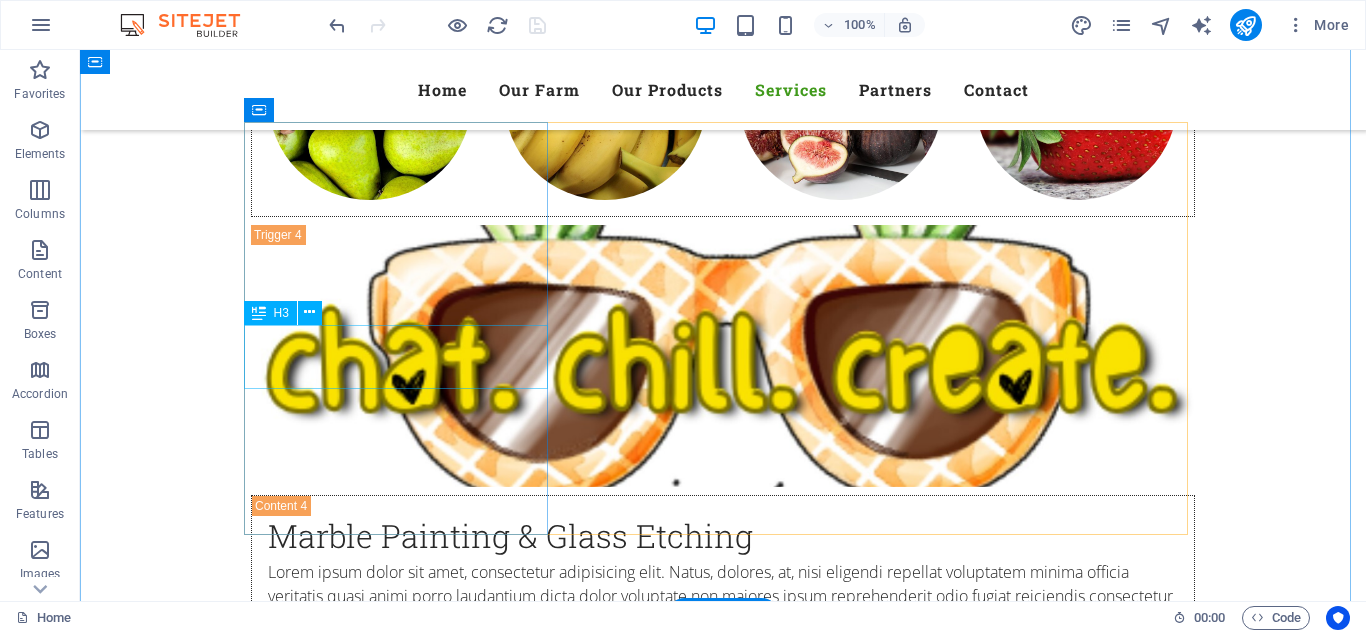 click on "Training" at bounding box center [723, 3660] 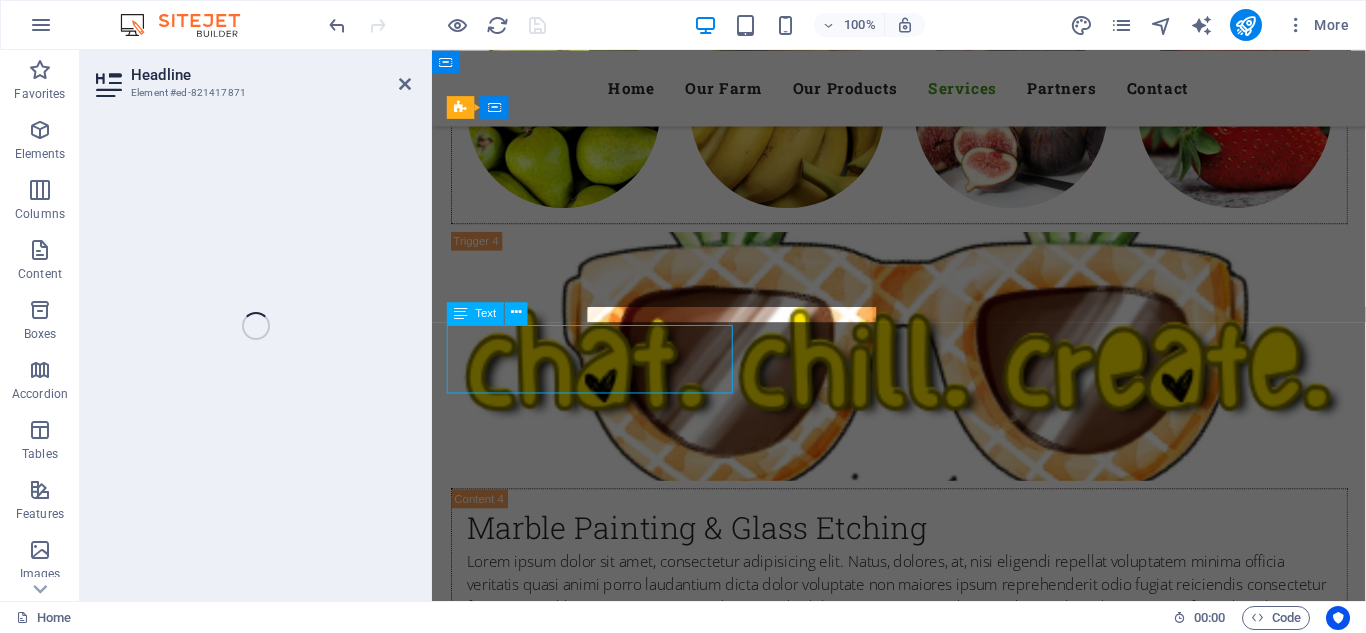 scroll, scrollTop: 6678, scrollLeft: 0, axis: vertical 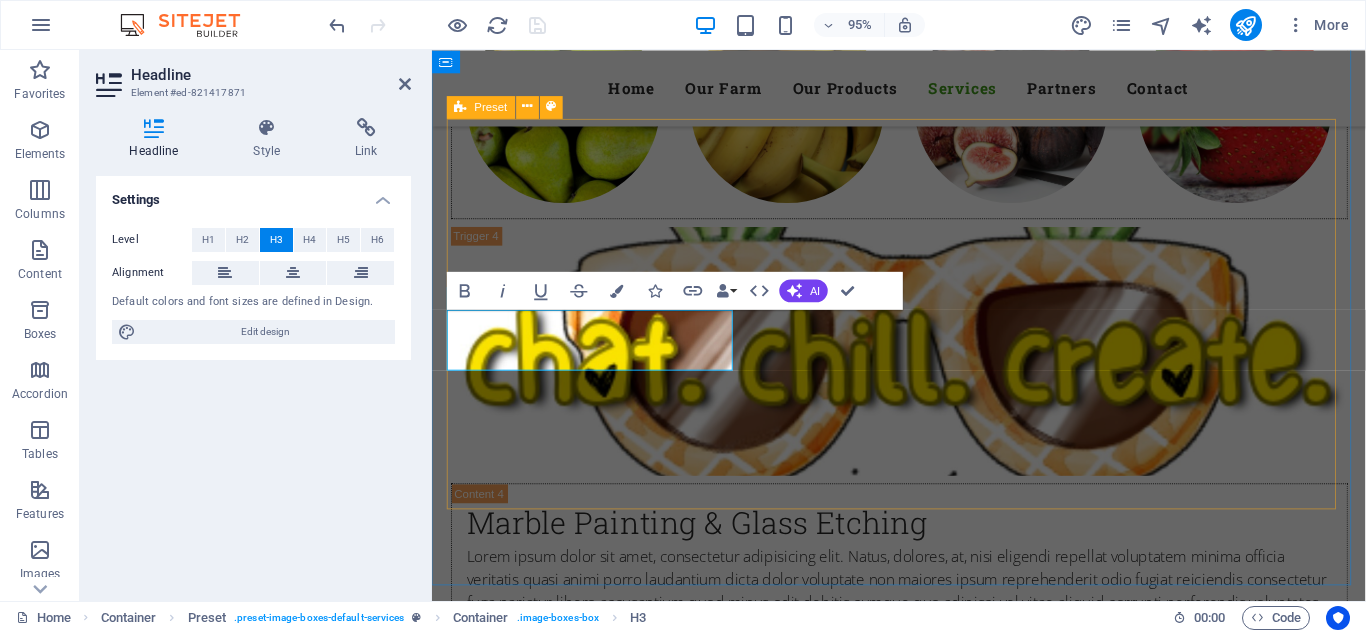 type 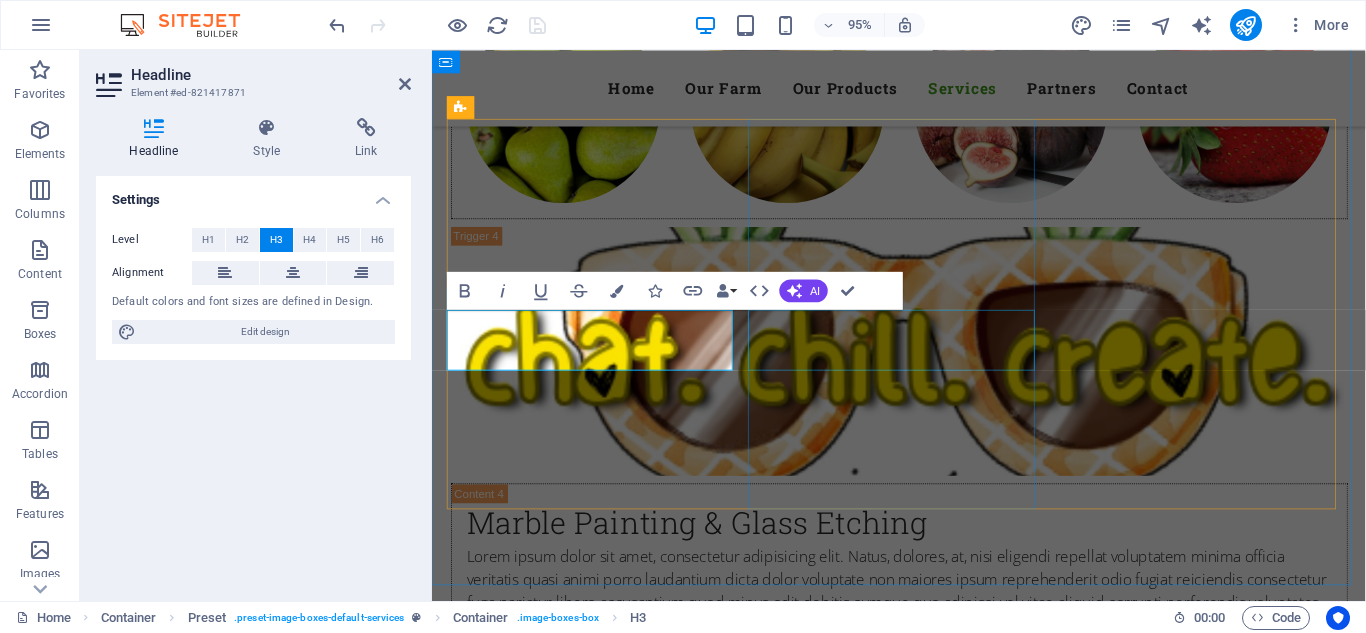 click on "Delivery Service" at bounding box center [924, 4471] 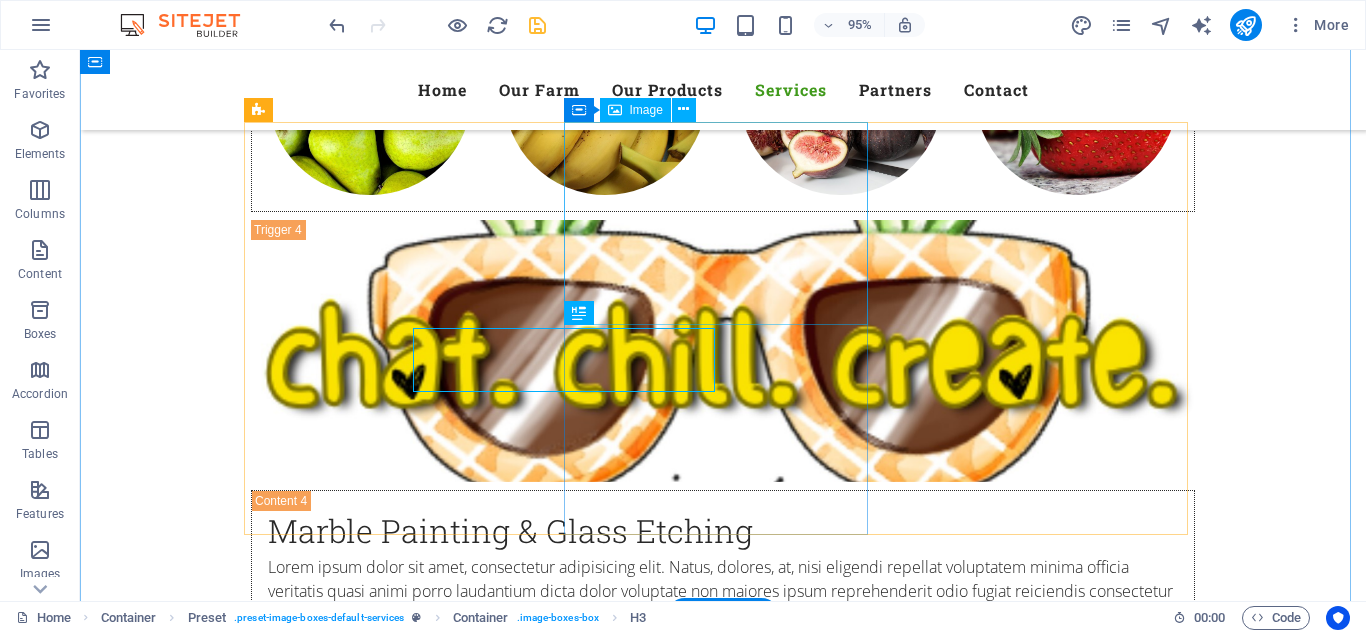 scroll, scrollTop: 6673, scrollLeft: 0, axis: vertical 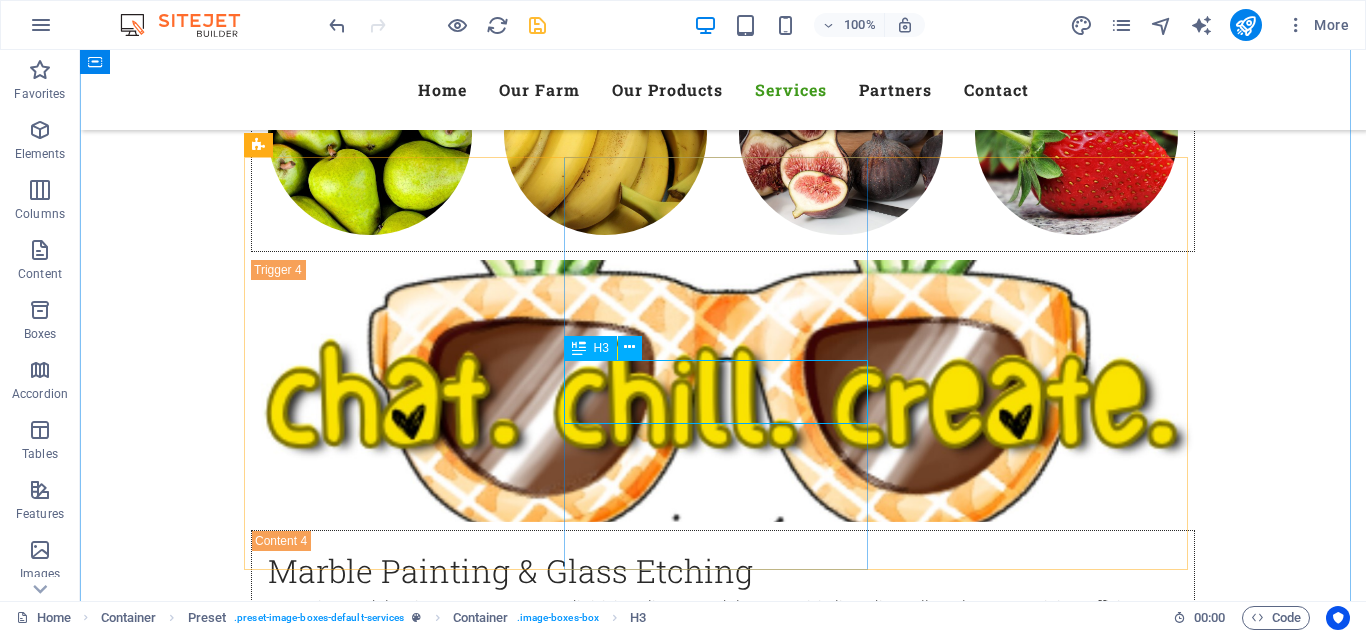click on "Delivery Service" at bounding box center [723, 4495] 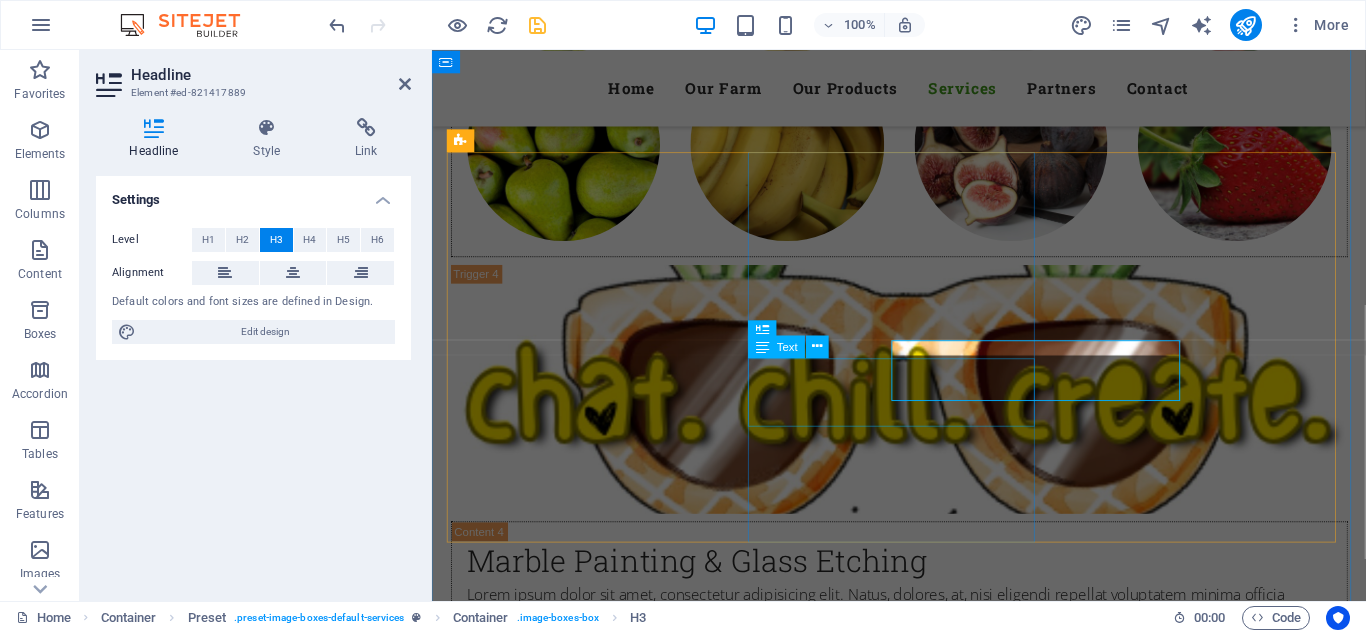 scroll, scrollTop: 6643, scrollLeft: 0, axis: vertical 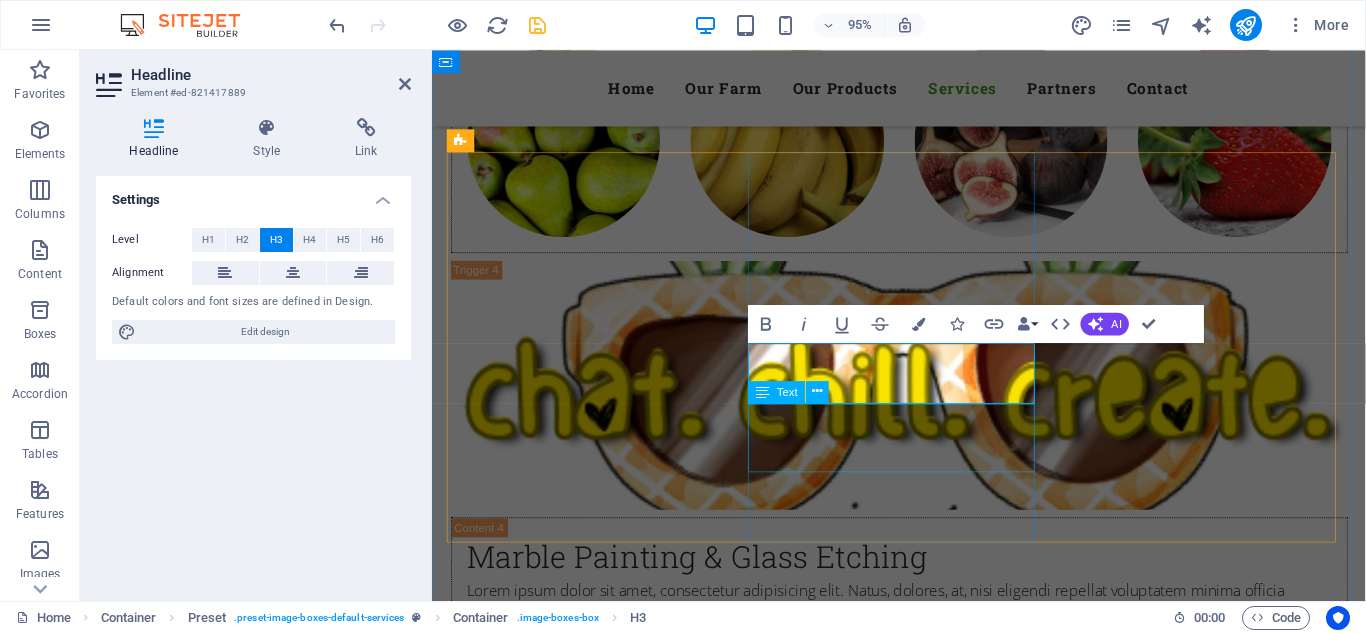 type 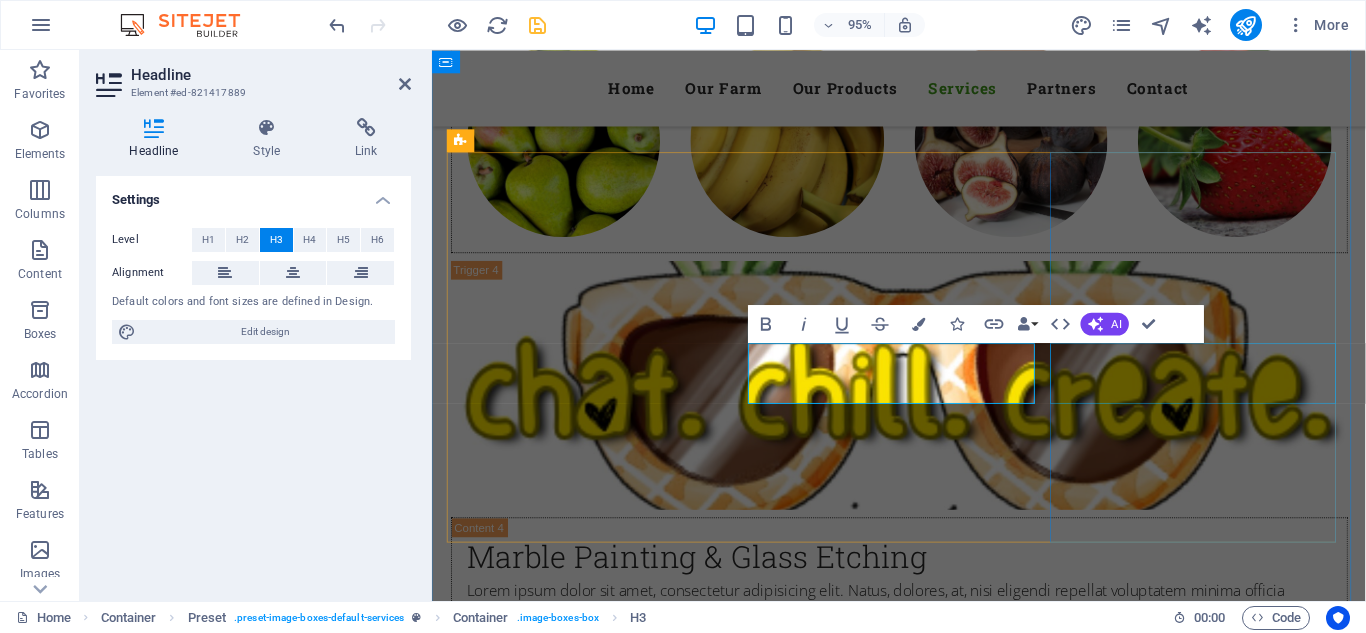 click on "Field Work" at bounding box center (924, 5307) 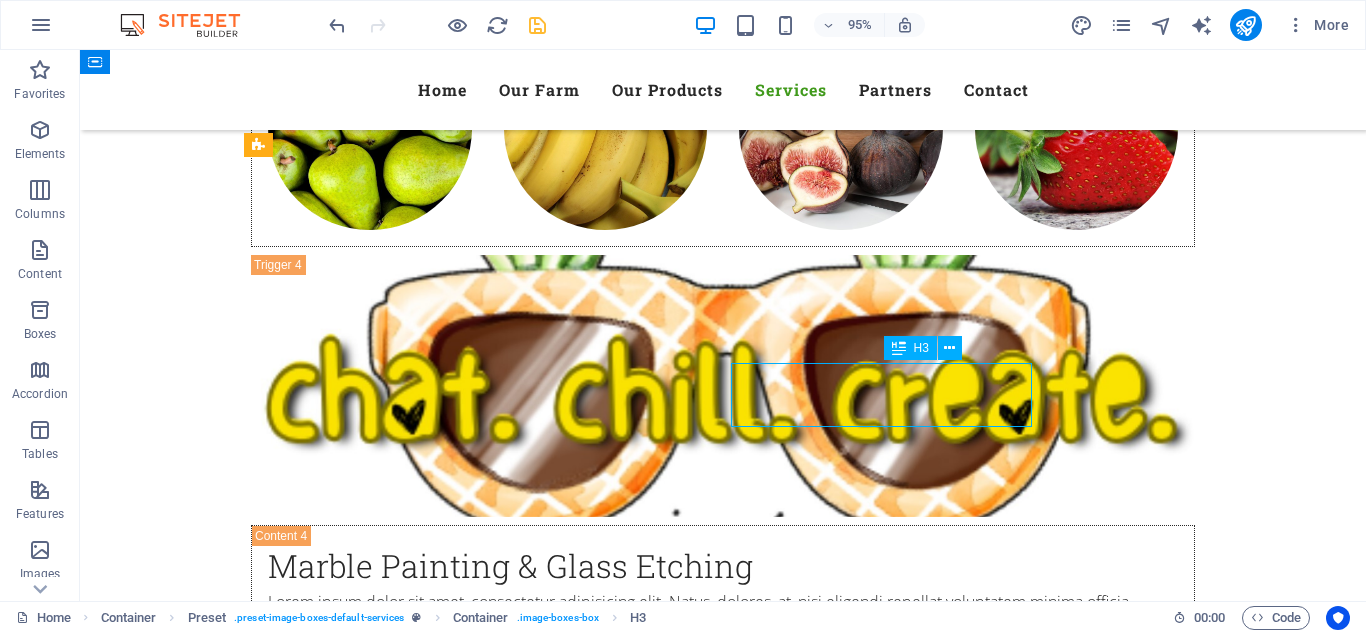 scroll, scrollTop: 6638, scrollLeft: 0, axis: vertical 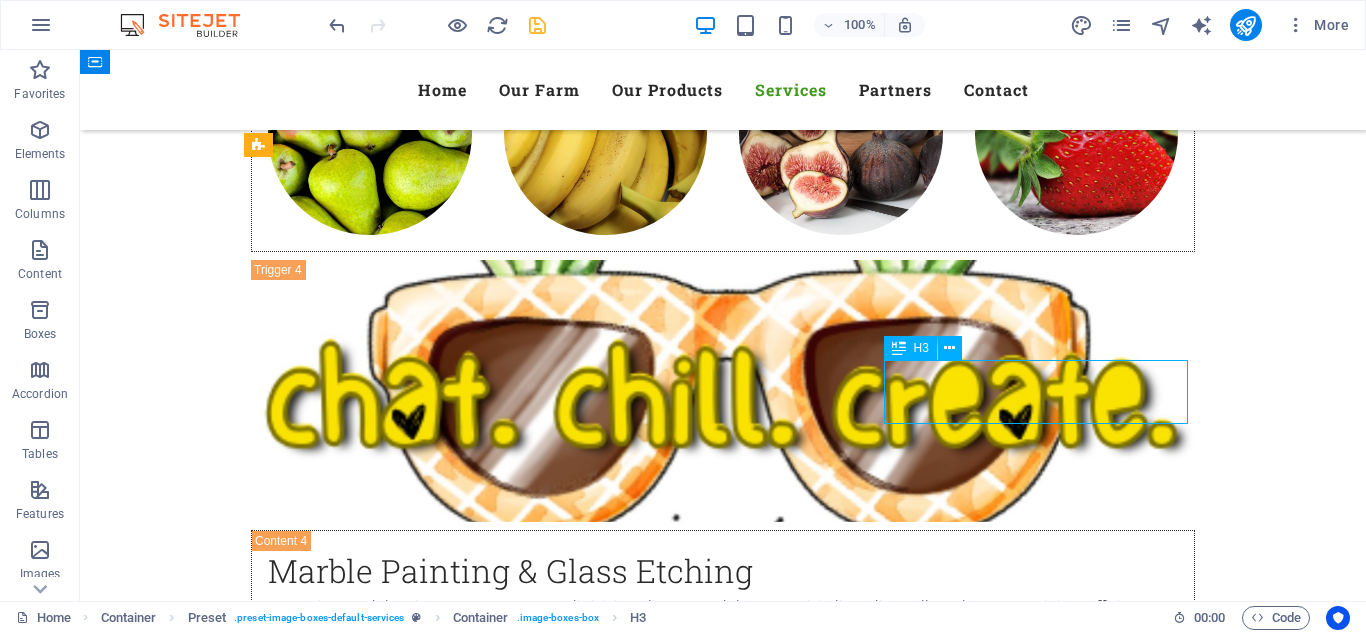 click on "Field Work" at bounding box center (723, 5296) 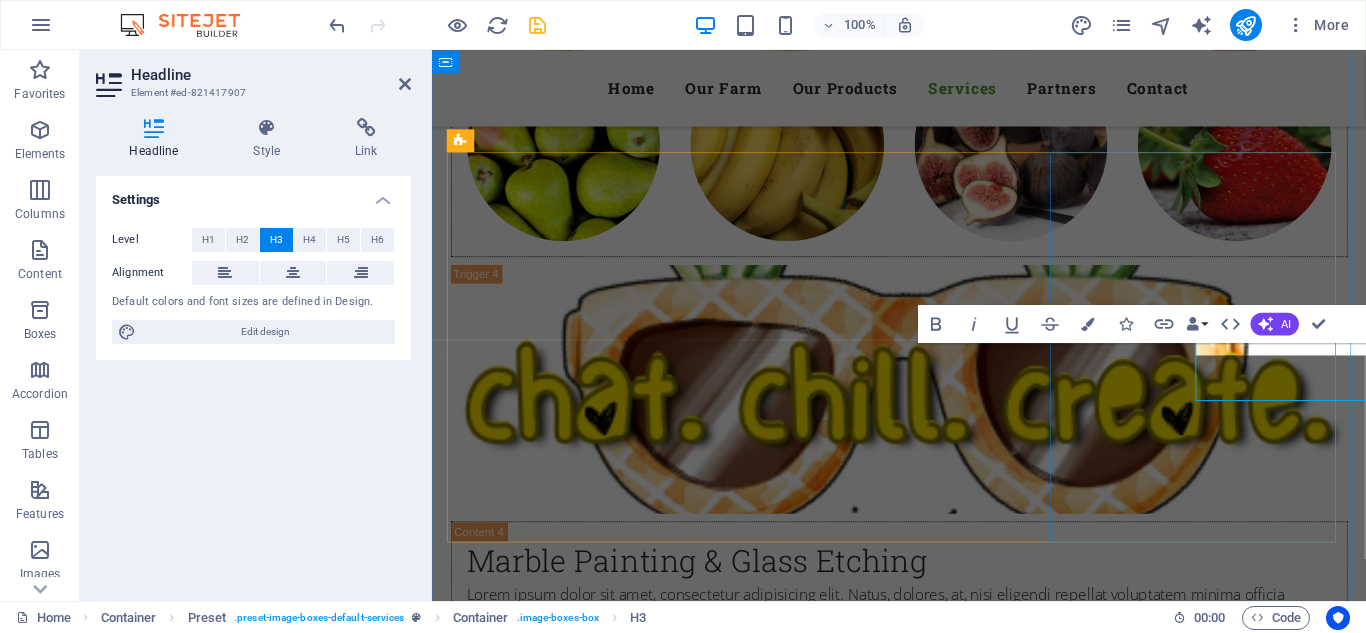 scroll, scrollTop: 6643, scrollLeft: 0, axis: vertical 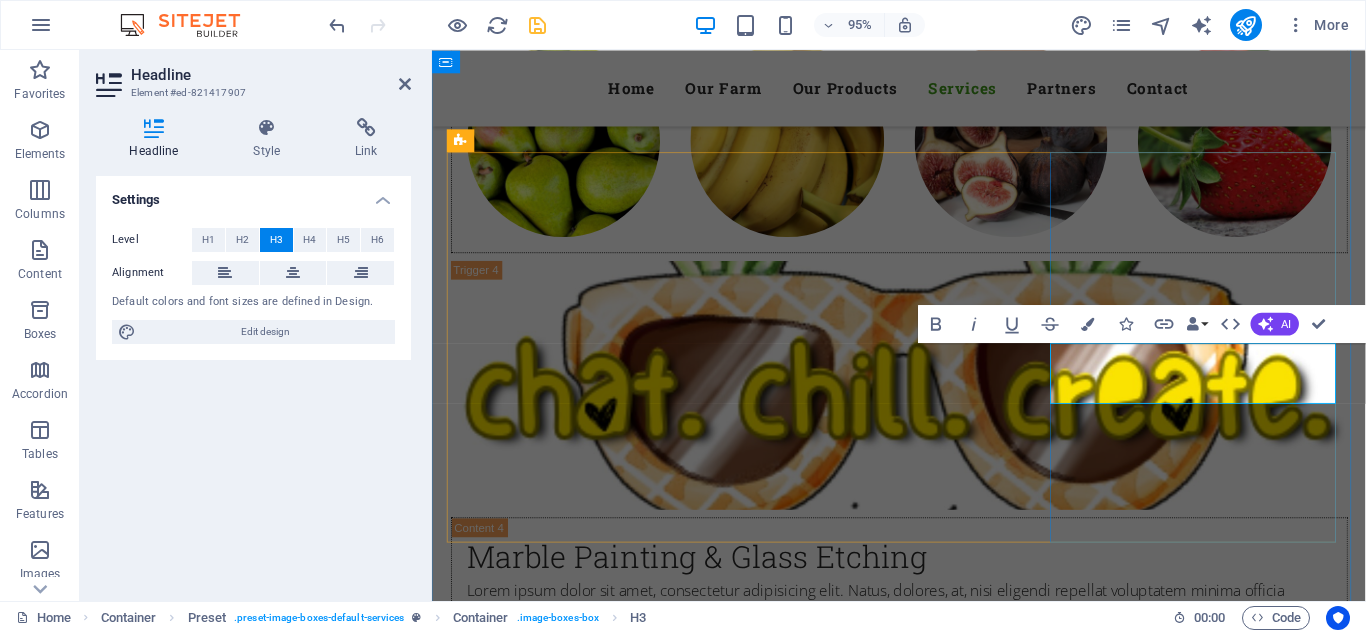 type 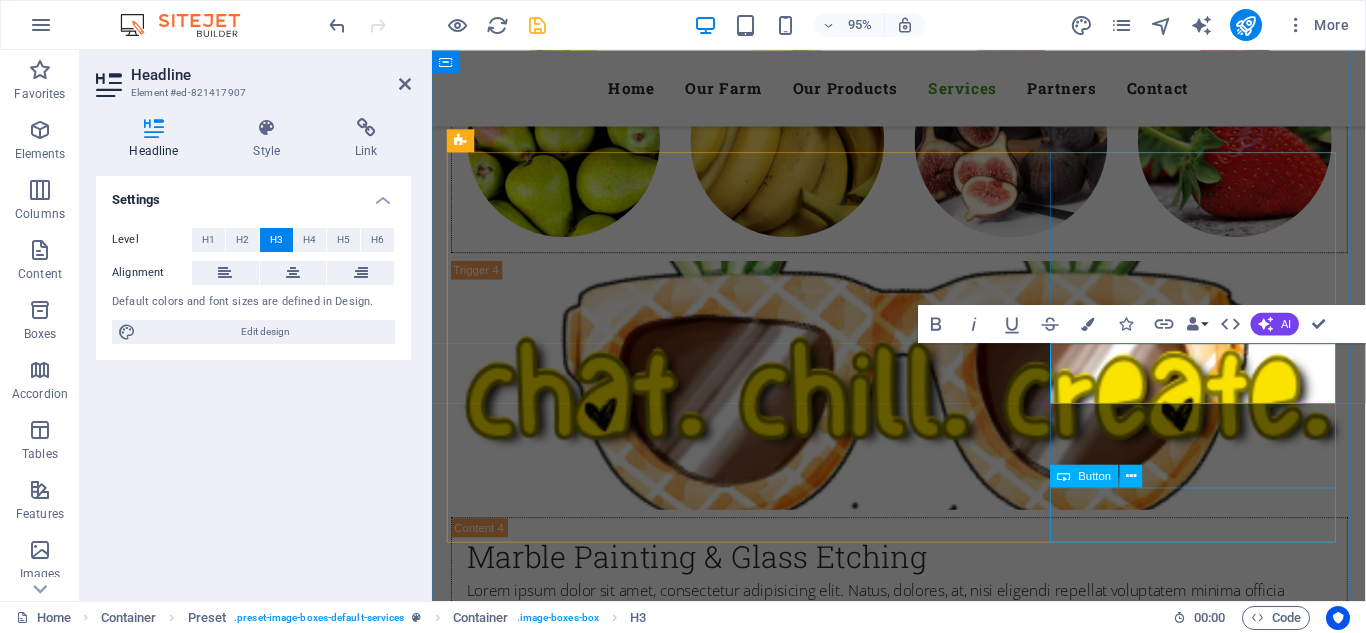 click on "Get a quote" at bounding box center [924, 5408] 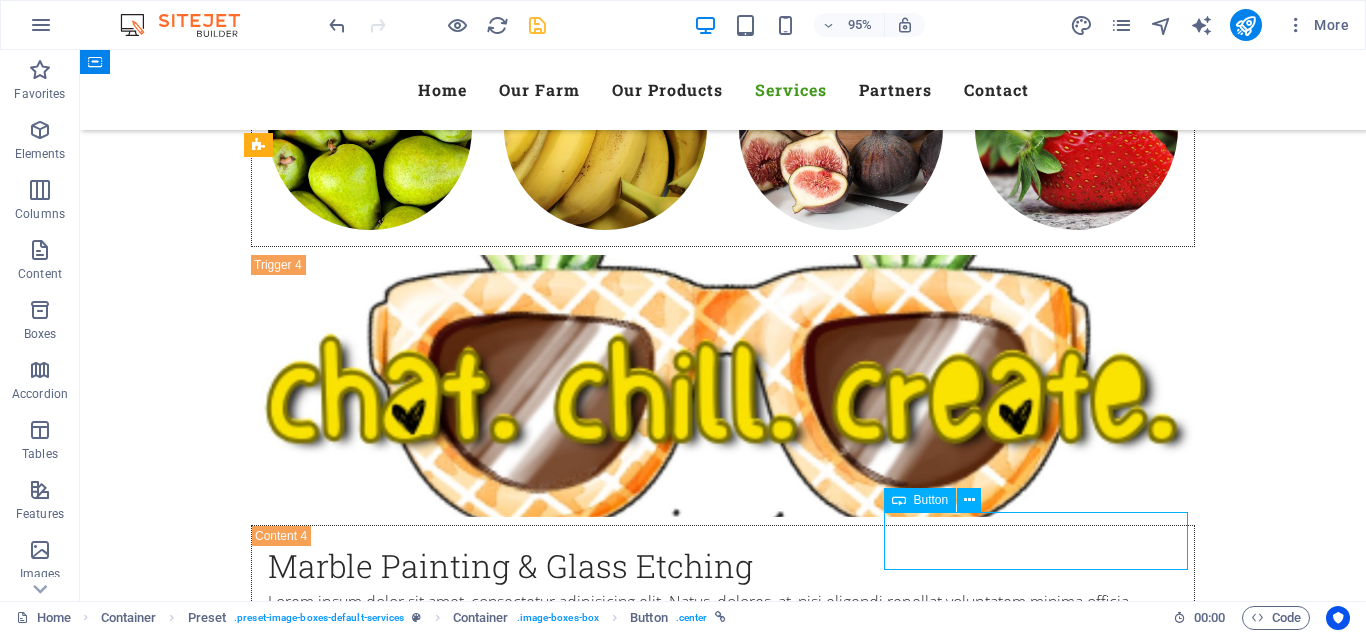 scroll, scrollTop: 6638, scrollLeft: 0, axis: vertical 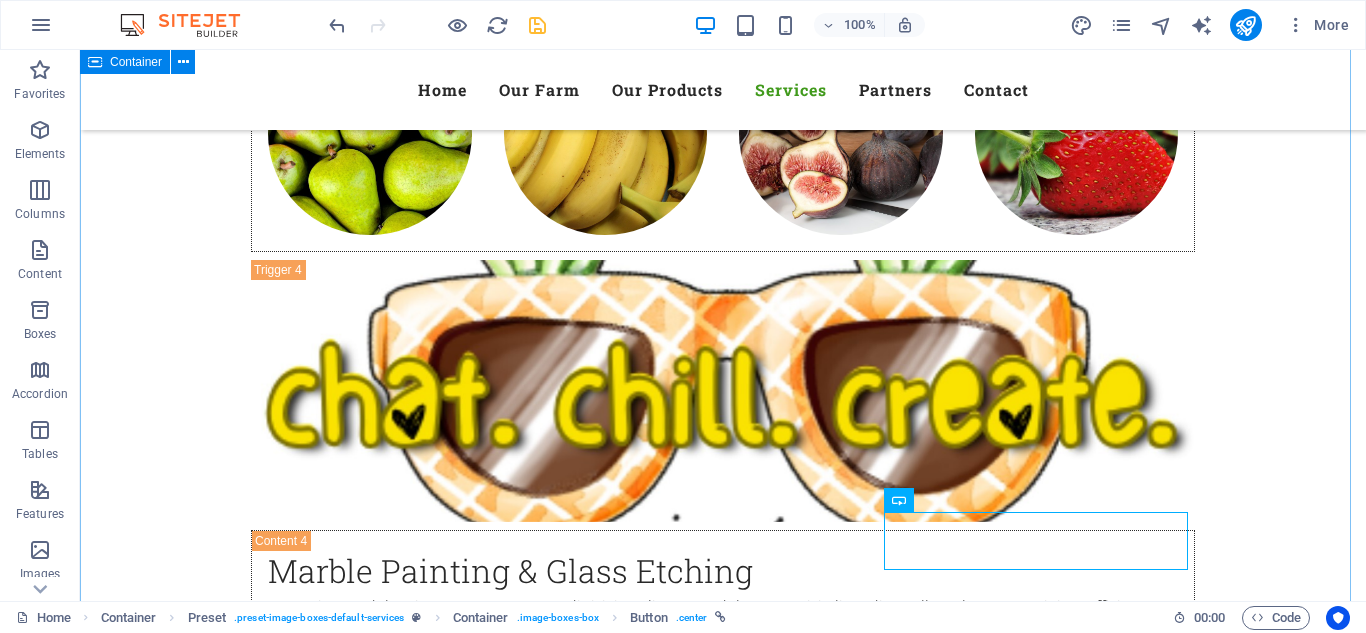 click on "Our  Services Best Services Worldwide Lorem ipsum dolor sit amet, consetetur sadipscing elitr, sed diam nonumy eirmod tempor invidunt ut labore et dolore magna aliquyam erat, sed diam voluptua.  Hosting Lorem ipsum dolor sit amet, consectetur adipisicing elit. Veritatis, dolorem! Get a quote Light Eats Lorem ipsum dolor sit amet, consectetur adipisicing elit. Veritatis, dolorem! Get a quote DIY Activities Lorem ipsum dolor sit amet, consectetur adipisicing elit. Veritatis, dolorem! Get a quote" at bounding box center [723, 4113] 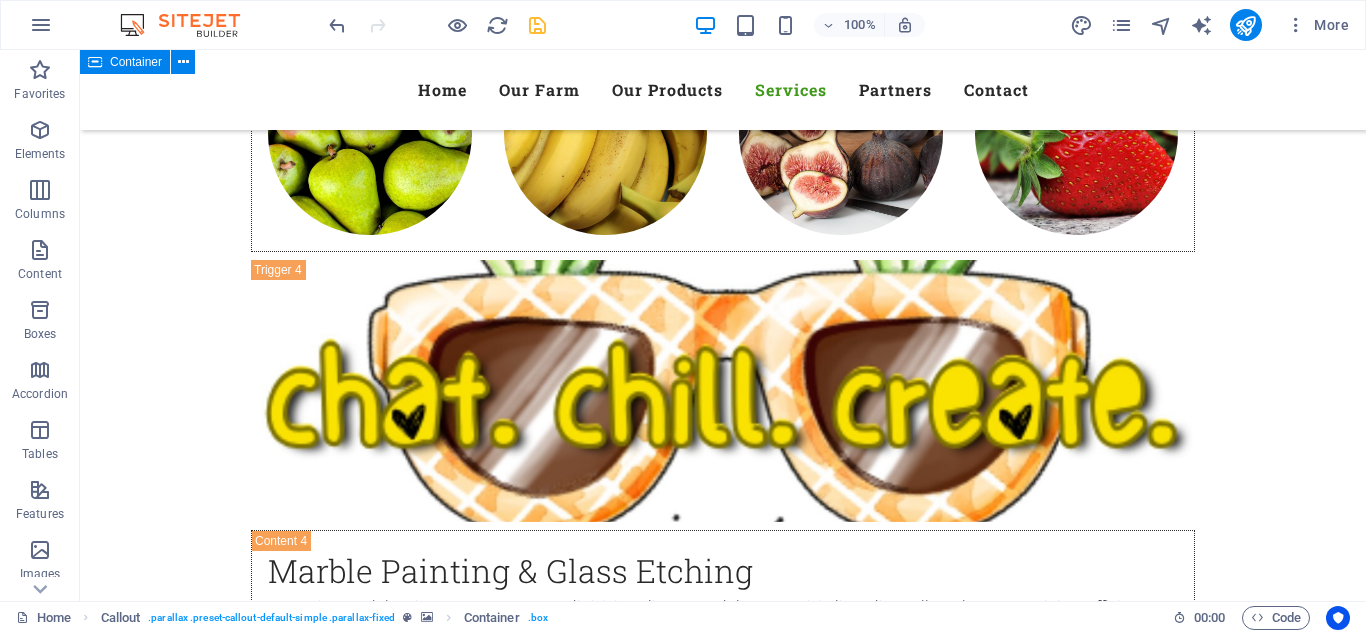 click on "Our  Services Best Services Worldwide Lorem ipsum dolor sit amet, consetetur sadipscing elitr, sed diam nonumy eirmod tempor invidunt ut labore et dolore magna aliquyam erat, sed diam voluptua.  Hosting Lorem ipsum dolor sit amet, consectetur adipisicing elit. Veritatis, dolorem! Get a quote Light Eats Lorem ipsum dolor sit amet, consectetur adipisicing elit. Veritatis, dolorem! Get a quote DIY Activities Lorem ipsum dolor sit amet, consectetur adipisicing elit. Veritatis, dolorem! Get a quote" at bounding box center [723, 4113] 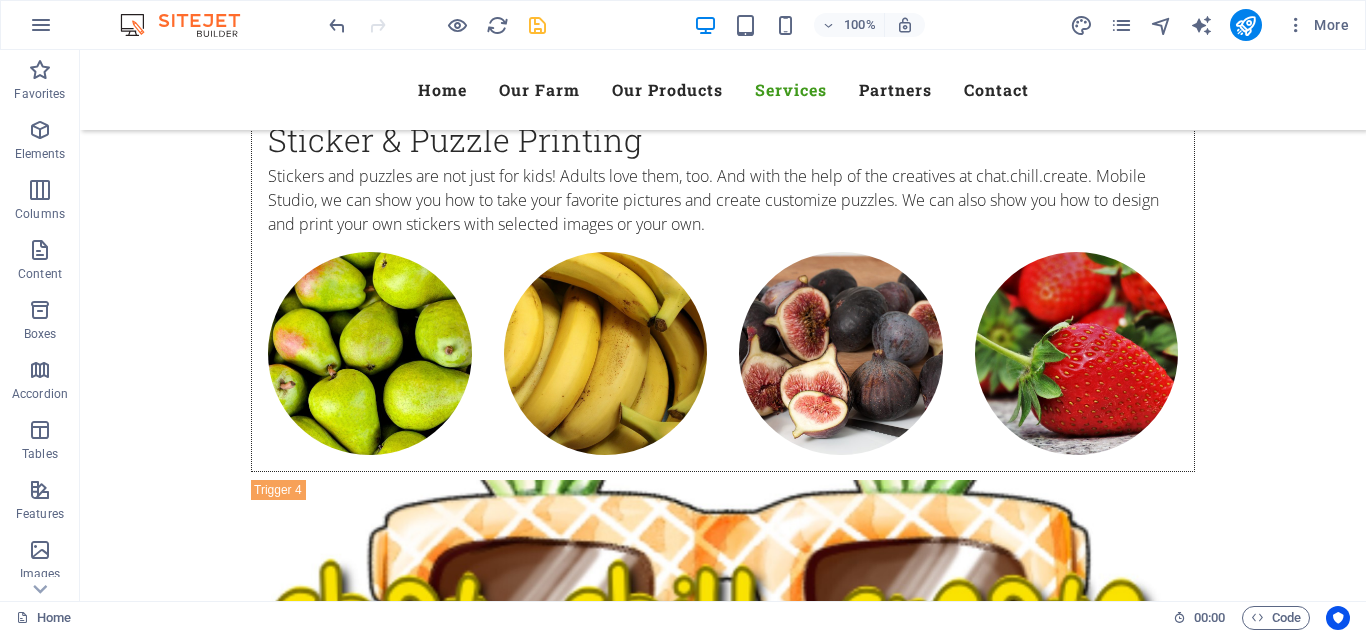 scroll, scrollTop: 6318, scrollLeft: 0, axis: vertical 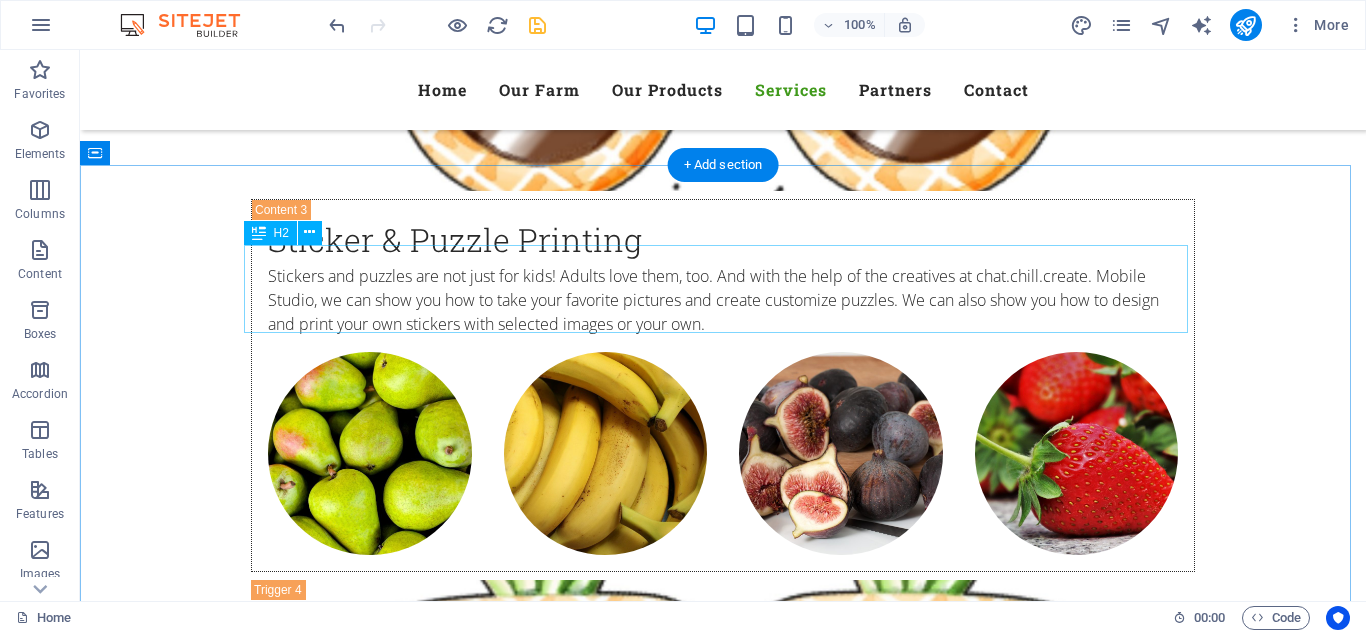 click on "Our  Services" at bounding box center (723, 3165) 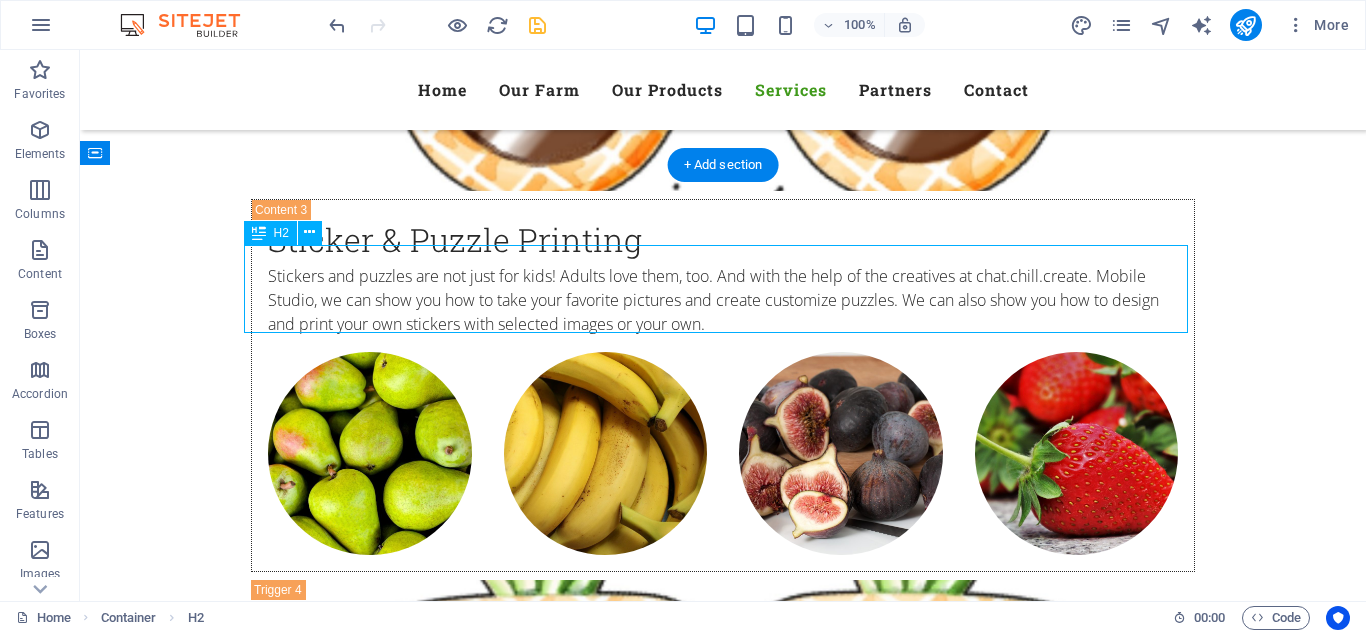 click on "Our  Services" at bounding box center (723, 3165) 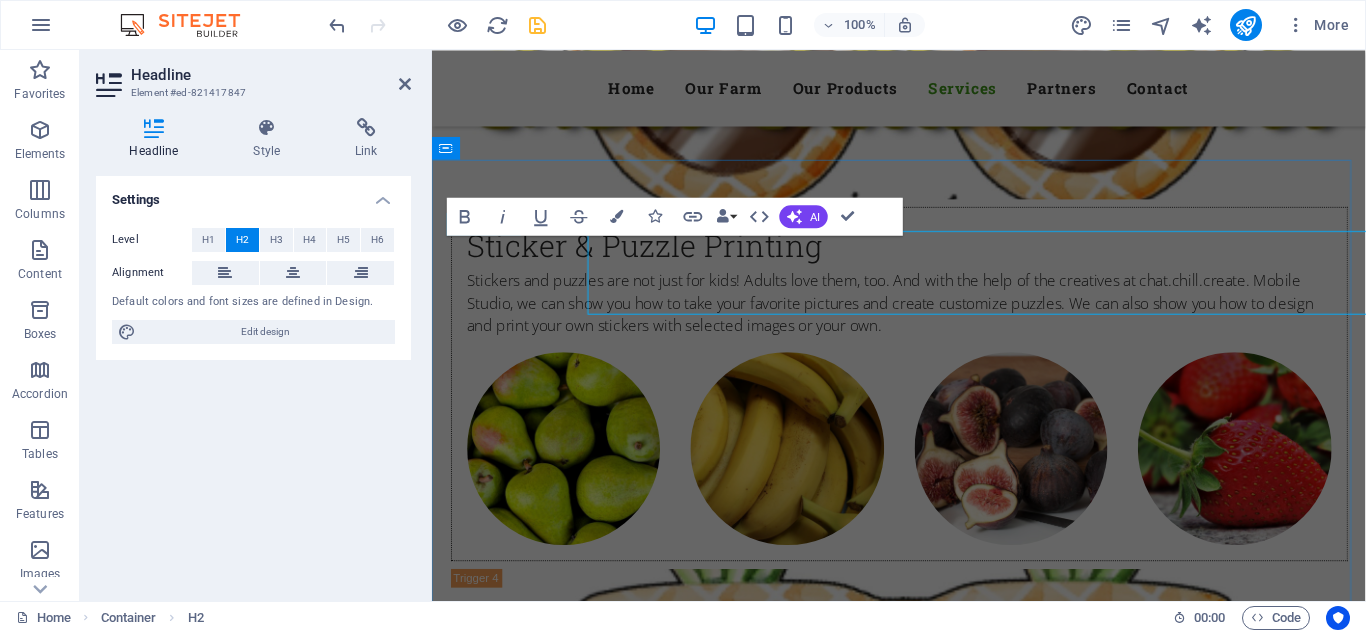scroll, scrollTop: 6323, scrollLeft: 0, axis: vertical 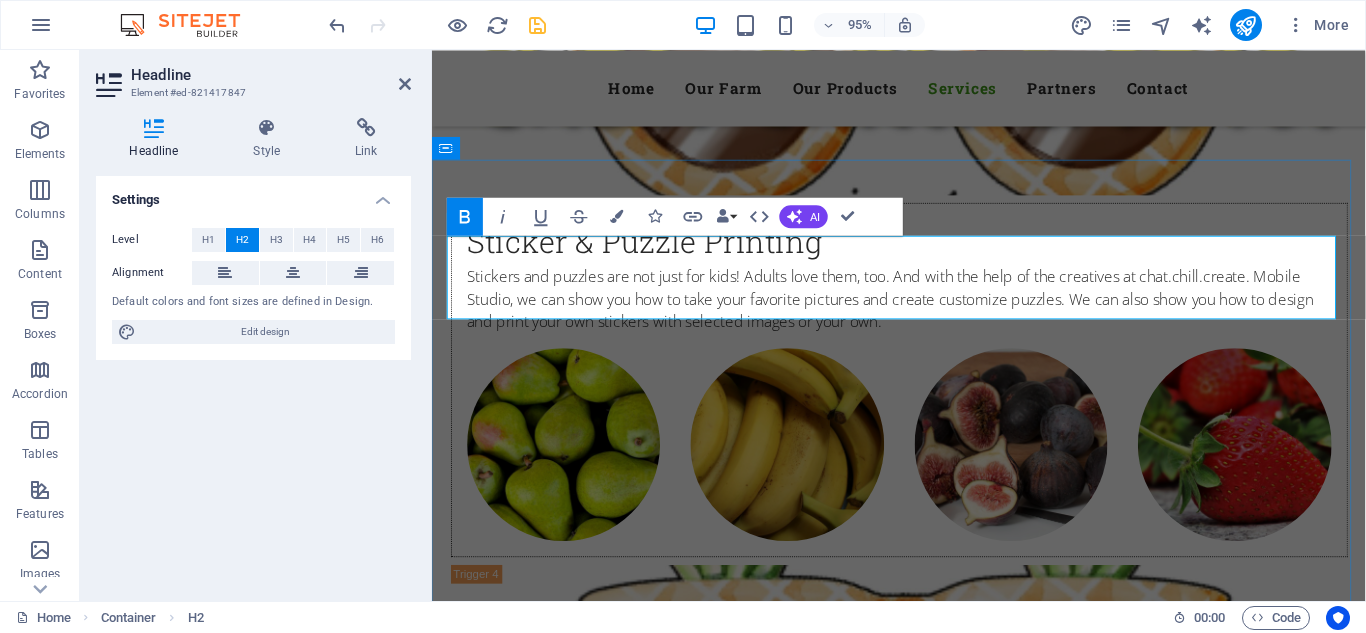 click on "Our  Services" at bounding box center [924, 3176] 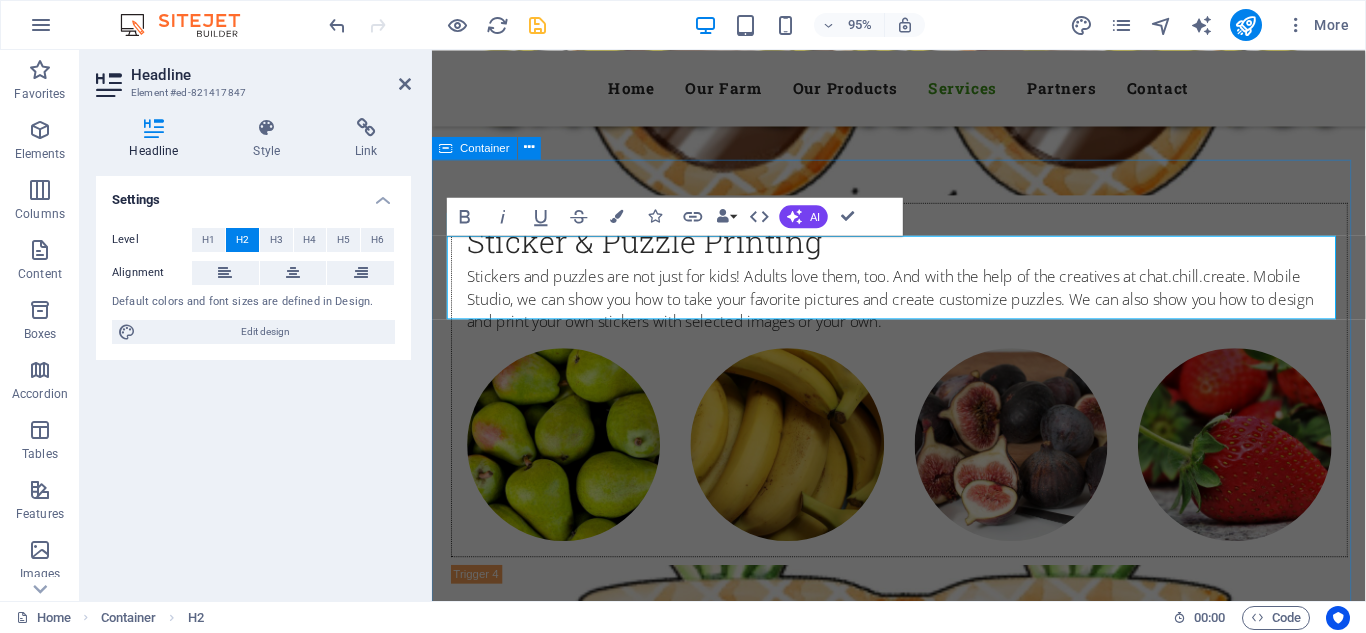 click on "Our  Services Best Services Worldwide Lorem ipsum dolor sit amet, consetetur sadipscing elitr, sed diam nonumy eirmod tempor invidunt ut labore et dolore magna aliquyam erat, sed diam voluptua.  Hosting Lorem ipsum dolor sit amet, consectetur adipisicing elit. Veritatis, dolorem! Get a quote Light Eats Lorem ipsum dolor sit amet, consectetur adipisicing elit. Veritatis, dolorem! Get a quote DIY Activities Lorem ipsum dolor sit amet, consectetur adipisicing elit. Veritatis, dolorem! Get a quote" at bounding box center (923, 4444) 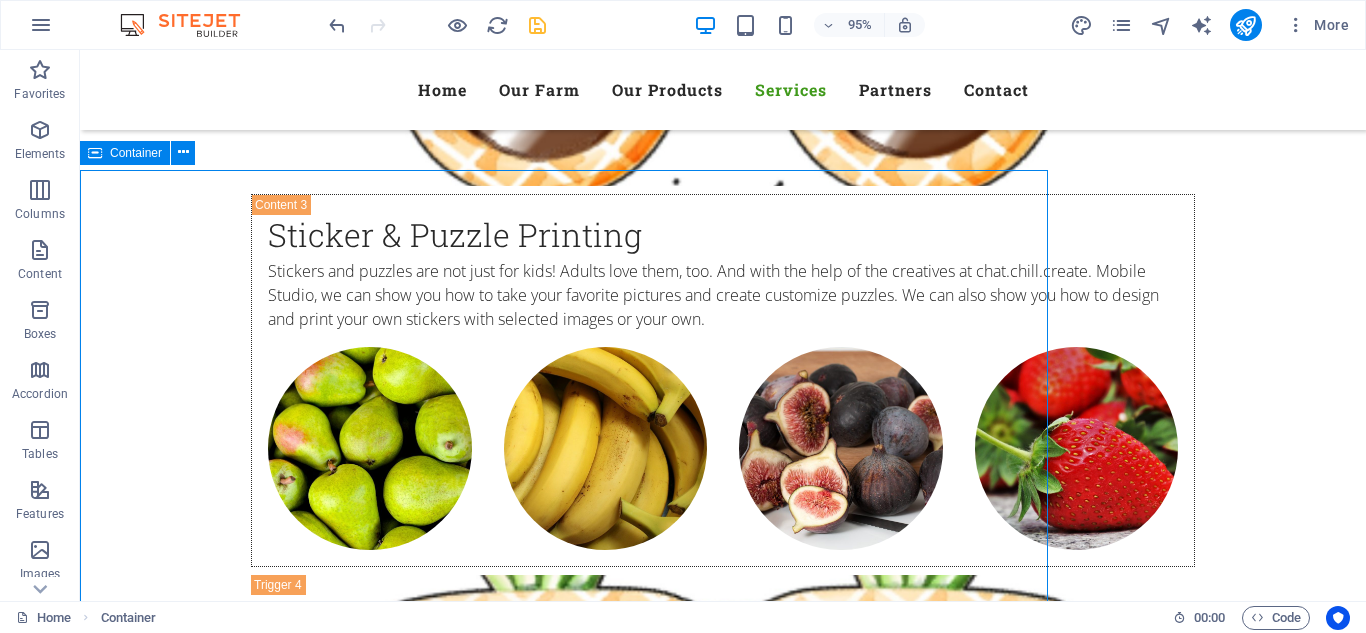 scroll, scrollTop: 6318, scrollLeft: 0, axis: vertical 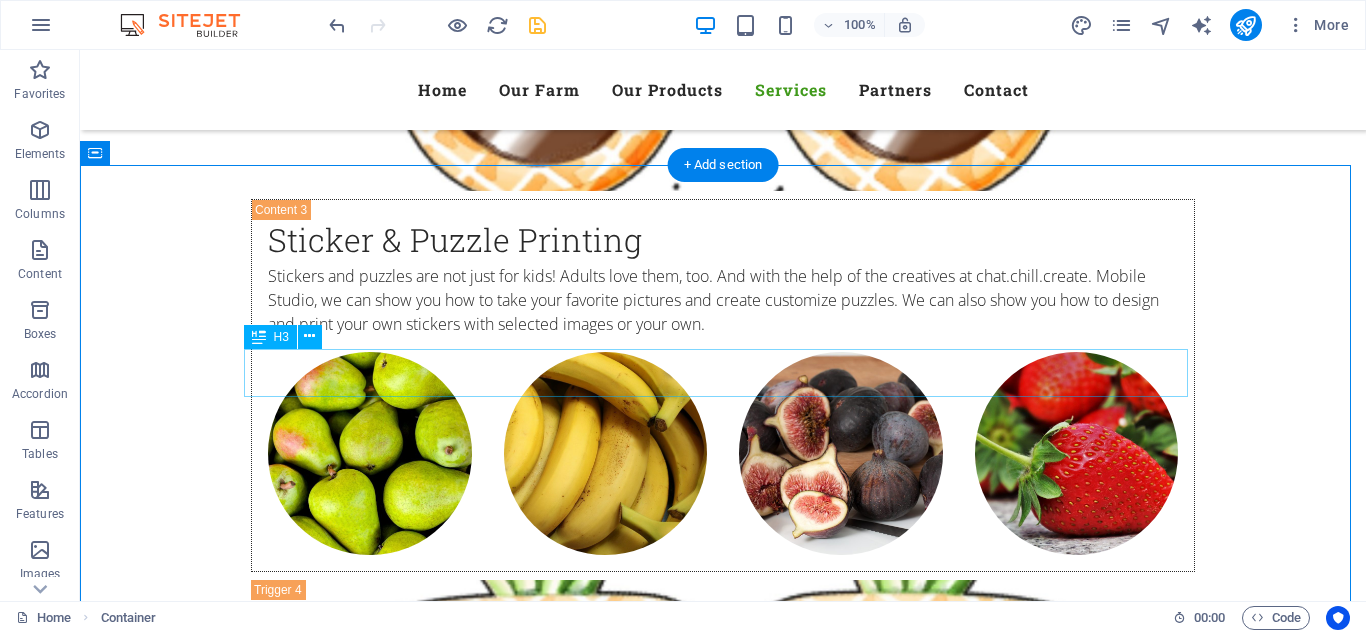 click on "Best Services Worldwide" at bounding box center (723, 3249) 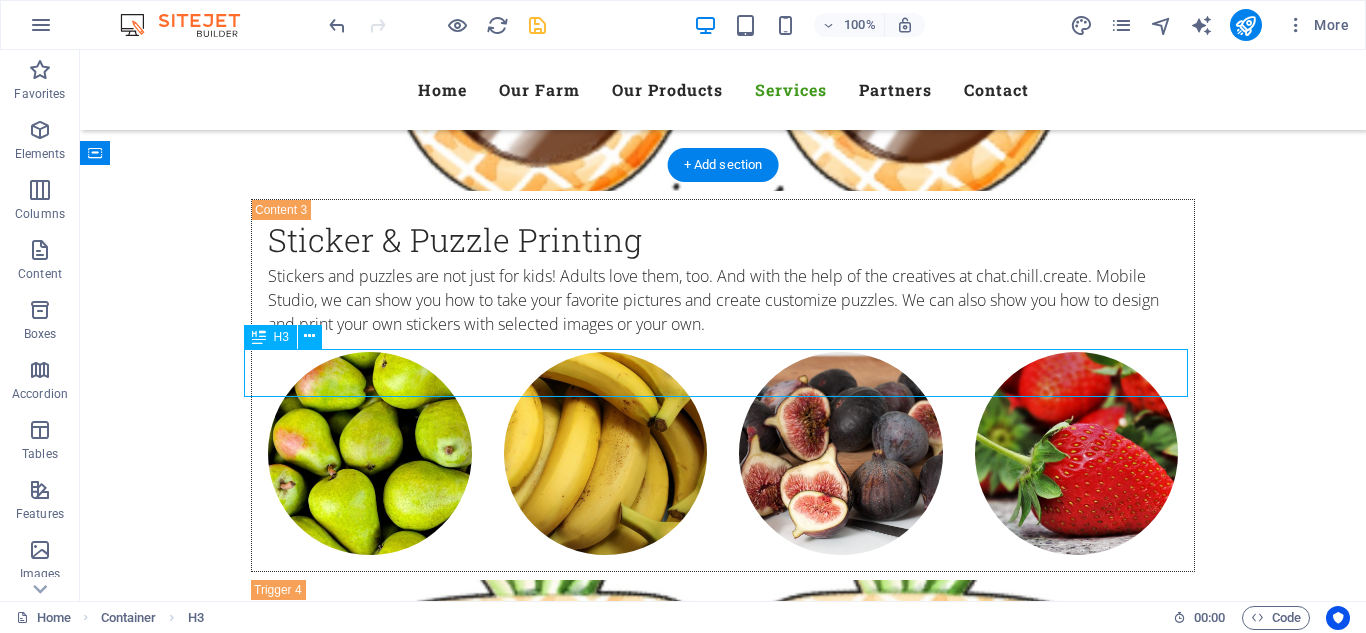 click on "Best Services Worldwide" at bounding box center [723, 3249] 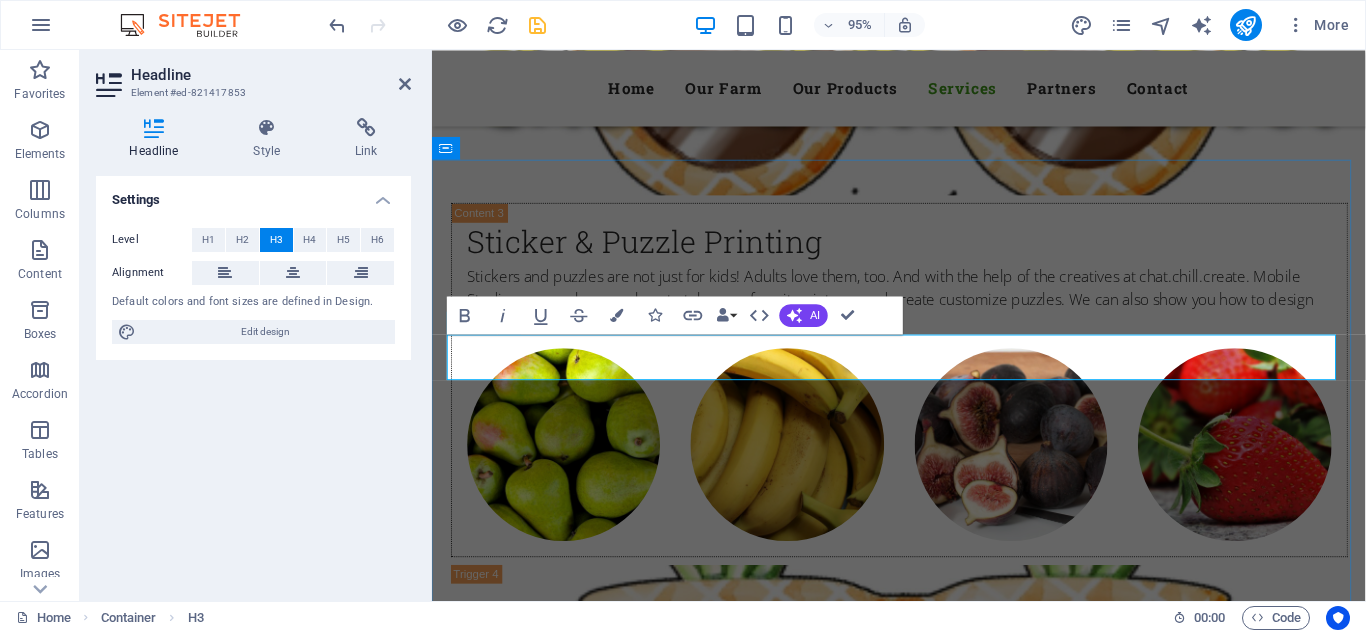 type 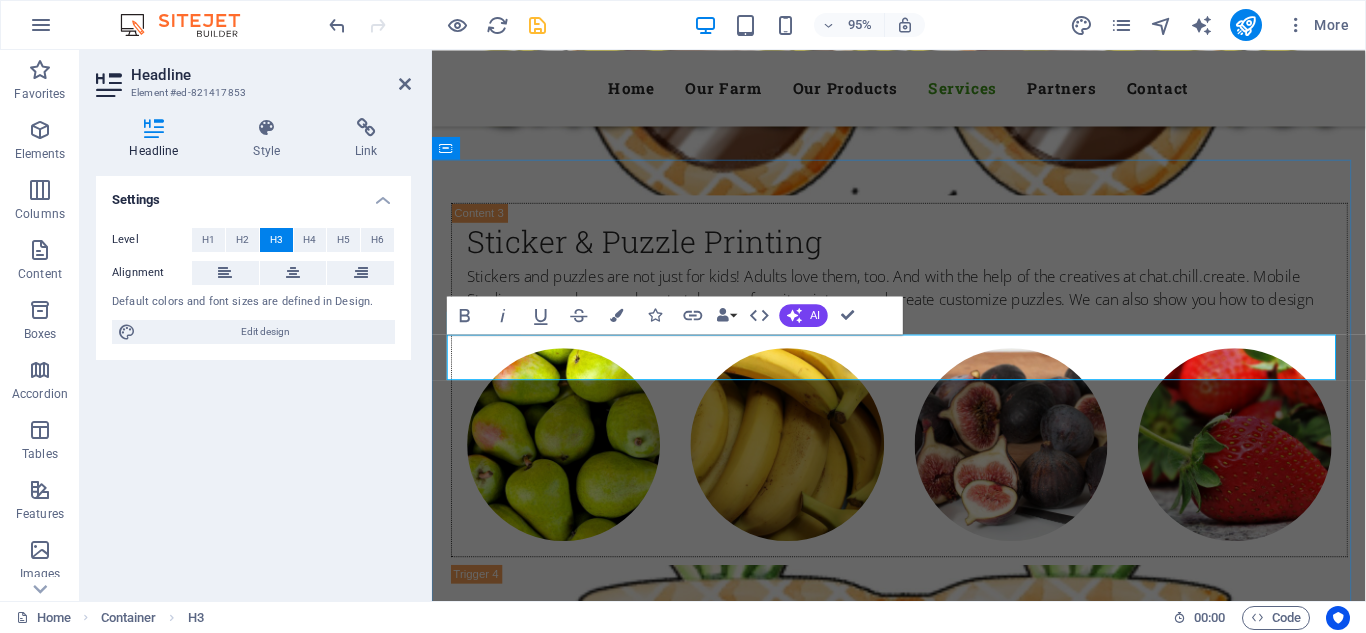 type 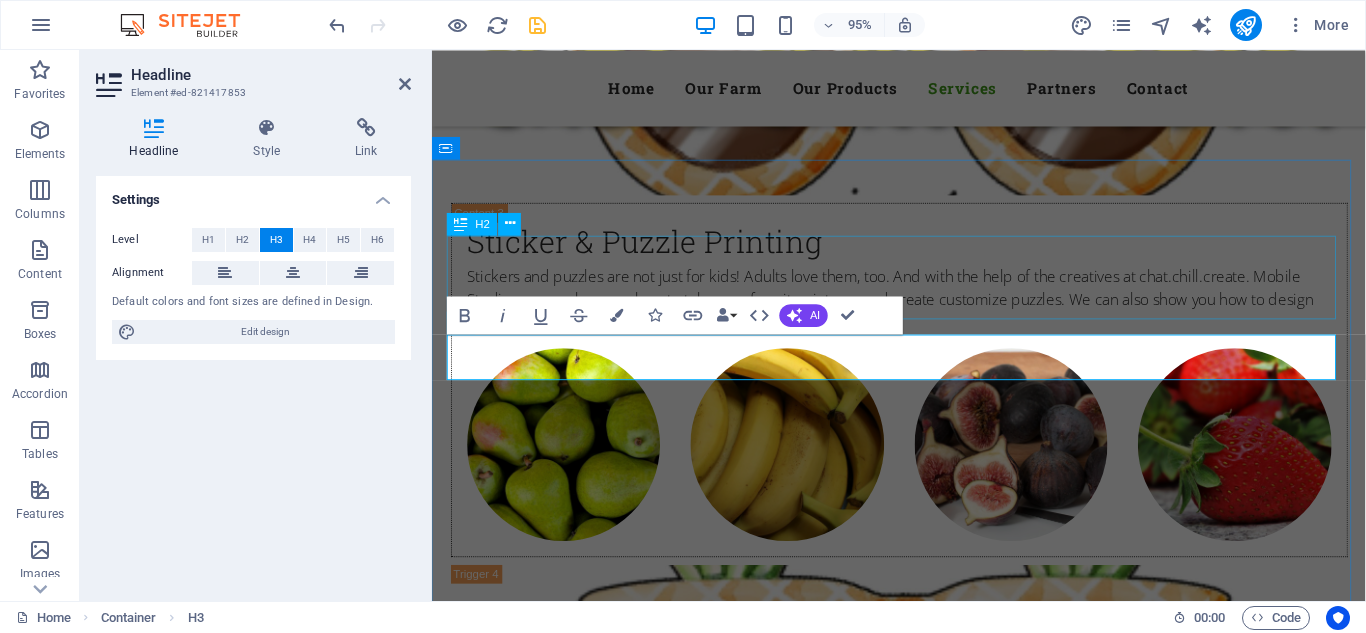 click on "Our  Services" at bounding box center (924, 3176) 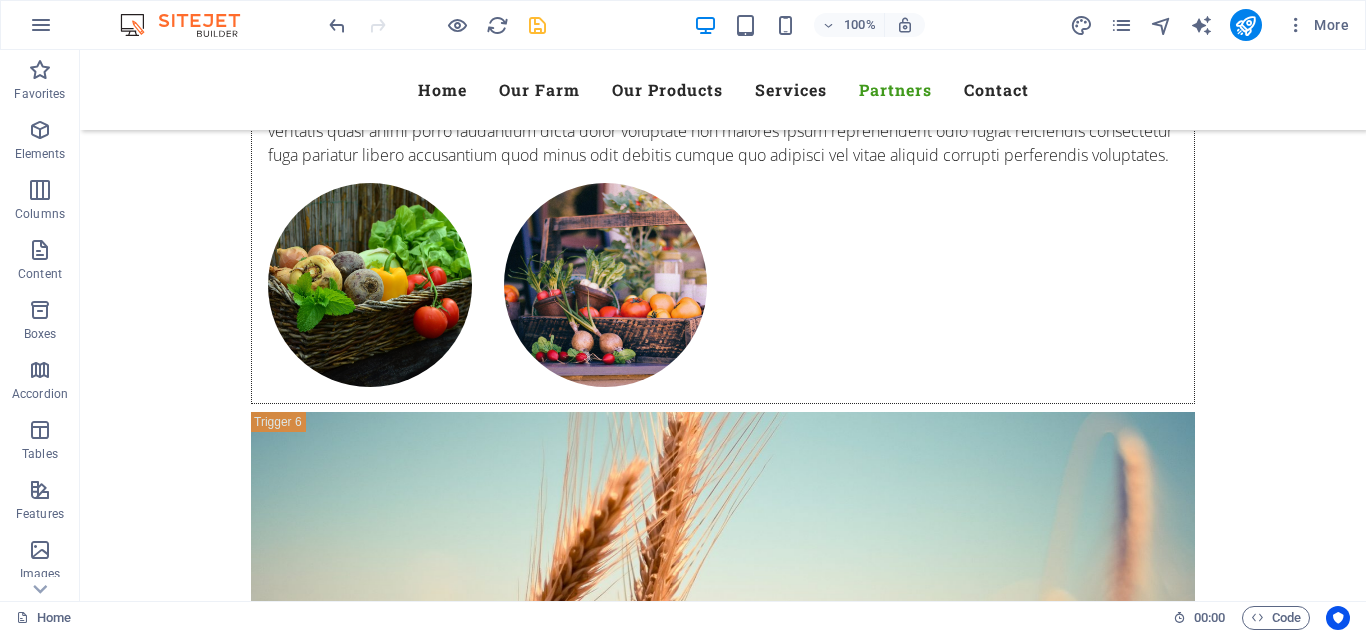 scroll, scrollTop: 7698, scrollLeft: 0, axis: vertical 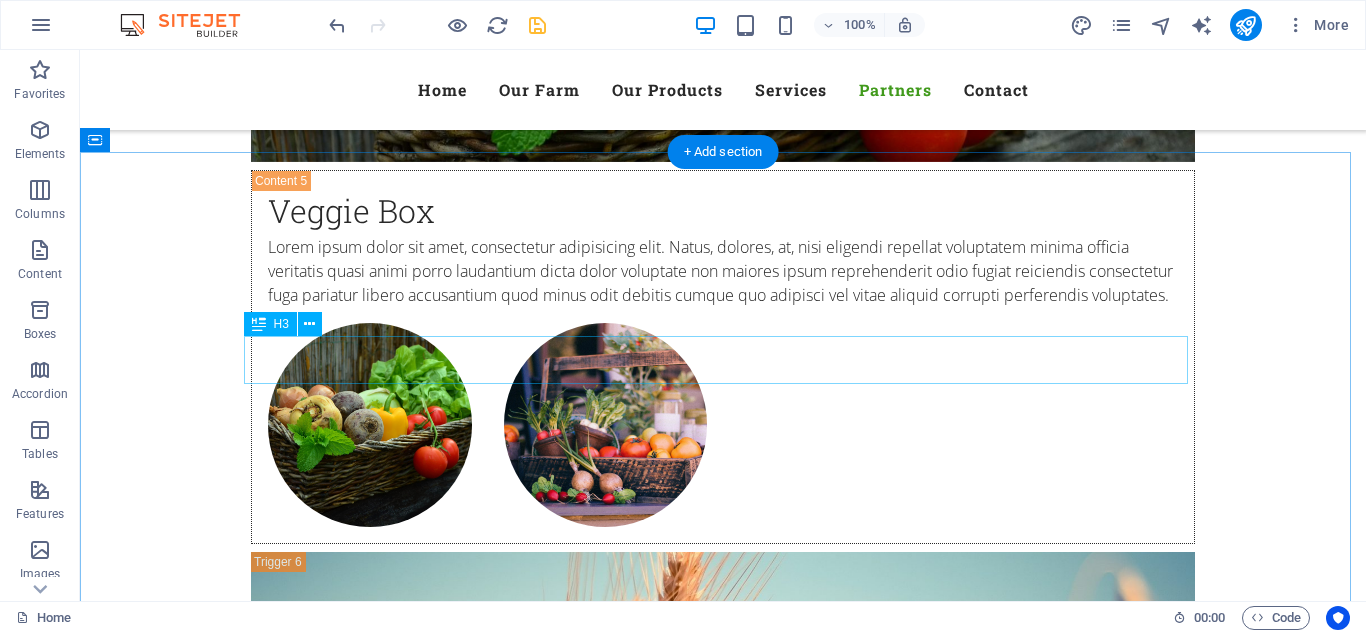 click on "Companies we work with" at bounding box center [723, 6185] 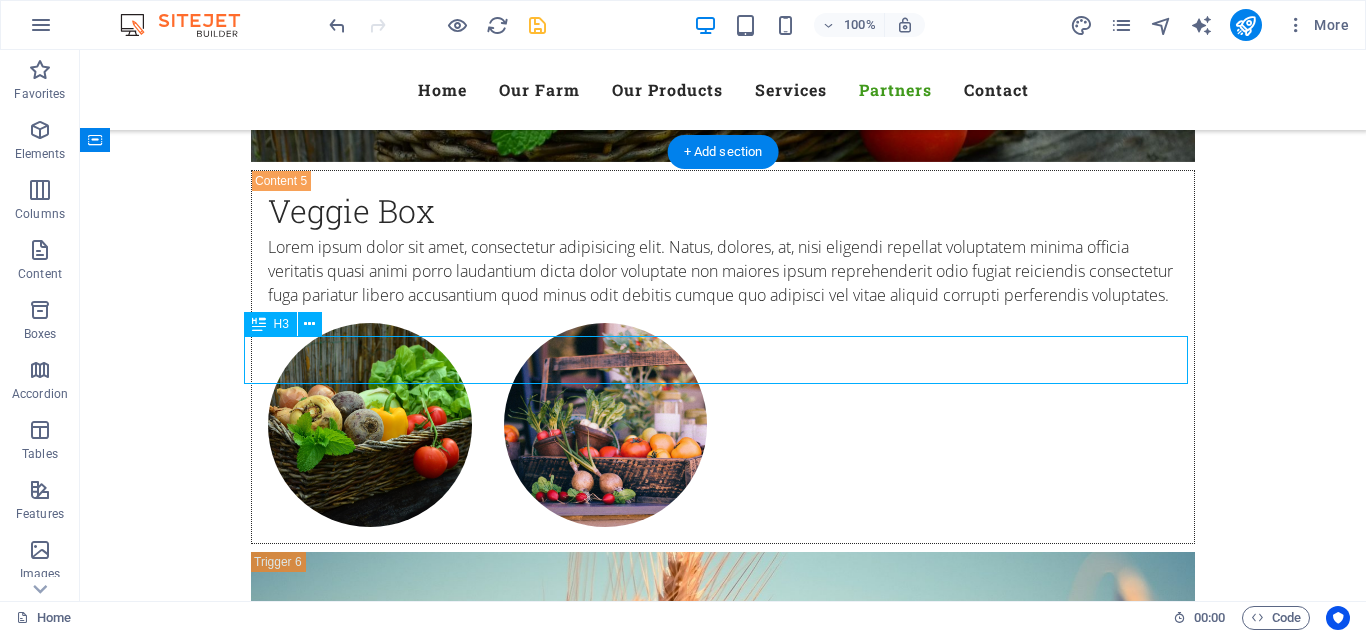 click on "Companies we work with" at bounding box center (723, 6185) 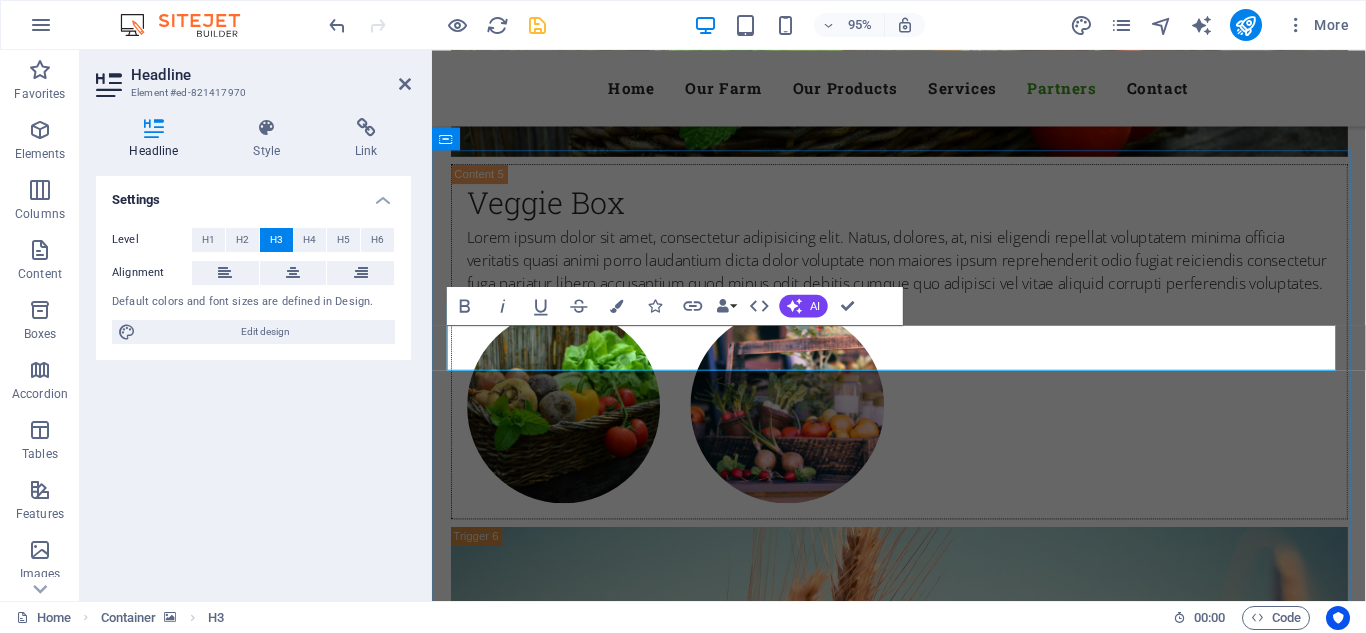 click on "Companies we work with" at bounding box center (924, 6185) 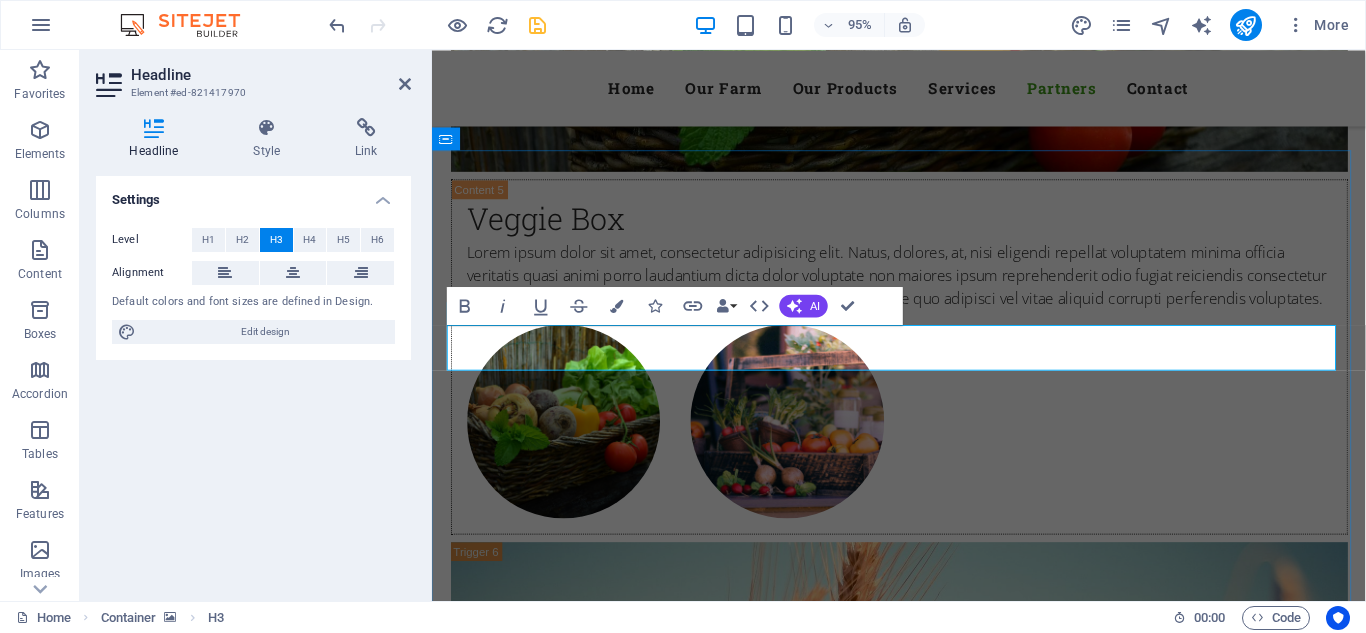 type 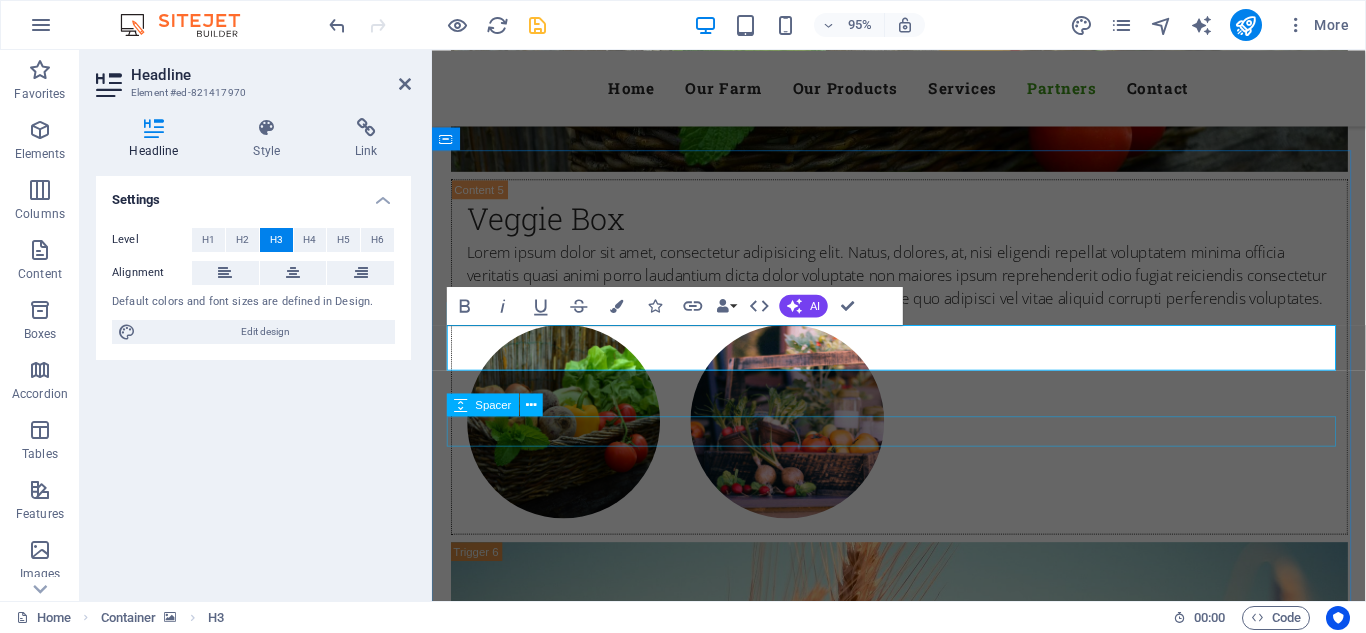 click at bounding box center [924, 6285] 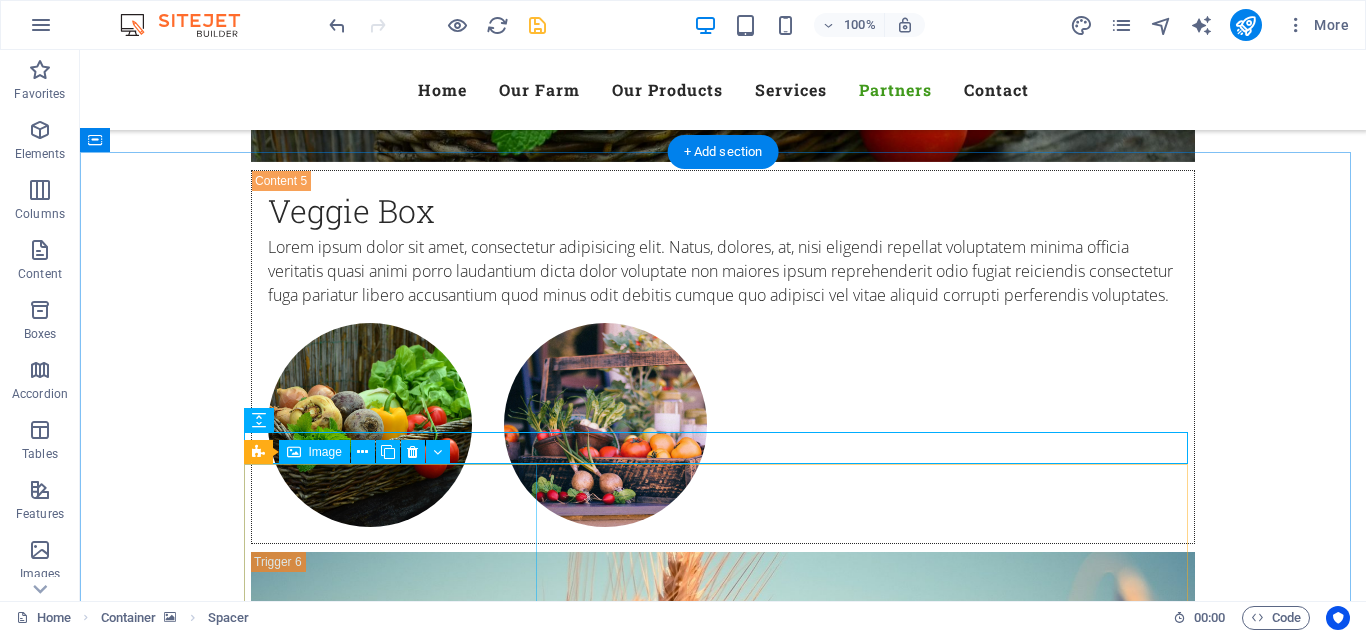 click at bounding box center [397, 6372] 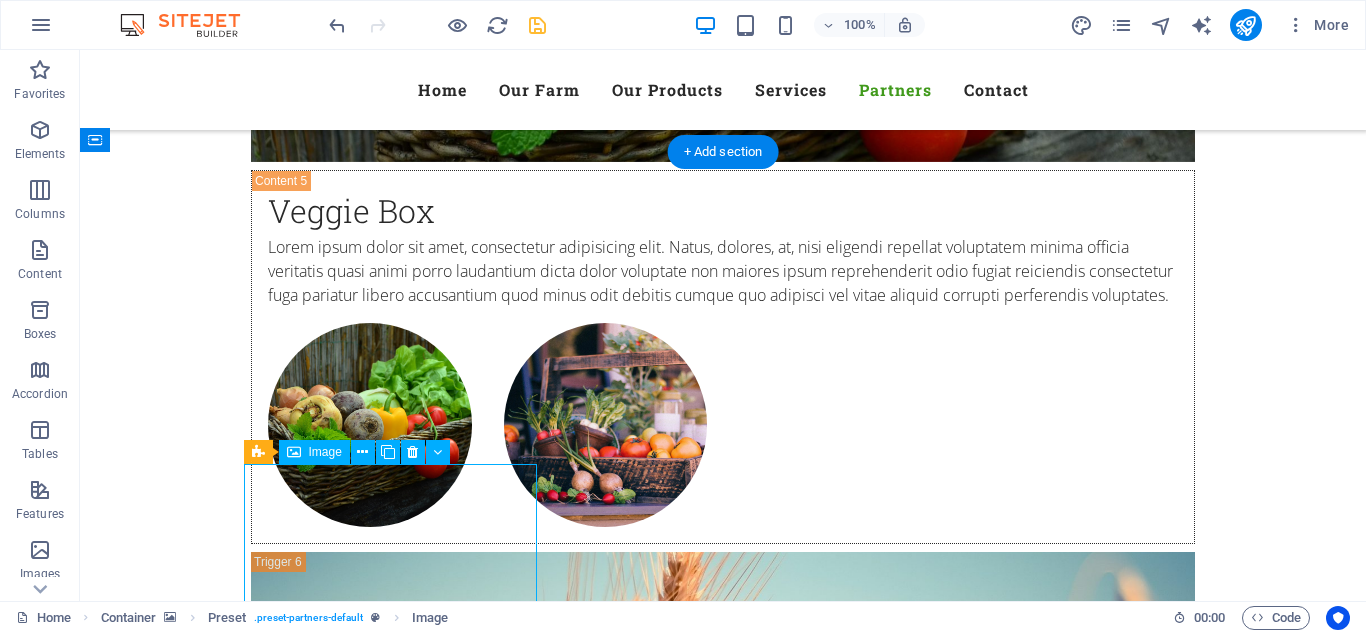 click at bounding box center (397, 6372) 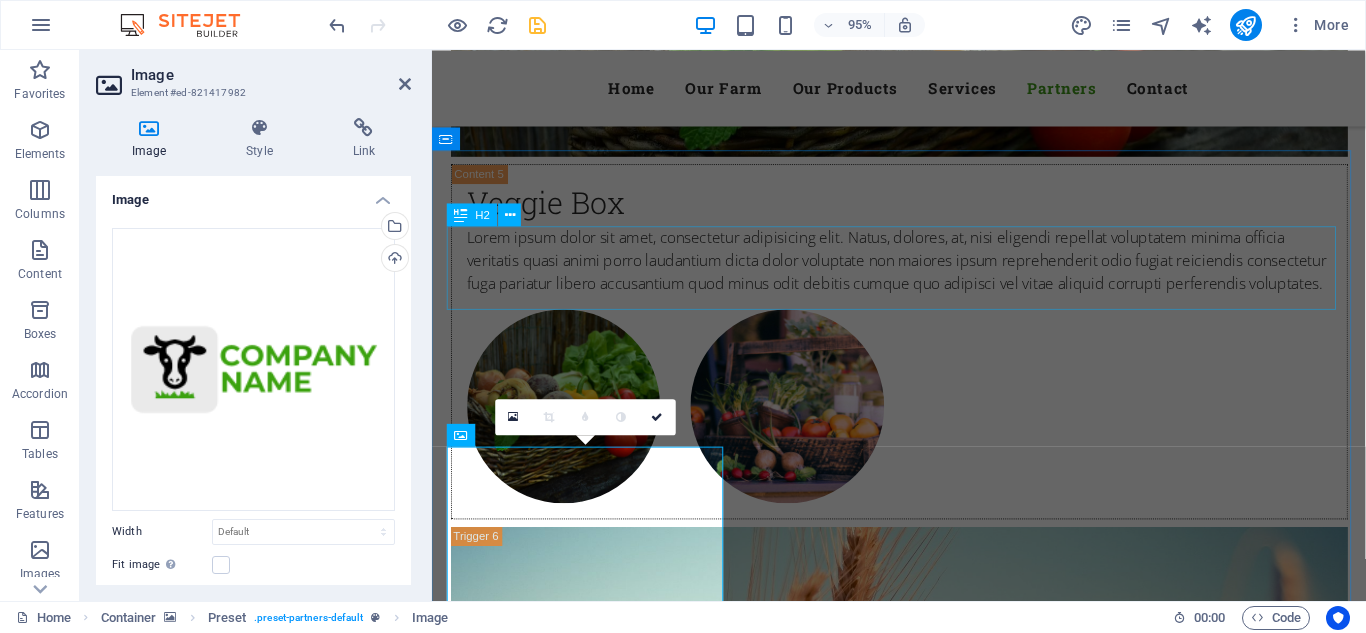 click on "Our  Partners" at bounding box center [924, 6101] 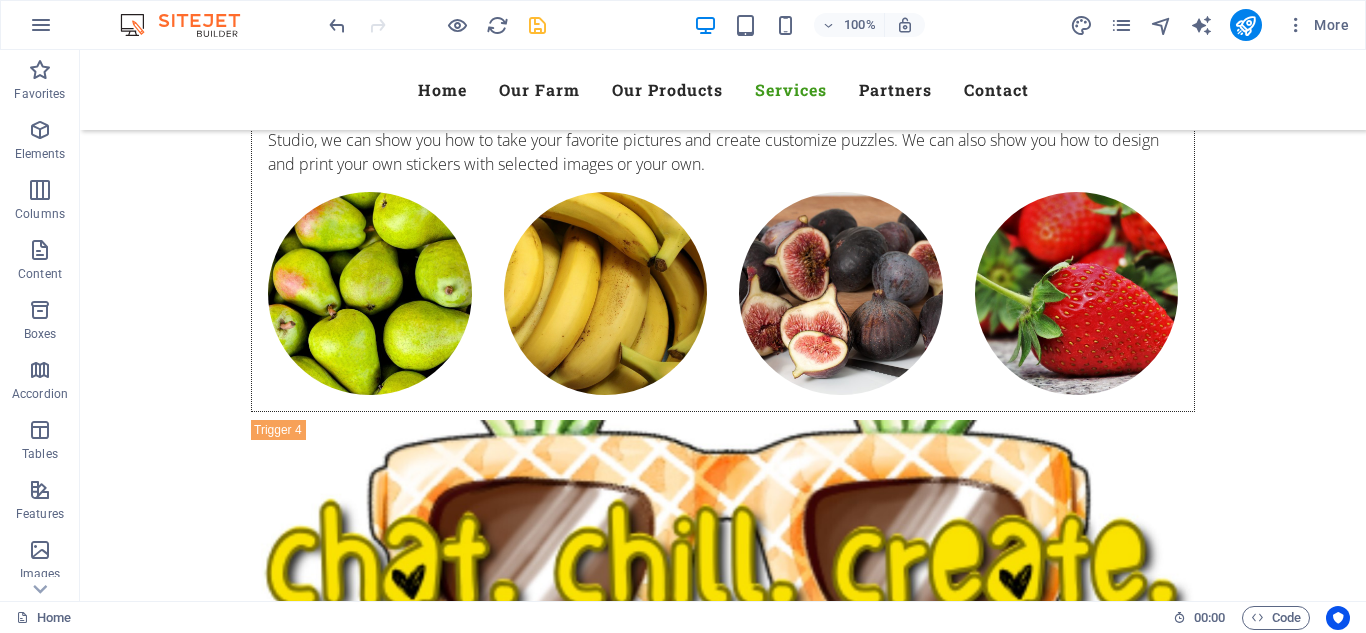 scroll, scrollTop: 6718, scrollLeft: 0, axis: vertical 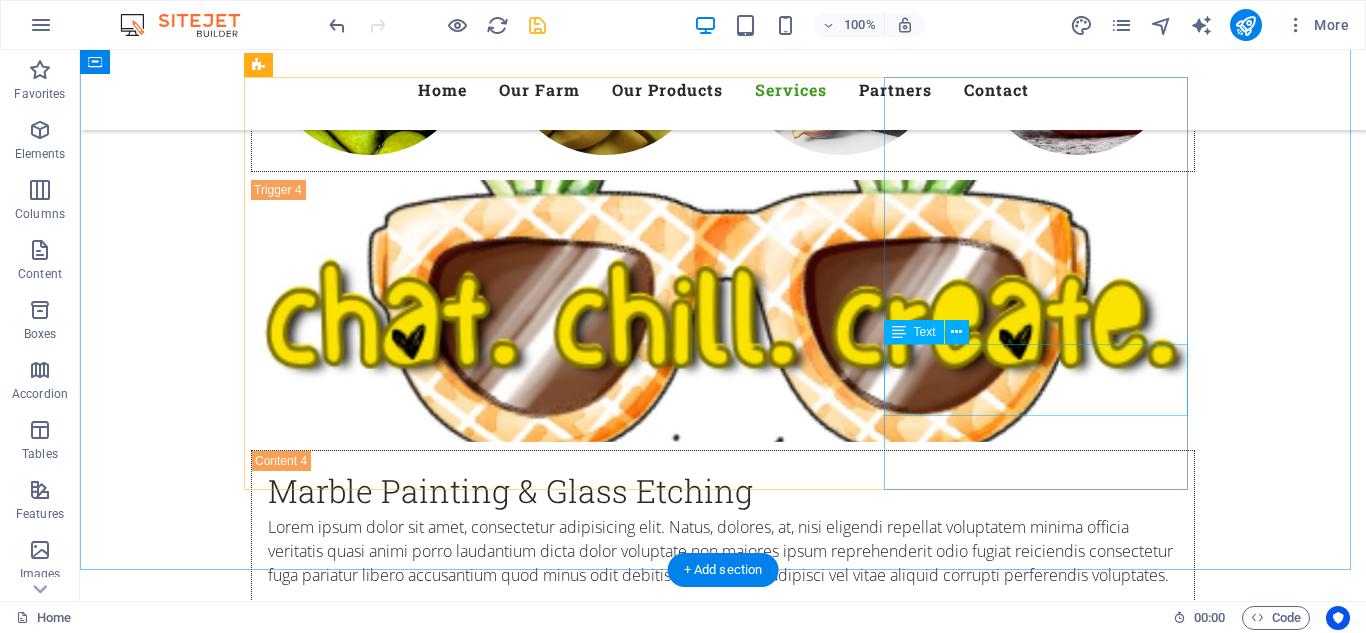 click on "Lorem ipsum dolor sit amet, consectetur adipisicing elit. Veritatis, dolorem!" at bounding box center (723, 5260) 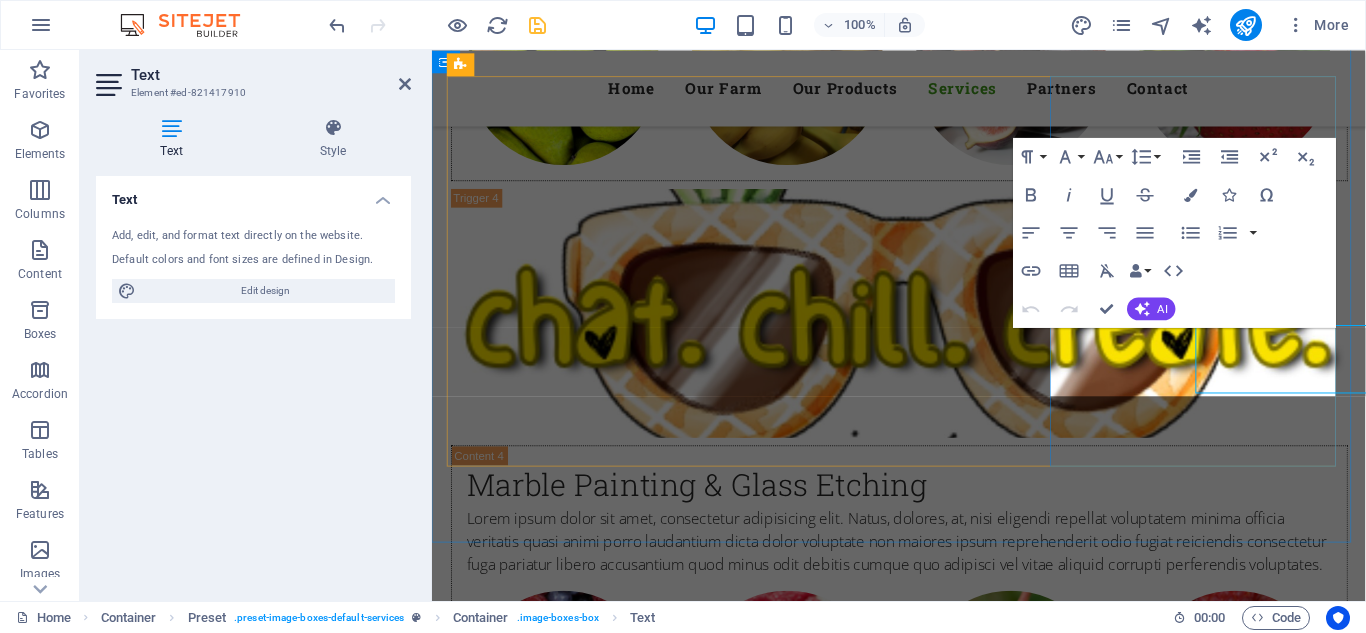 scroll, scrollTop: 6723, scrollLeft: 0, axis: vertical 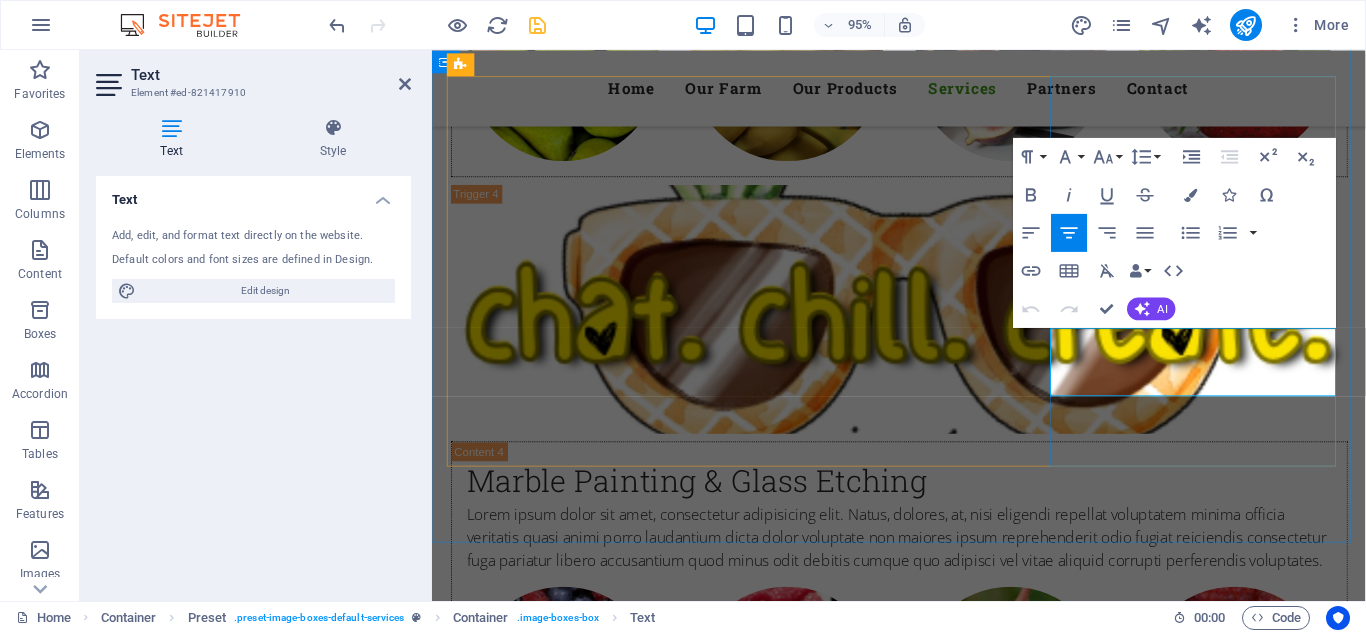 drag, startPoint x: 1278, startPoint y: 397, endPoint x: 1055, endPoint y: 347, distance: 228.53665 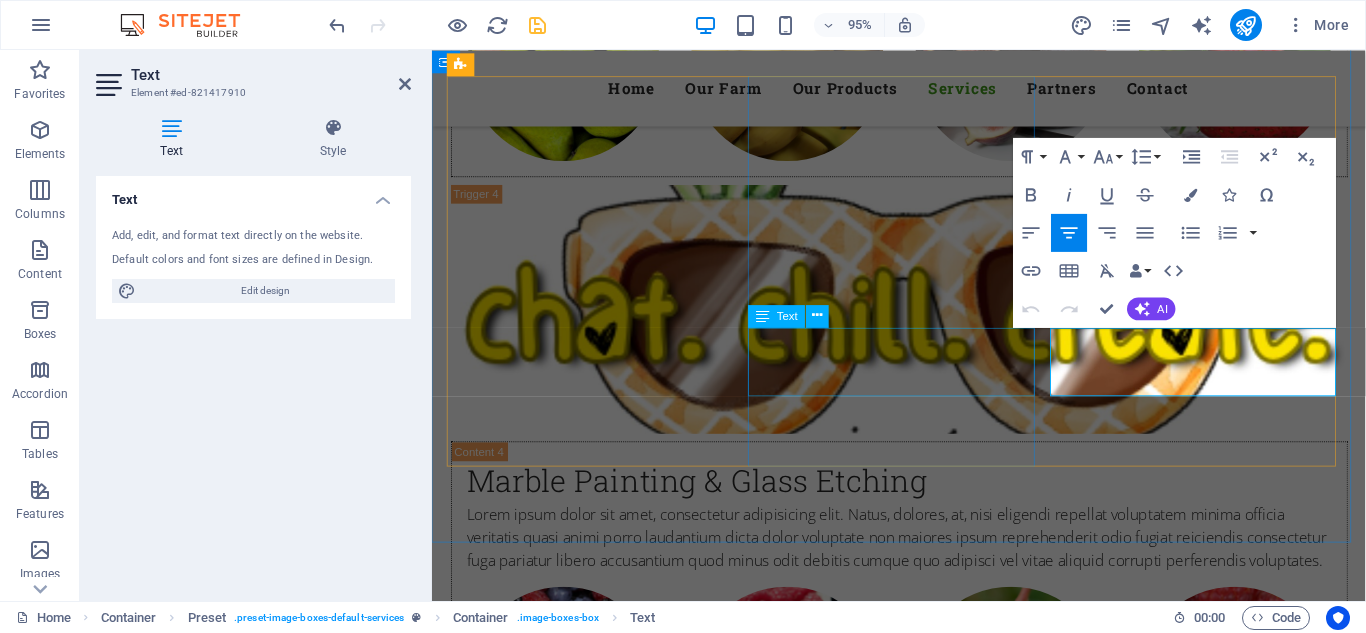 type 